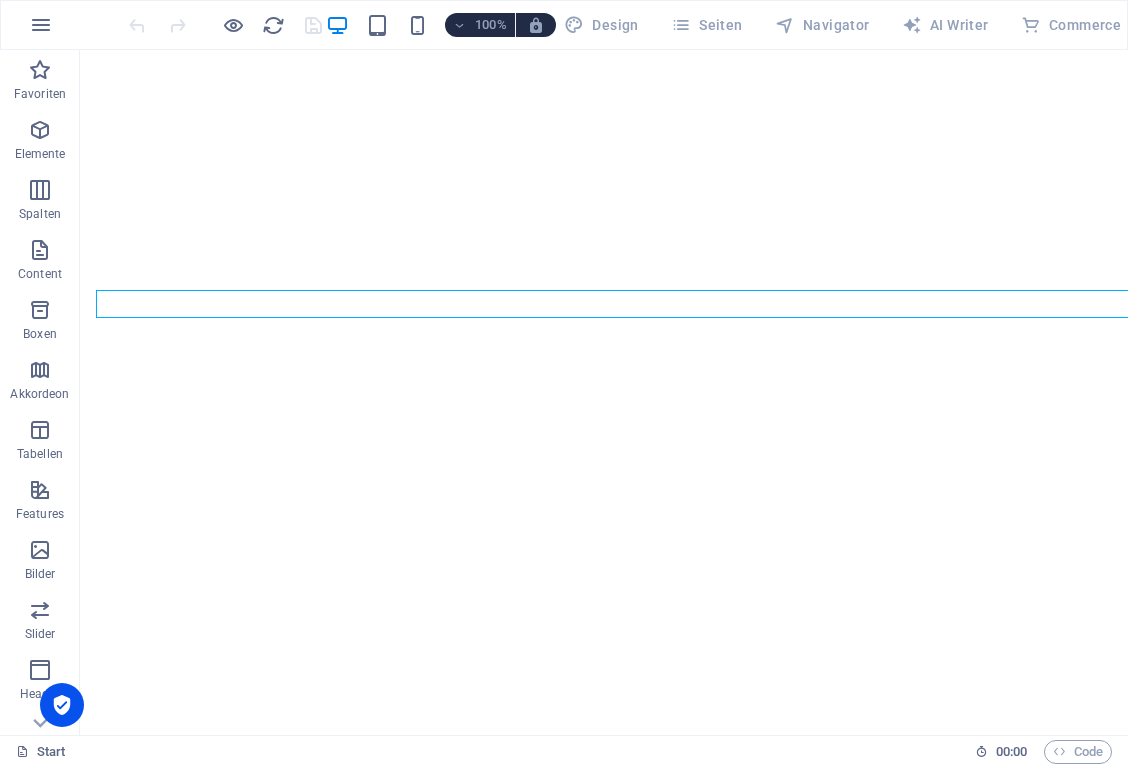 scroll, scrollTop: 0, scrollLeft: 0, axis: both 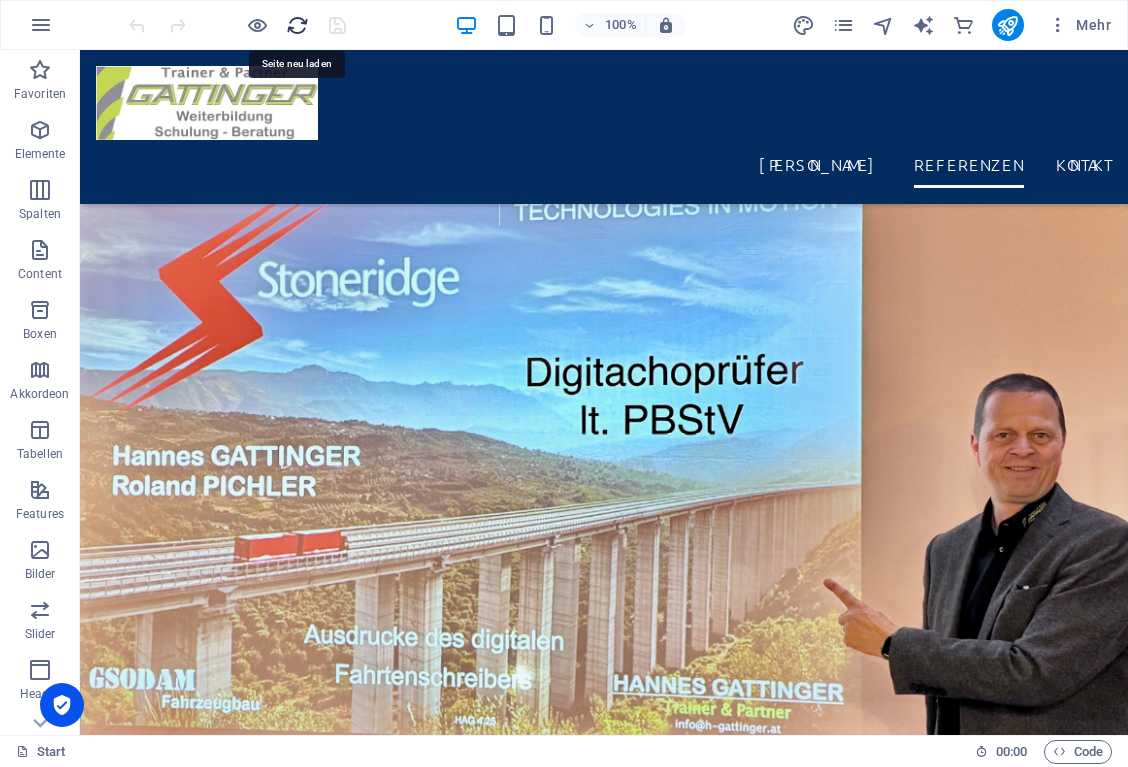 click at bounding box center (297, 25) 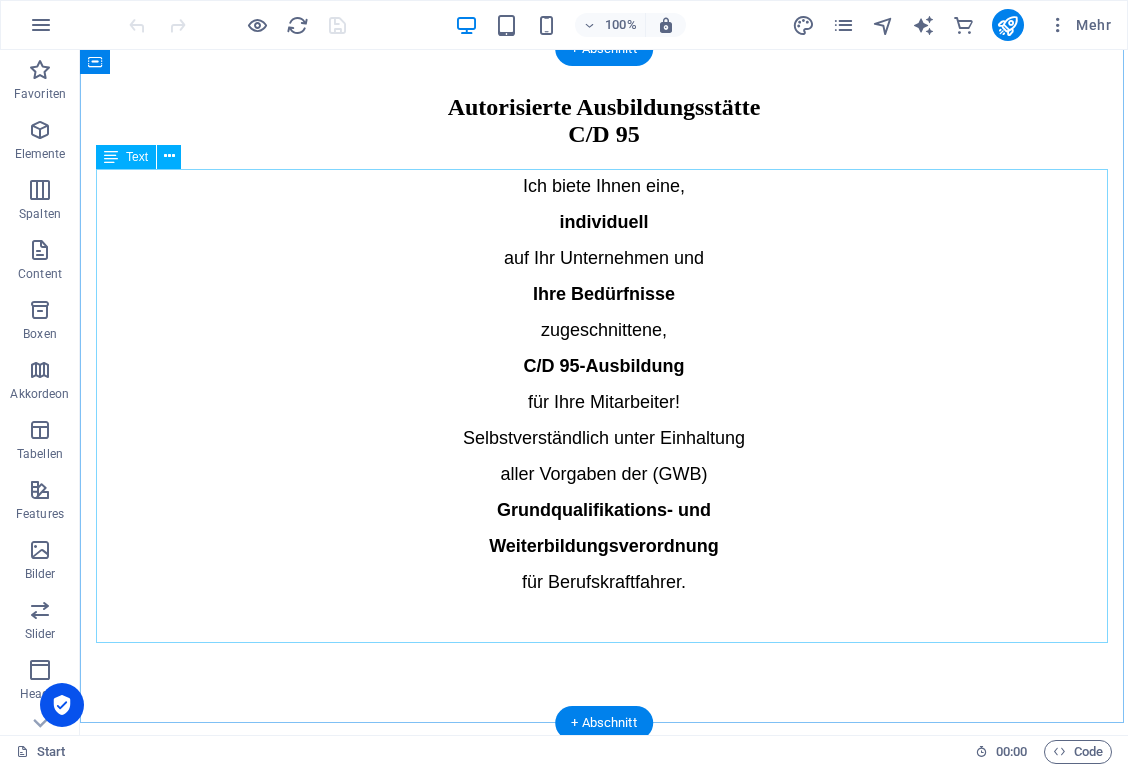 scroll, scrollTop: 8582, scrollLeft: 0, axis: vertical 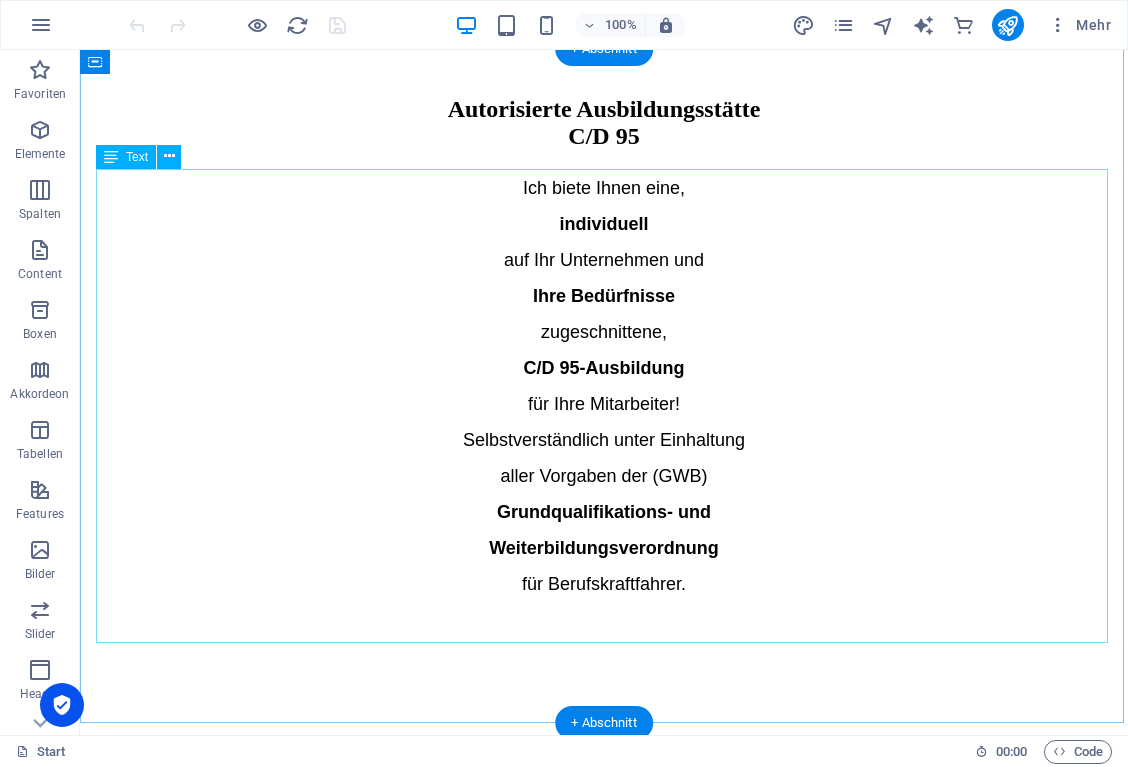 click on "Bergland Milch Buspartner Kärnten Christl Reisen DCC Energie Direkt Gerngross Reisen Gitschtalreisen Wastian Komet Reisen Lankmayer Bus- und Taxiunternehmen Mattersdorfer Transporte Oberdrautaler Trans Obergailtaler Verkehrsbetriebe Retter Linien Steiermarkbahn Taferner Reisen Tieber Reisen Ing. Bruno Urschitz Transporte Wilhelmer Reisen" at bounding box center [604, 13676] 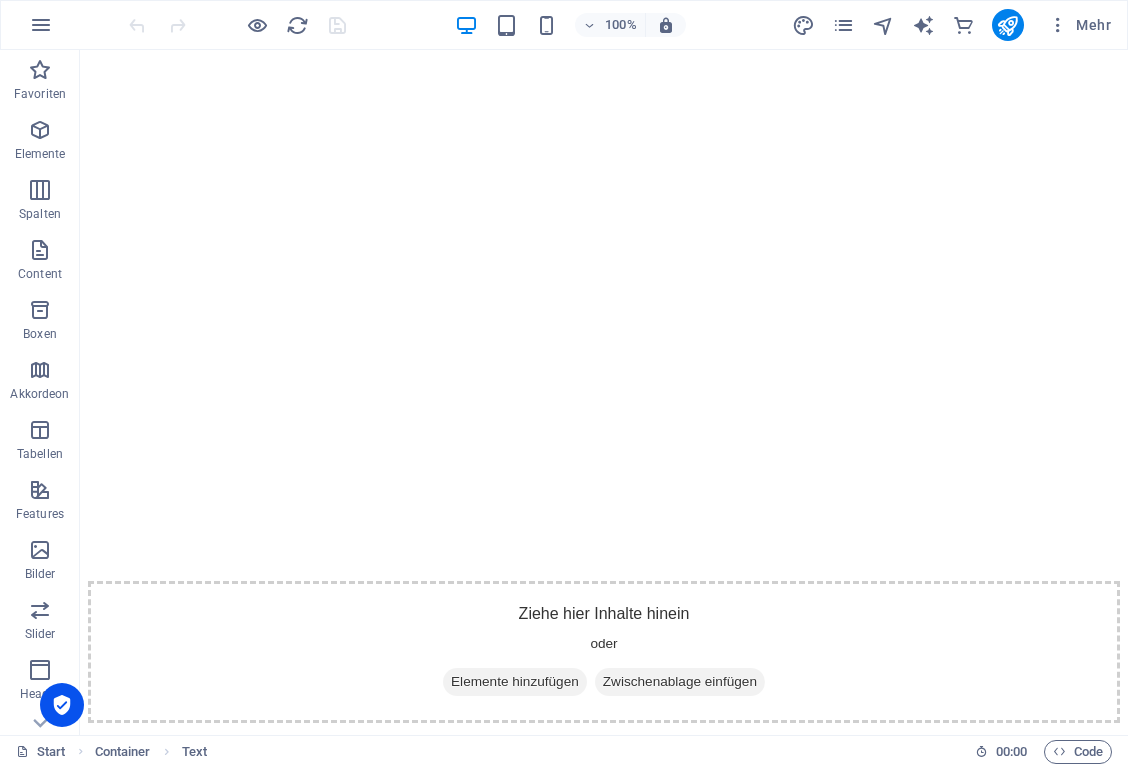 scroll, scrollTop: 7333, scrollLeft: 0, axis: vertical 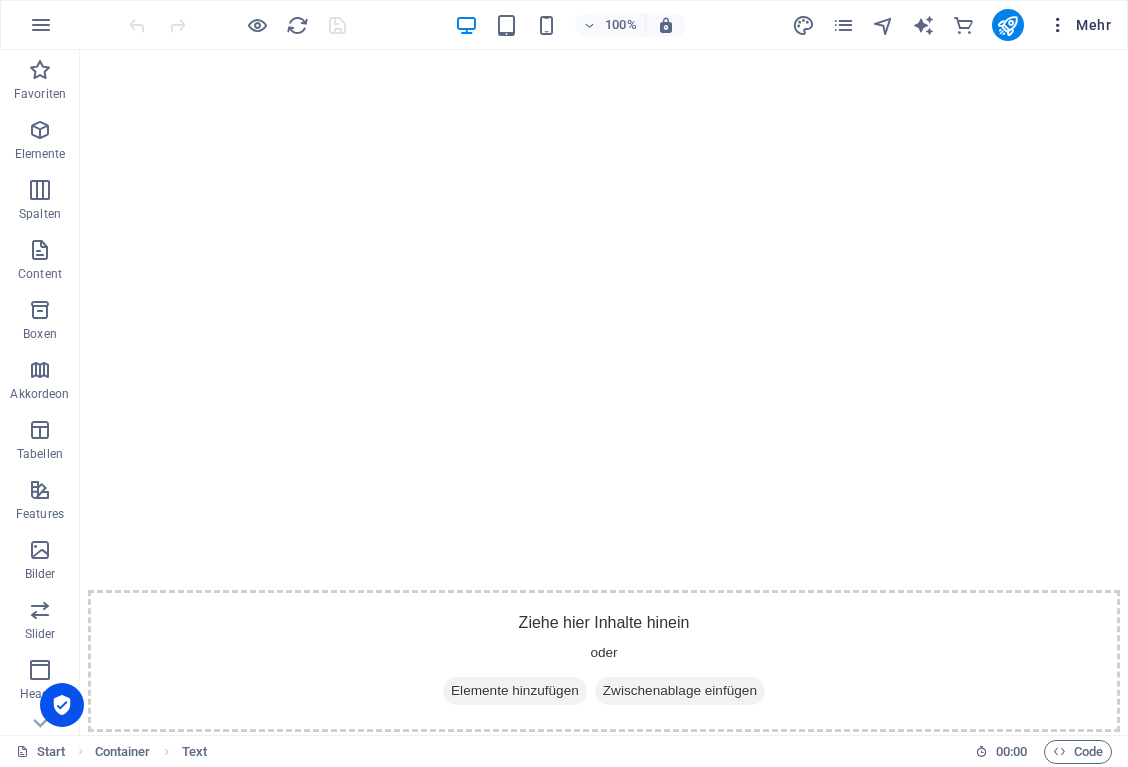 click on "Mehr" at bounding box center [1079, 25] 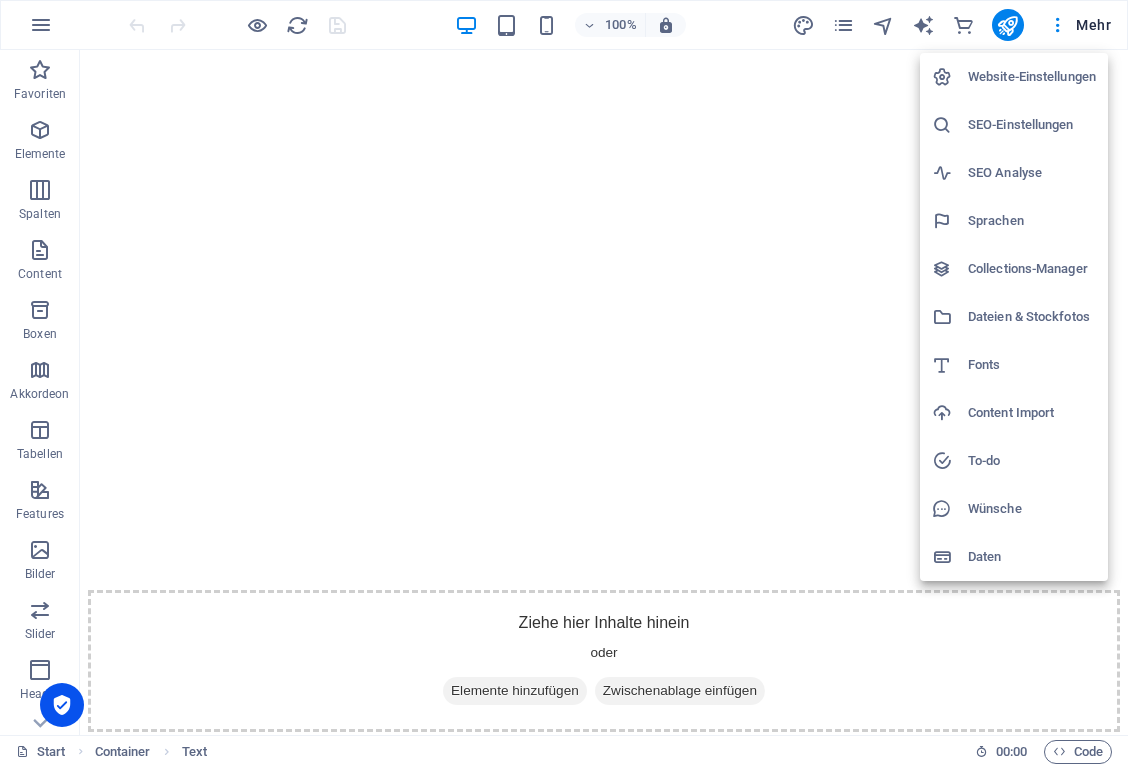 click at bounding box center (564, 383) 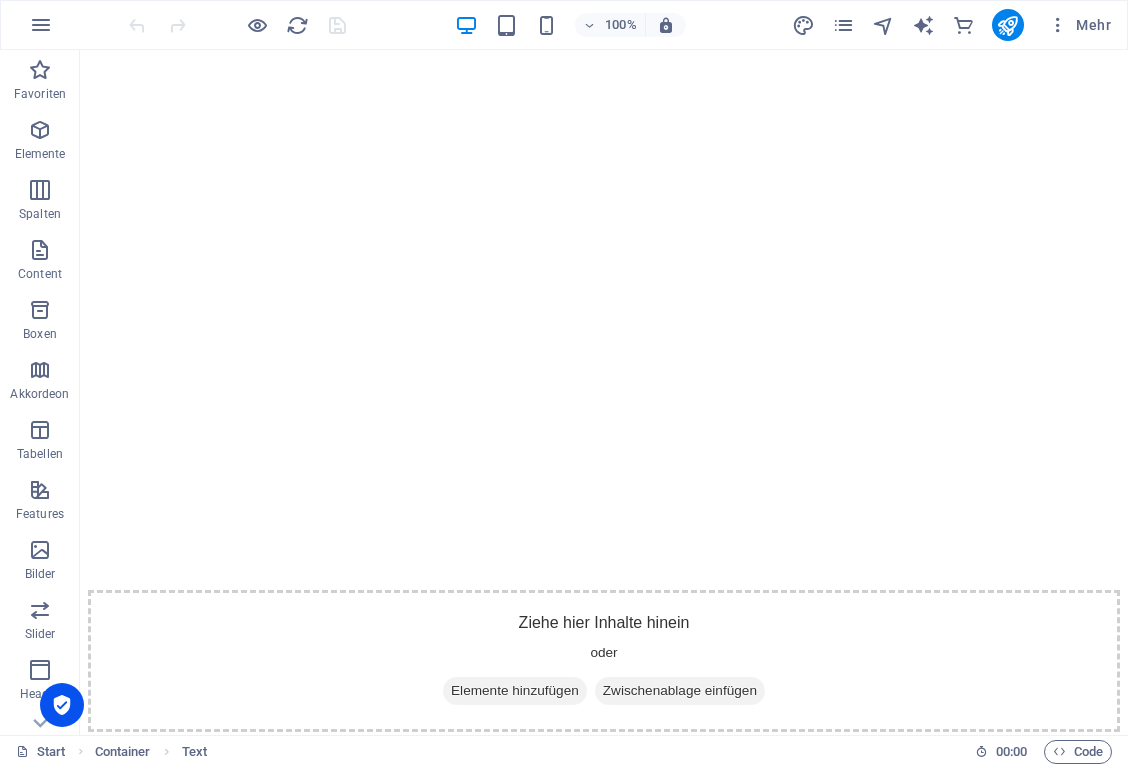 click at bounding box center (1058, 25) 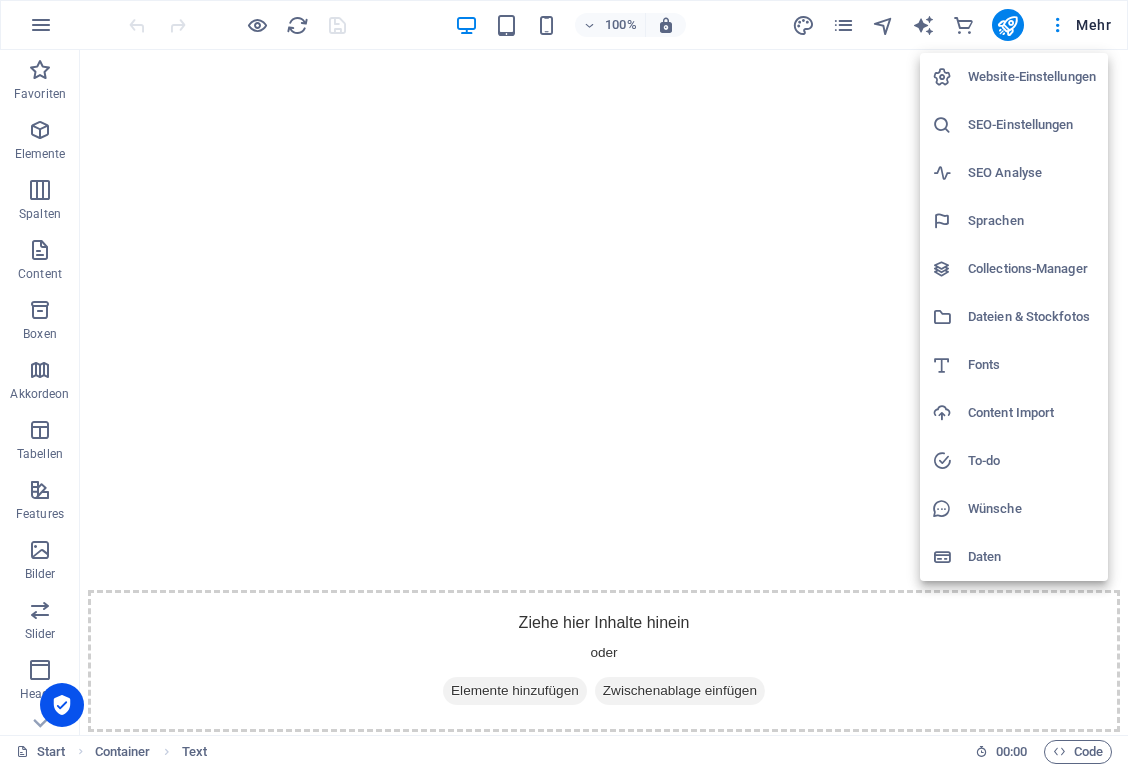 click at bounding box center (564, 383) 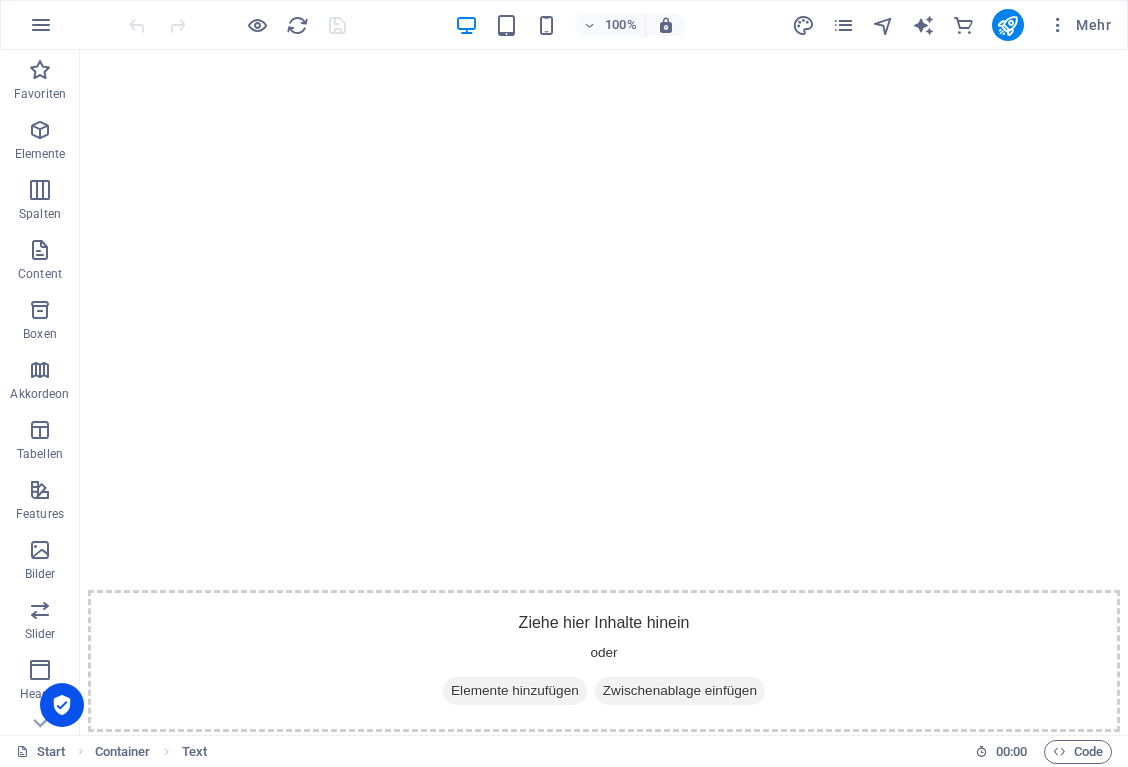 click on "Mehr" at bounding box center [1079, 25] 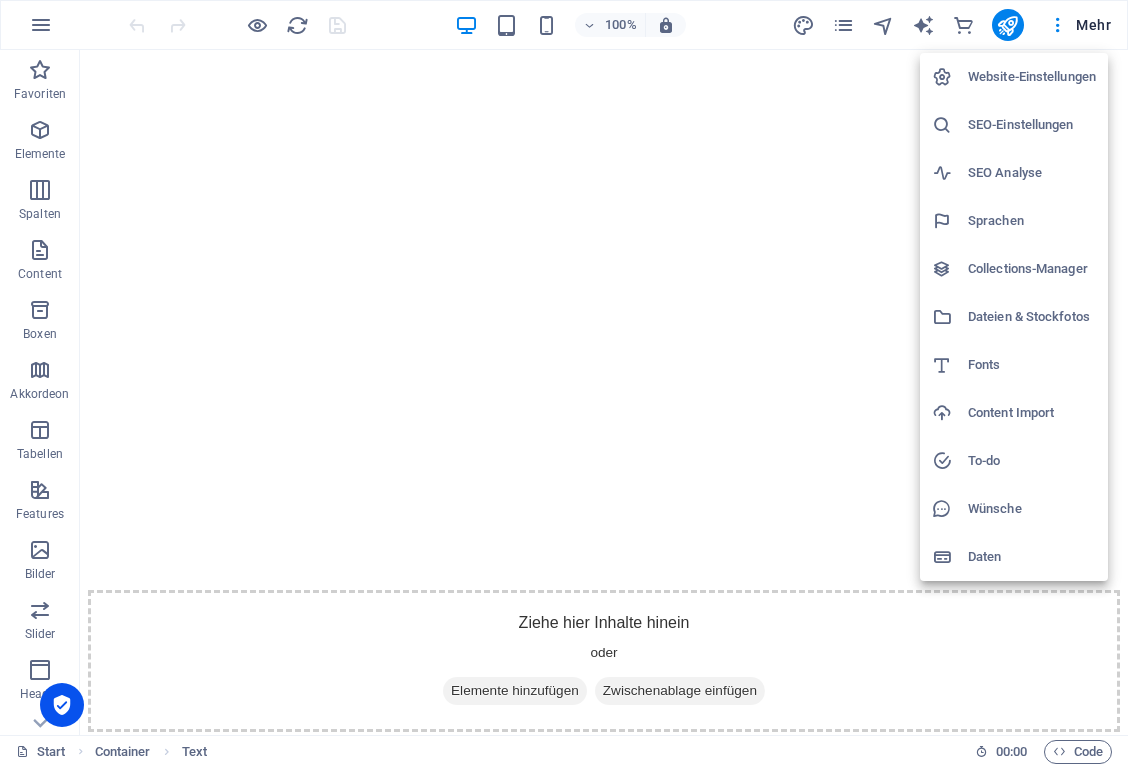 click at bounding box center (564, 383) 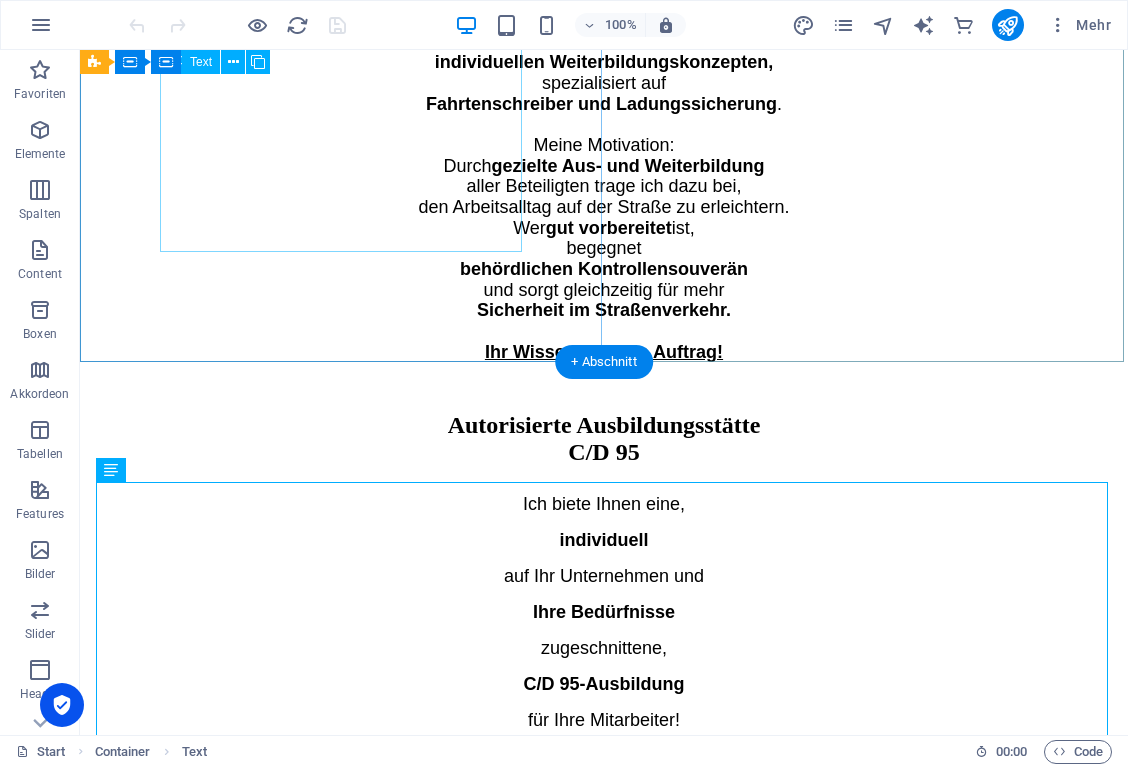 scroll, scrollTop: 8269, scrollLeft: 0, axis: vertical 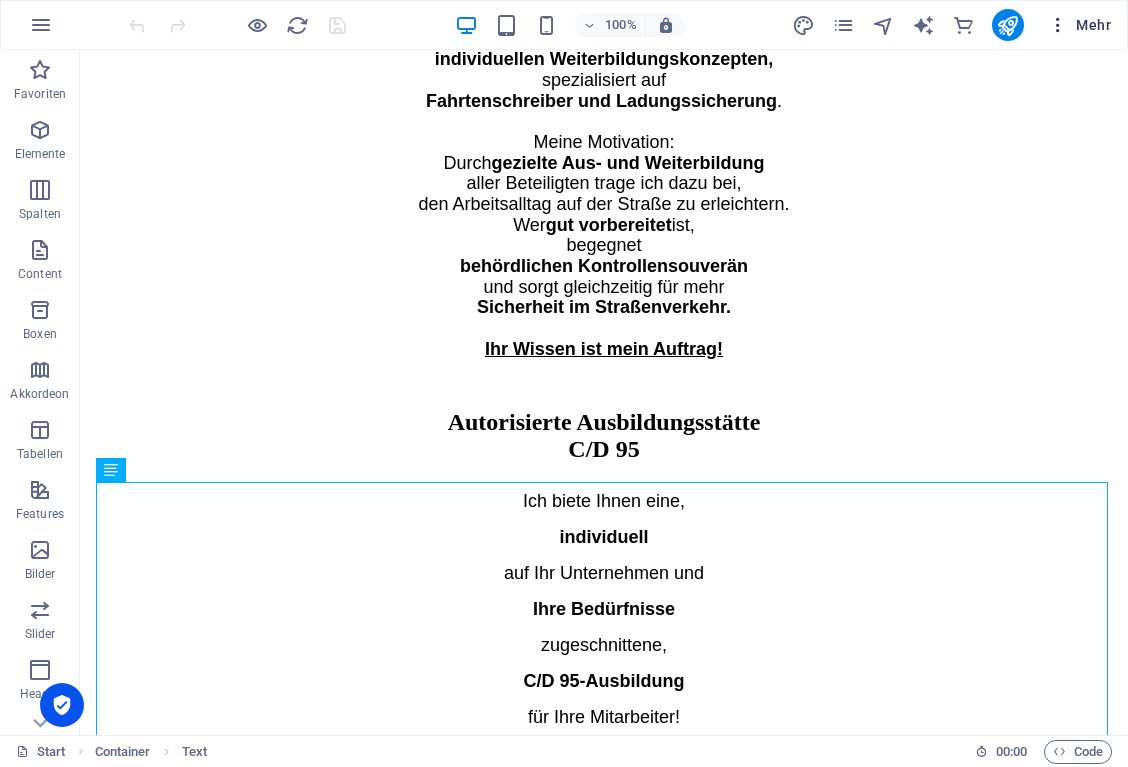 click at bounding box center [1058, 25] 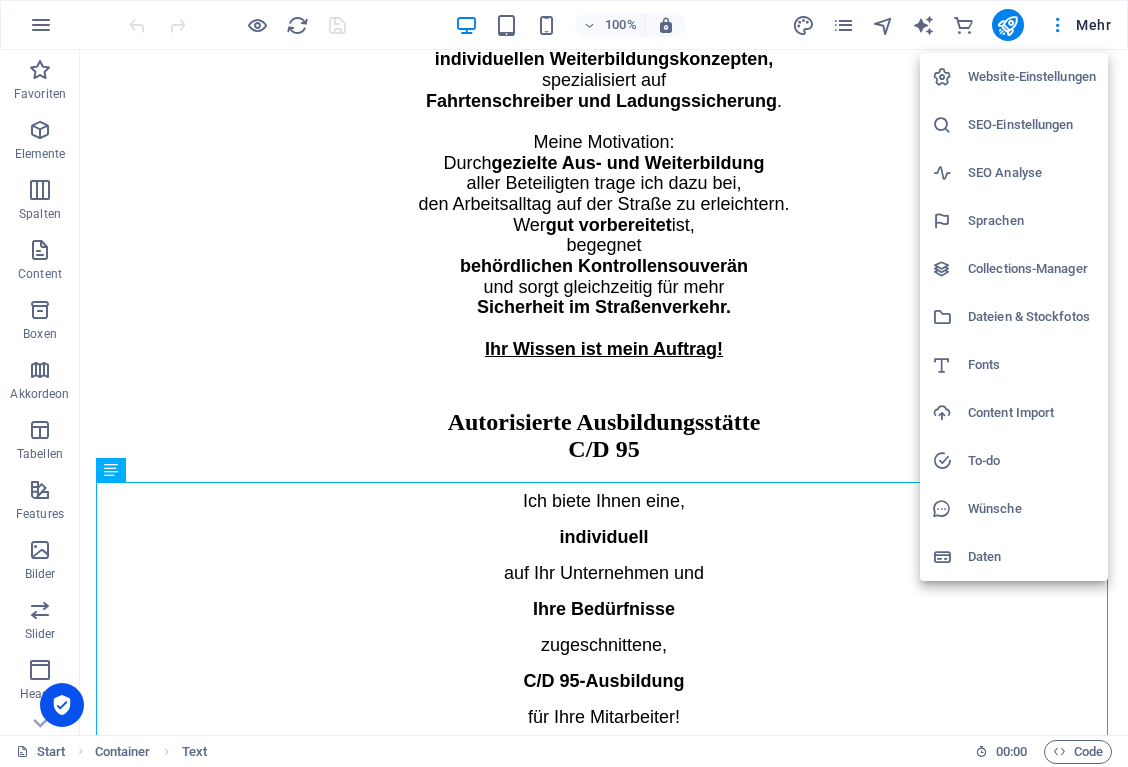 click on "Website-Einstellungen" at bounding box center (1032, 77) 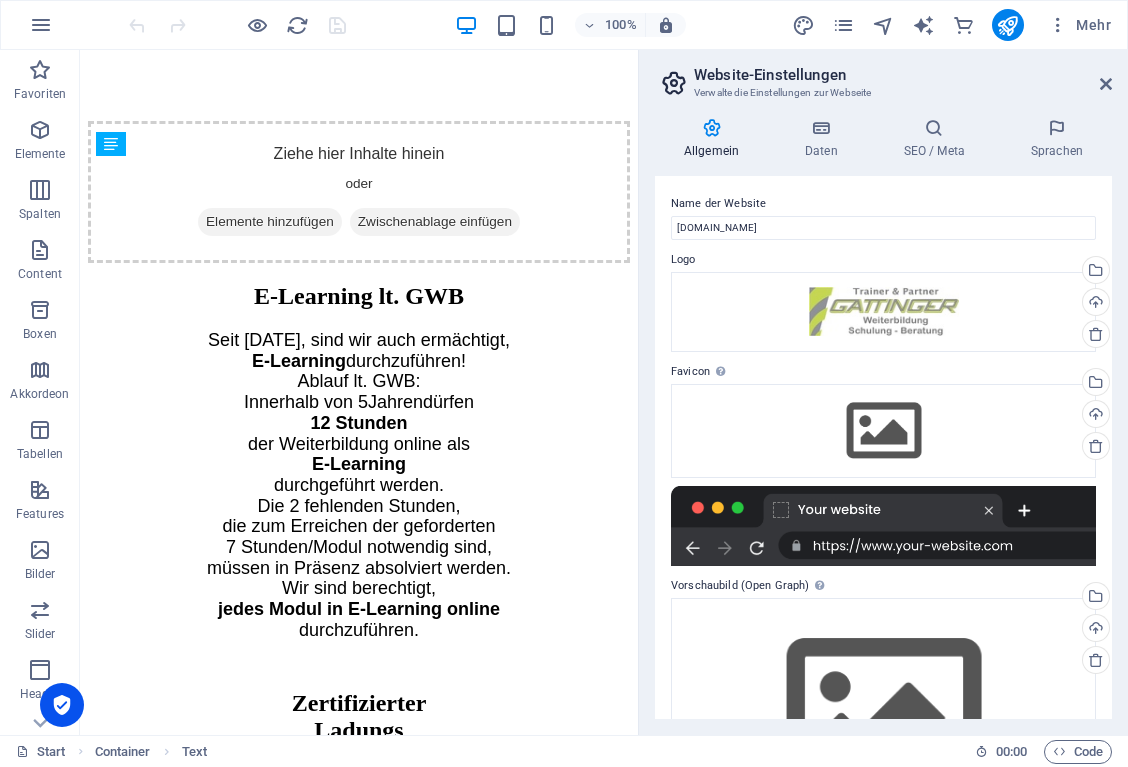 scroll, scrollTop: 10673, scrollLeft: 0, axis: vertical 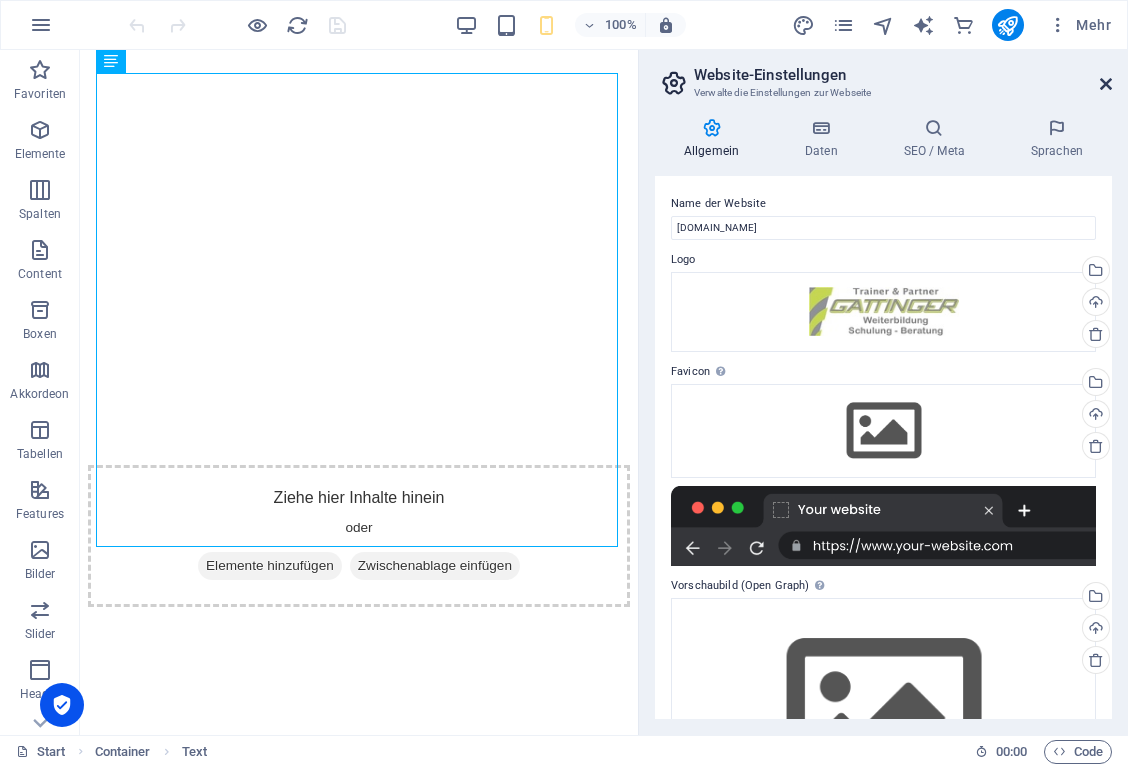 click at bounding box center [1106, 84] 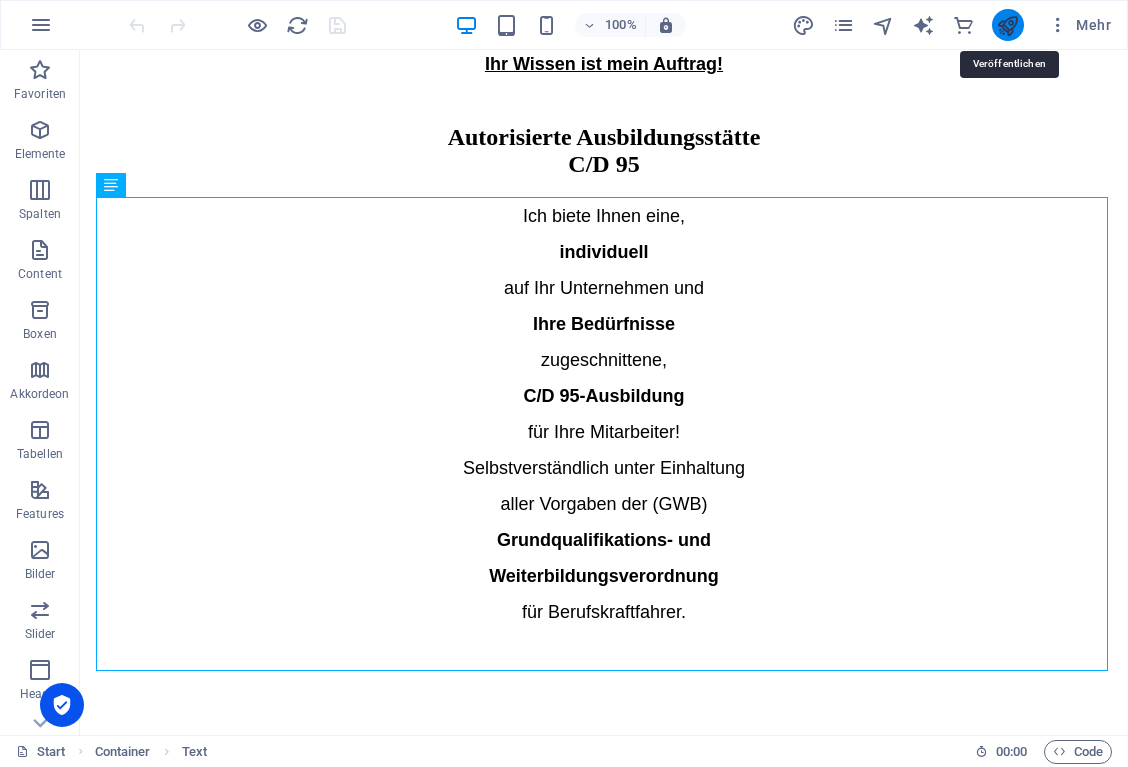 click at bounding box center [1007, 25] 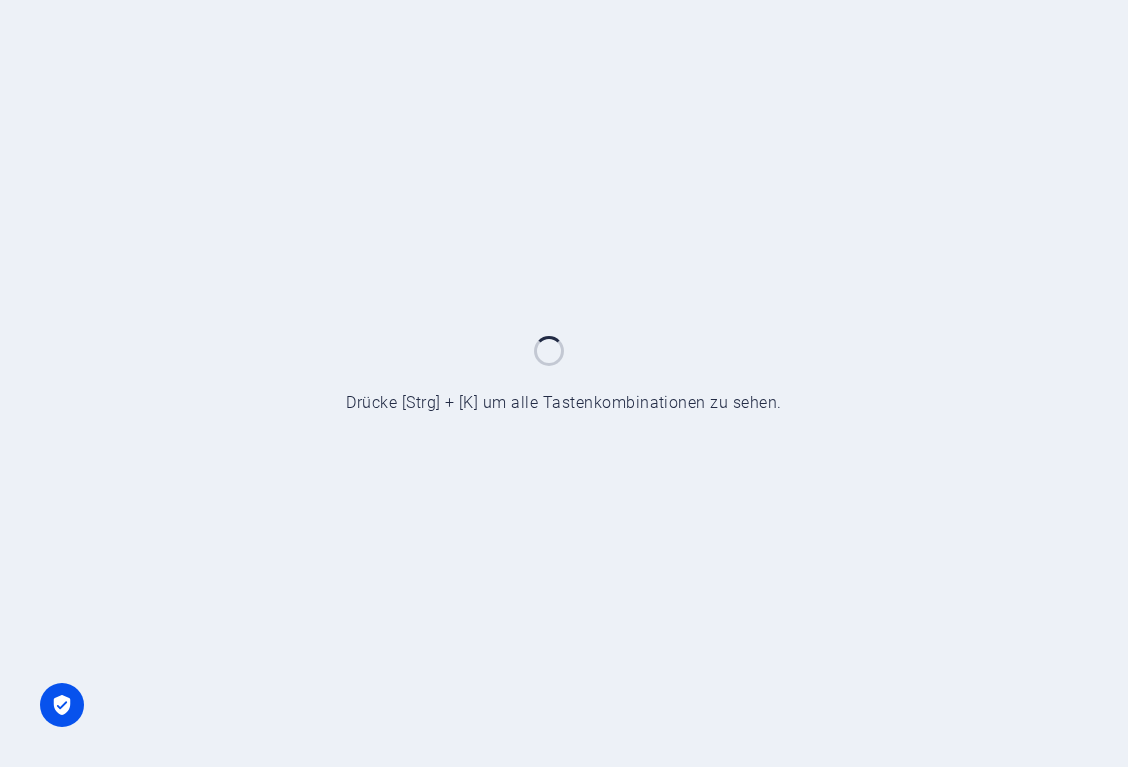 scroll, scrollTop: 0, scrollLeft: 0, axis: both 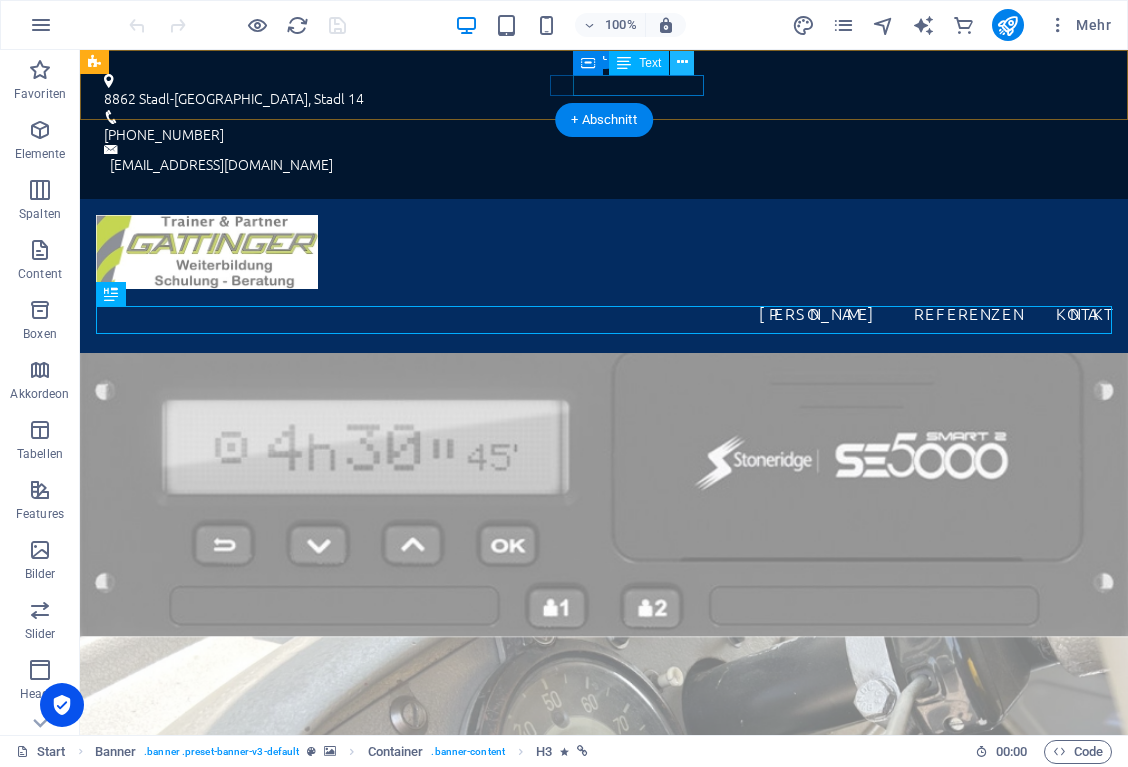 click at bounding box center (682, 62) 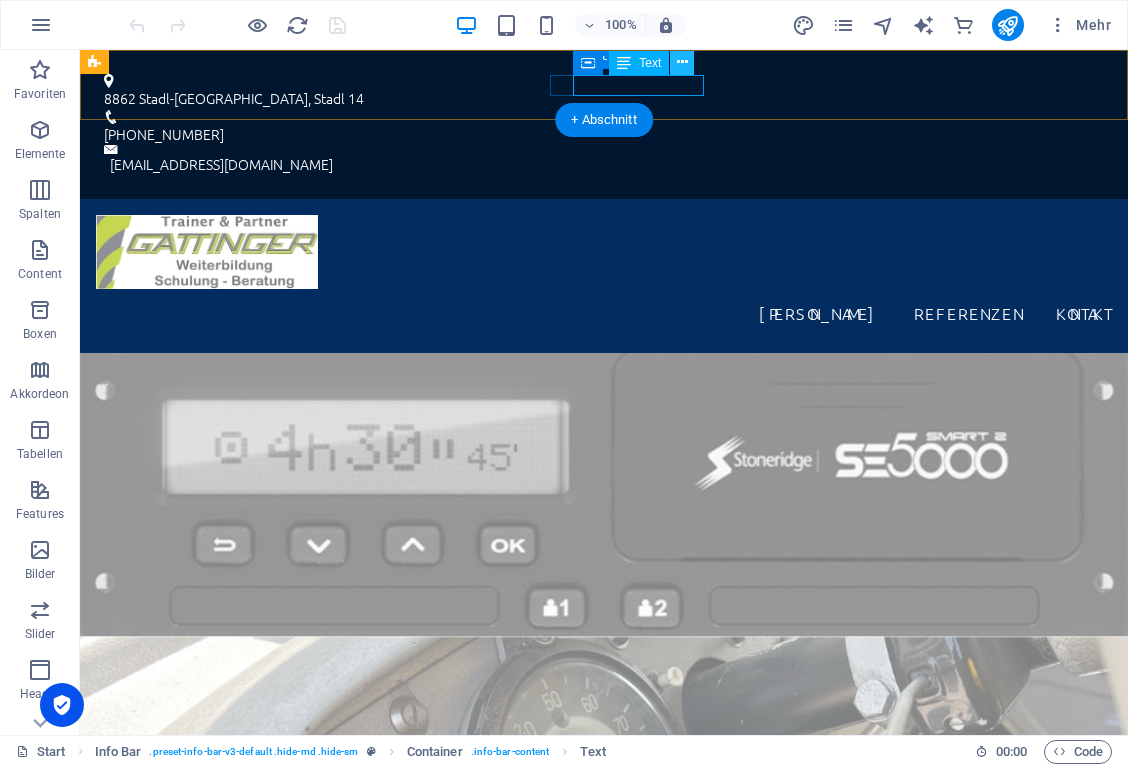 click at bounding box center (682, 62) 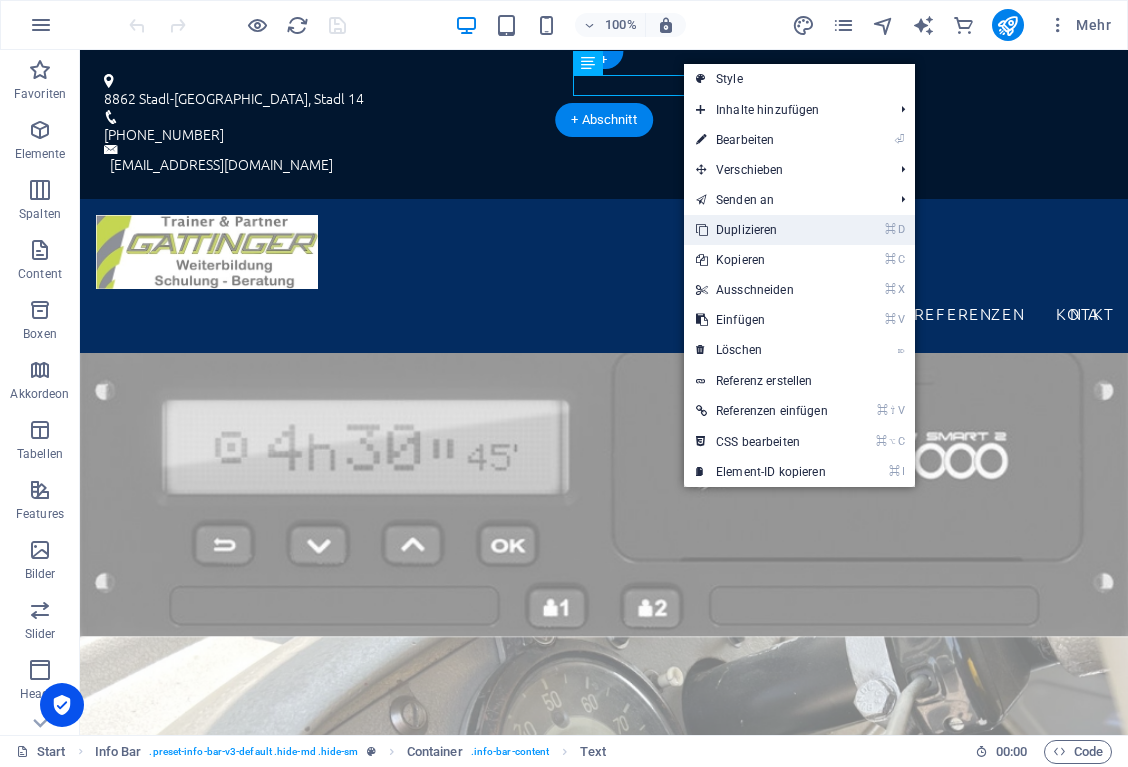 click on "⌘ D  Duplizieren" at bounding box center (762, 230) 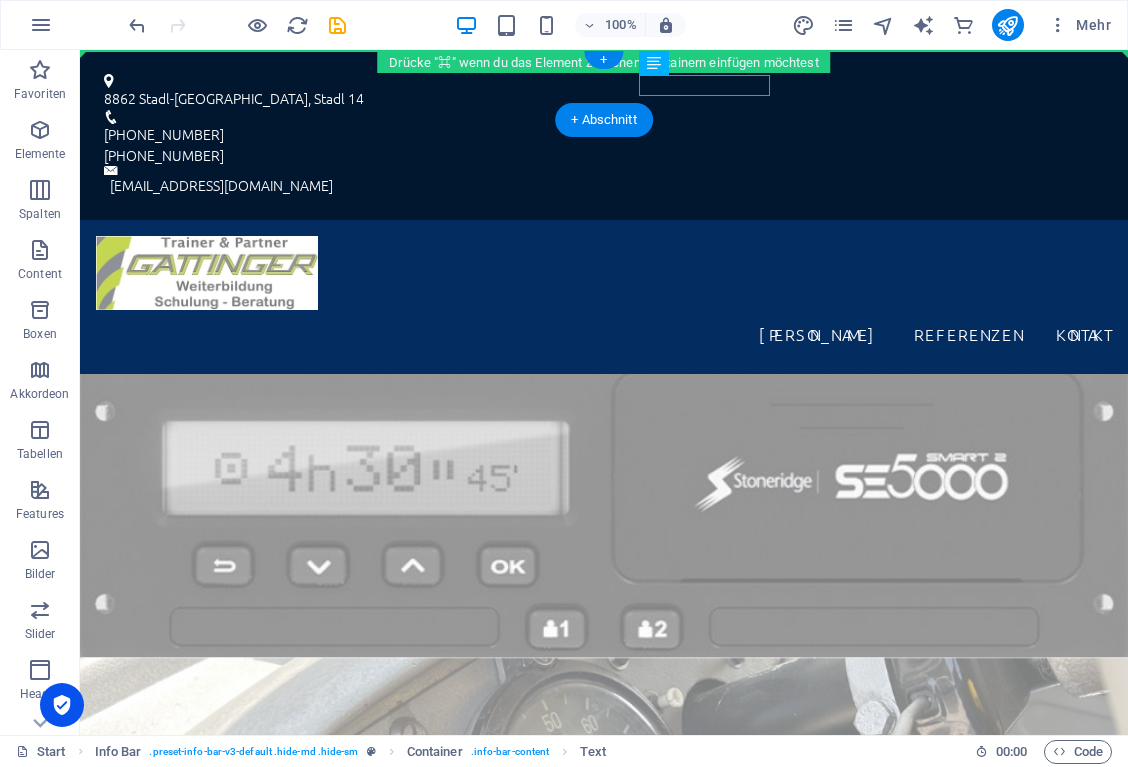 drag, startPoint x: 753, startPoint y: 77, endPoint x: 815, endPoint y: 78, distance: 62.008064 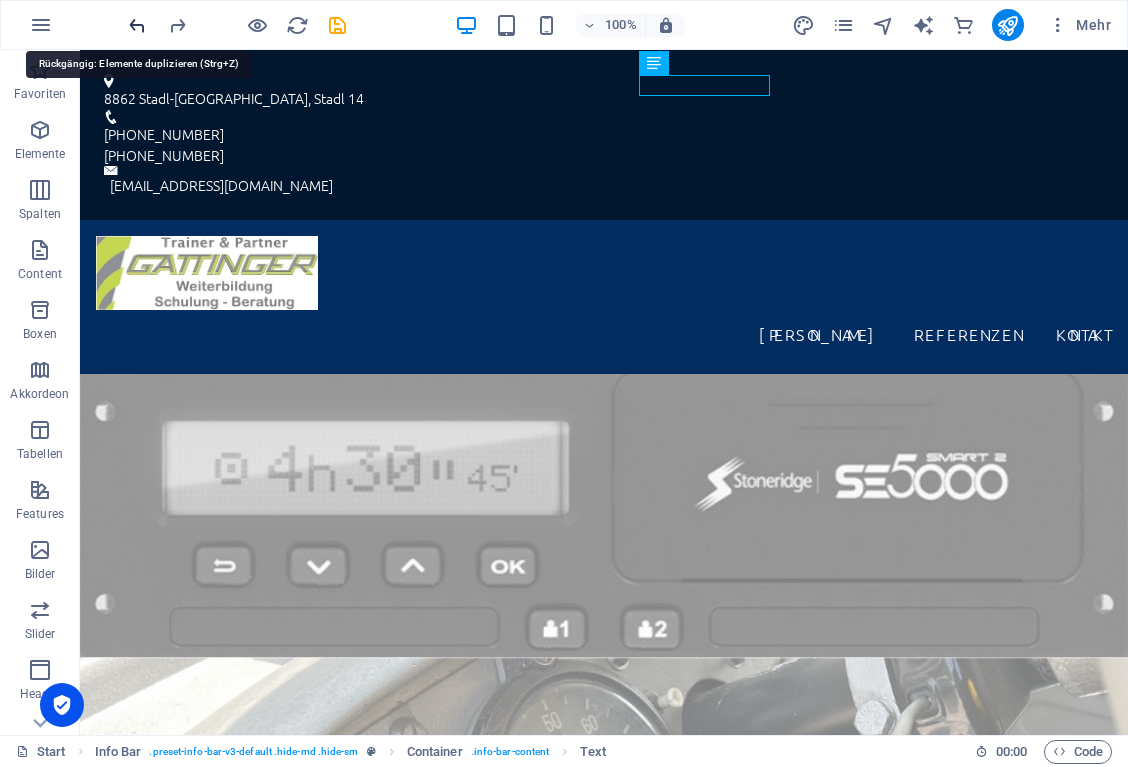 click at bounding box center (137, 25) 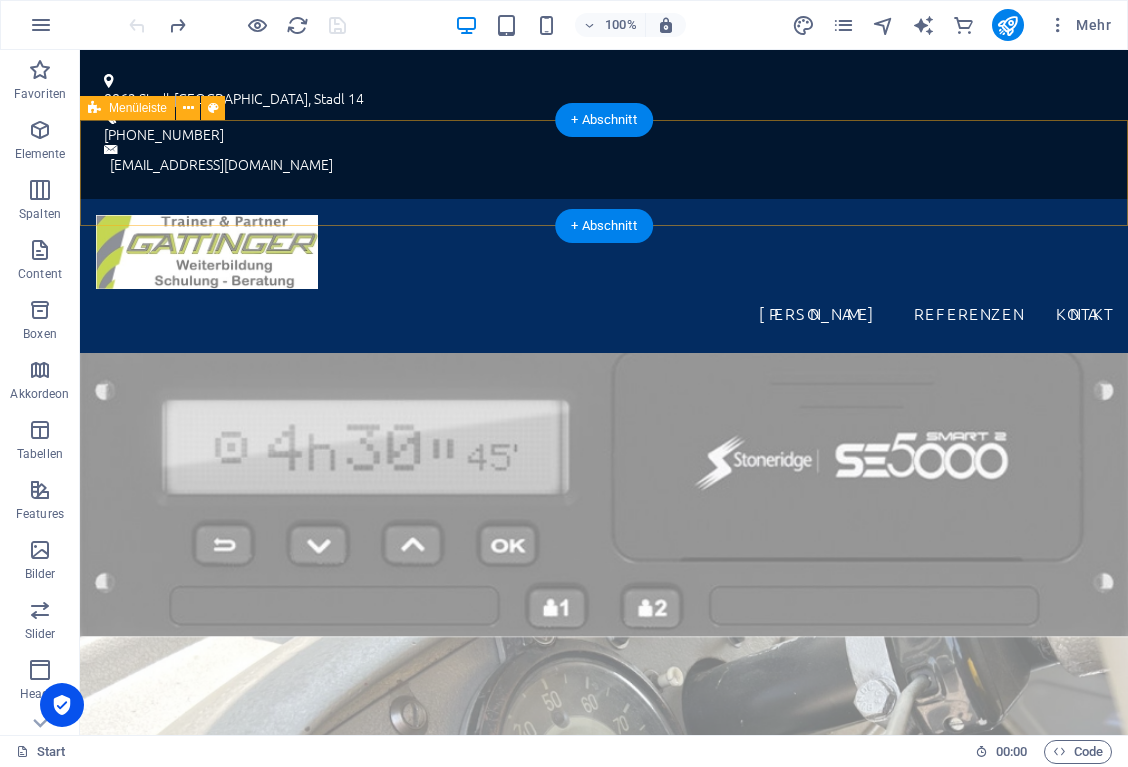 click on "Gattinger Hannes Referenzen Kontakt" at bounding box center [604, 276] 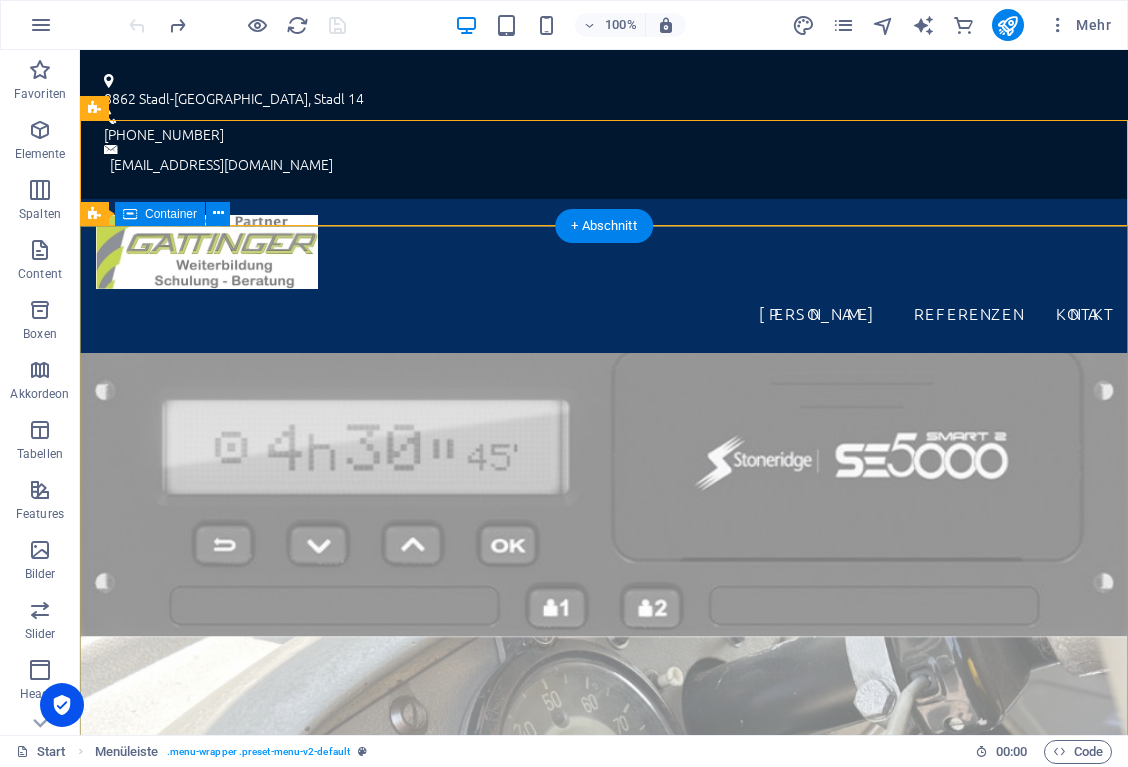 click on "Schulungsverpflichtung für Fahrtenschreiber liegt beim Unternehmen. . .? Verantwortlicher für Ladungssicherung... ...Fahrer, Zulassungsbesitzer Anordnungsbefugter? Unterschrift vom Fahrer für Fehlverhalten  lt. EG-VO 561/2006...? Diesel, Spraydosen, Batterien.... Gefahrgutbeauftragter vorhanden??? Be- und Entladefunktion am Fahrtenschreiber...? Keinen Termin mehr für die Tachokalibrierung bekommen...? Noch weitere Fragen zum Thema... ... dann  haben  sie hier den richtigen Ansprechpartner gefunden!" at bounding box center [604, 1385] 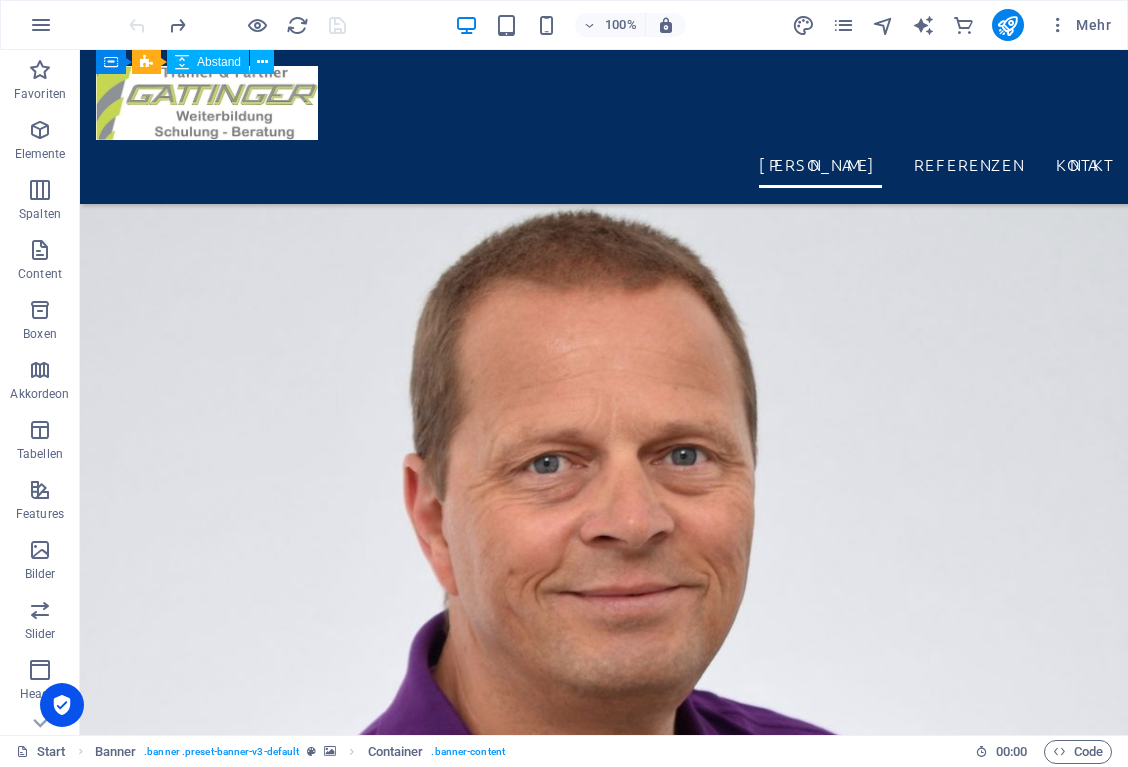 scroll, scrollTop: 2000, scrollLeft: 0, axis: vertical 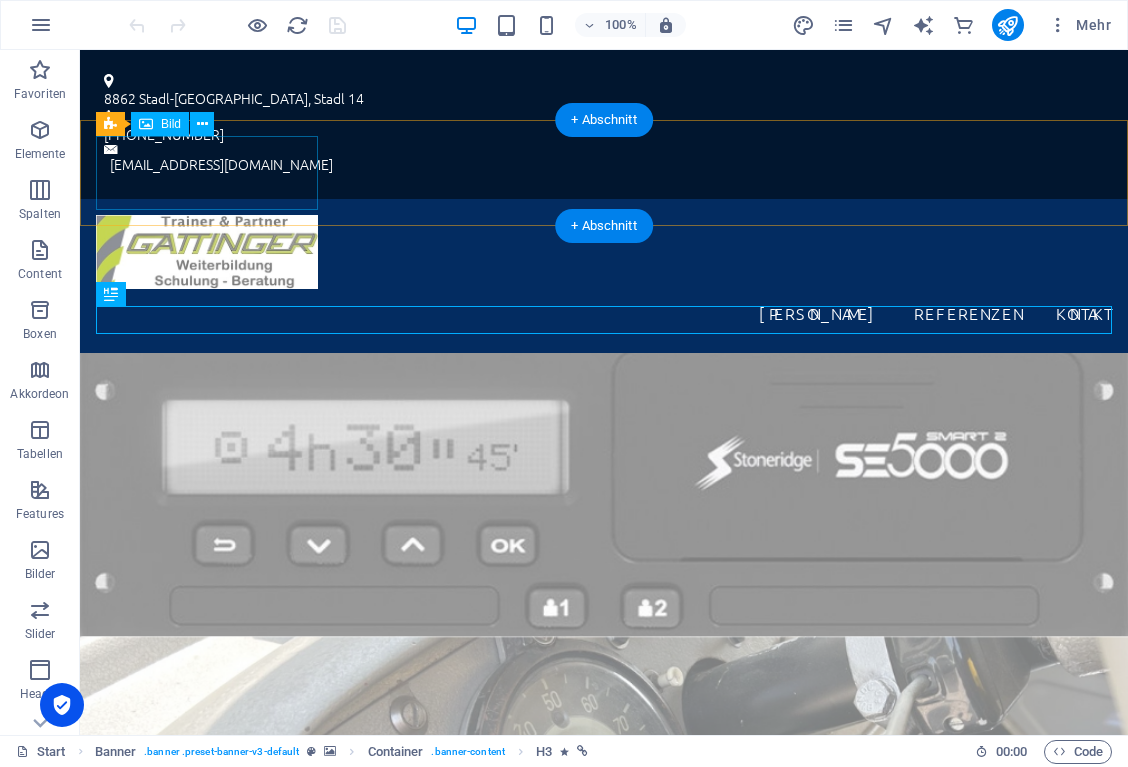 click at bounding box center (604, 252) 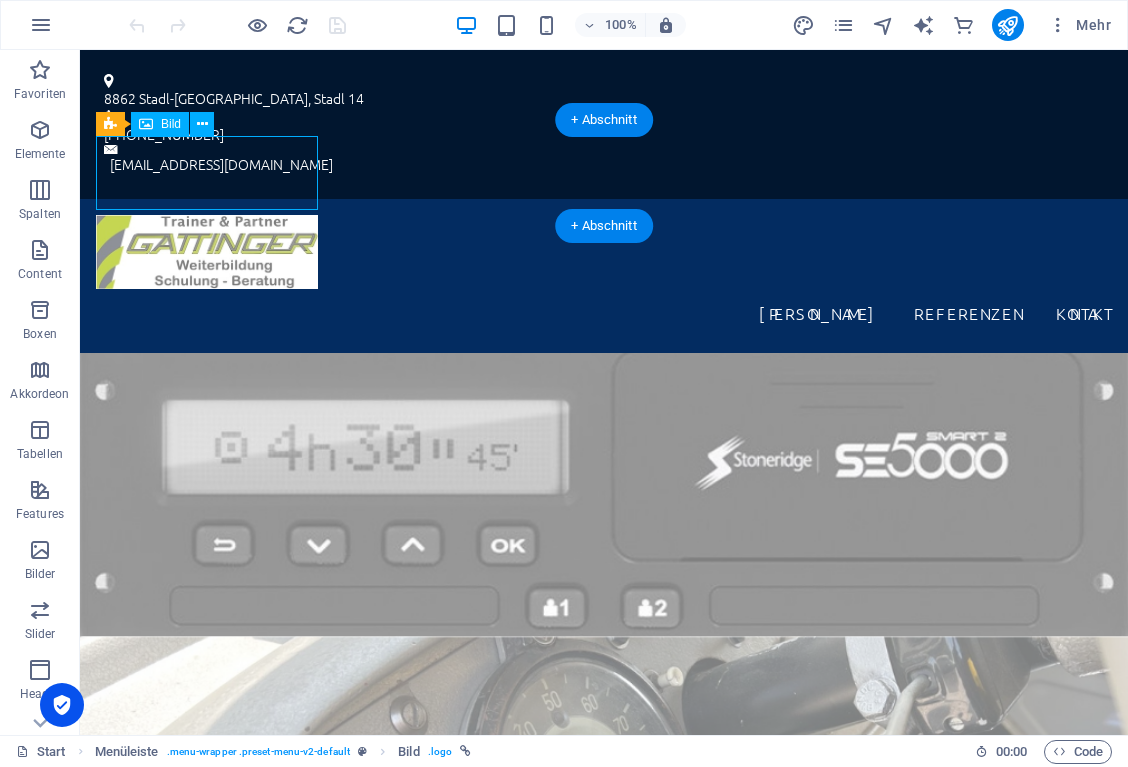 click at bounding box center (604, 252) 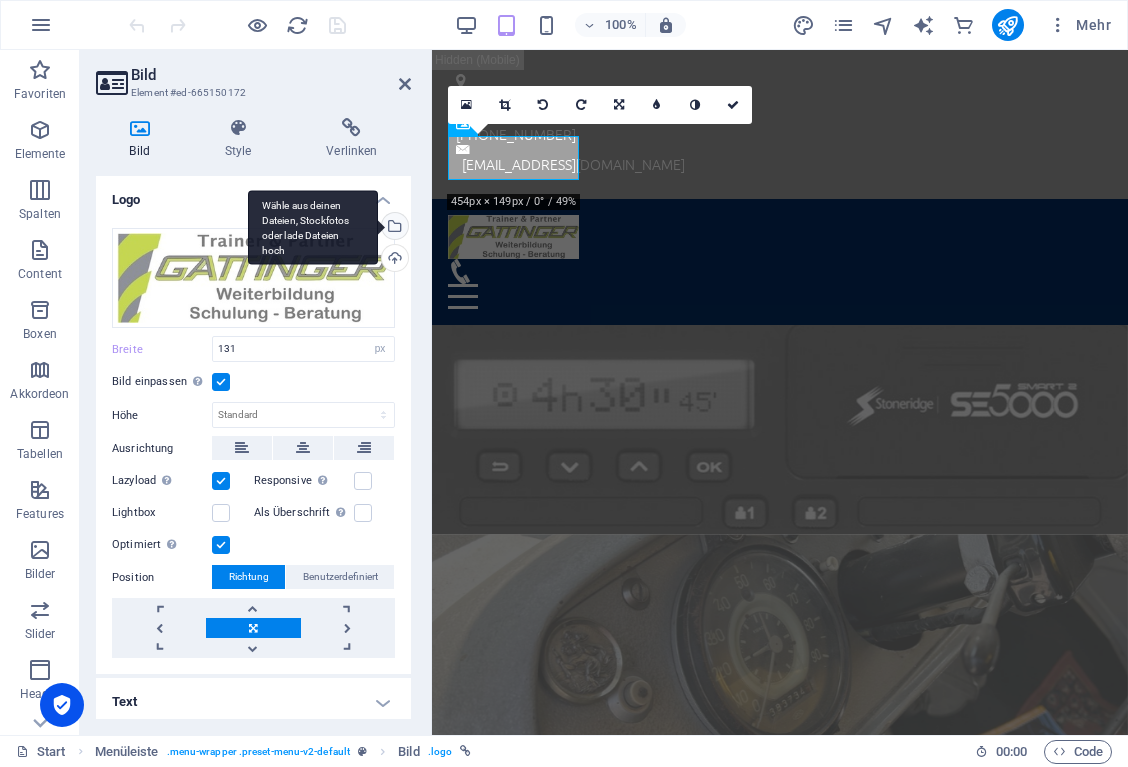 click on "Wähle aus deinen Dateien, Stockfotos oder lade Dateien hoch" at bounding box center (393, 228) 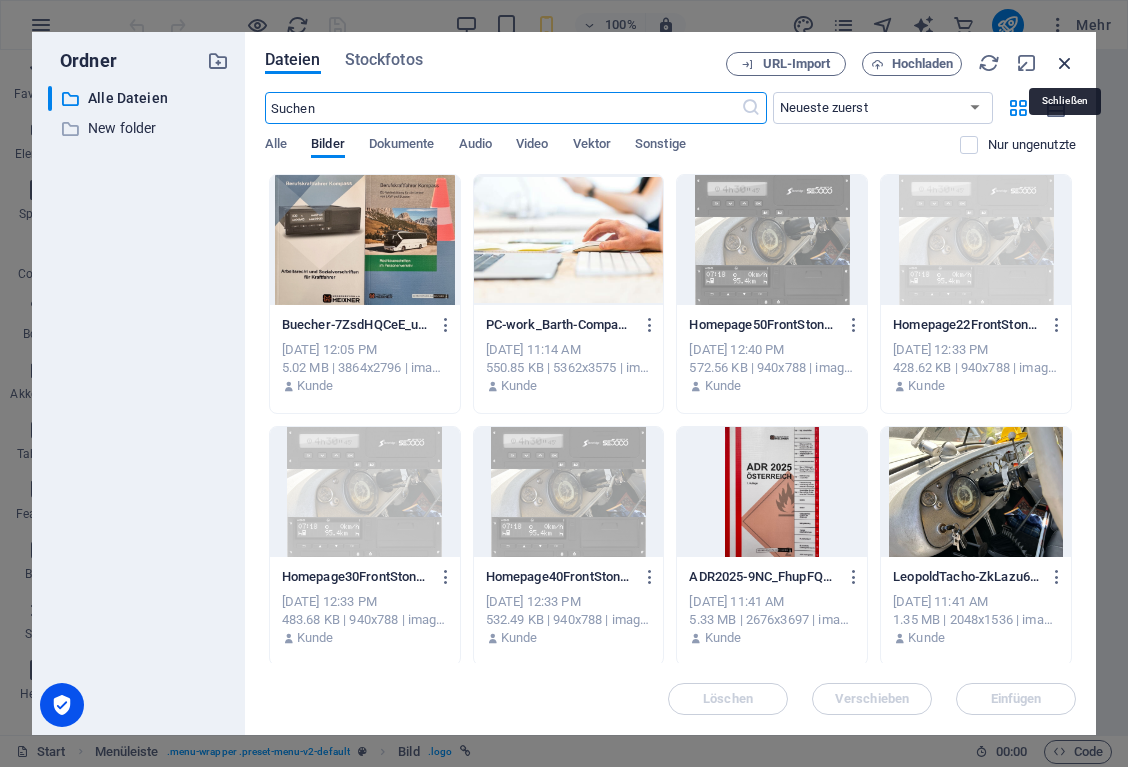 click at bounding box center [1065, 63] 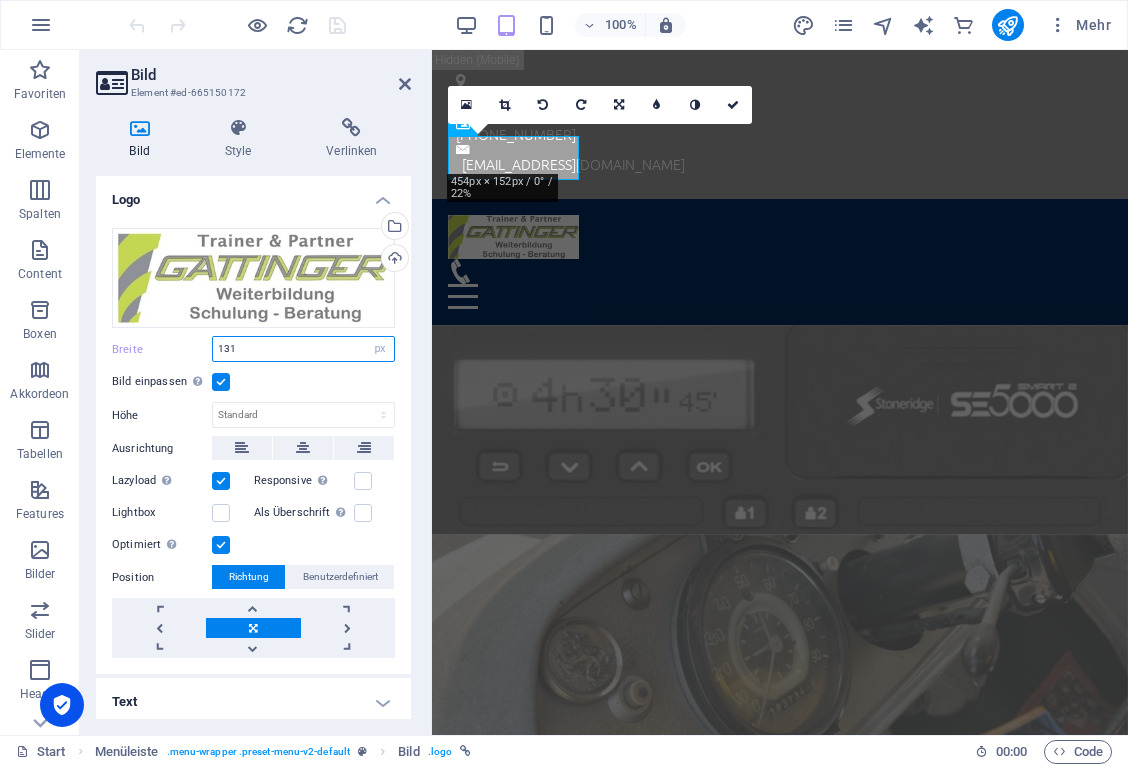 click on "131" at bounding box center [303, 349] 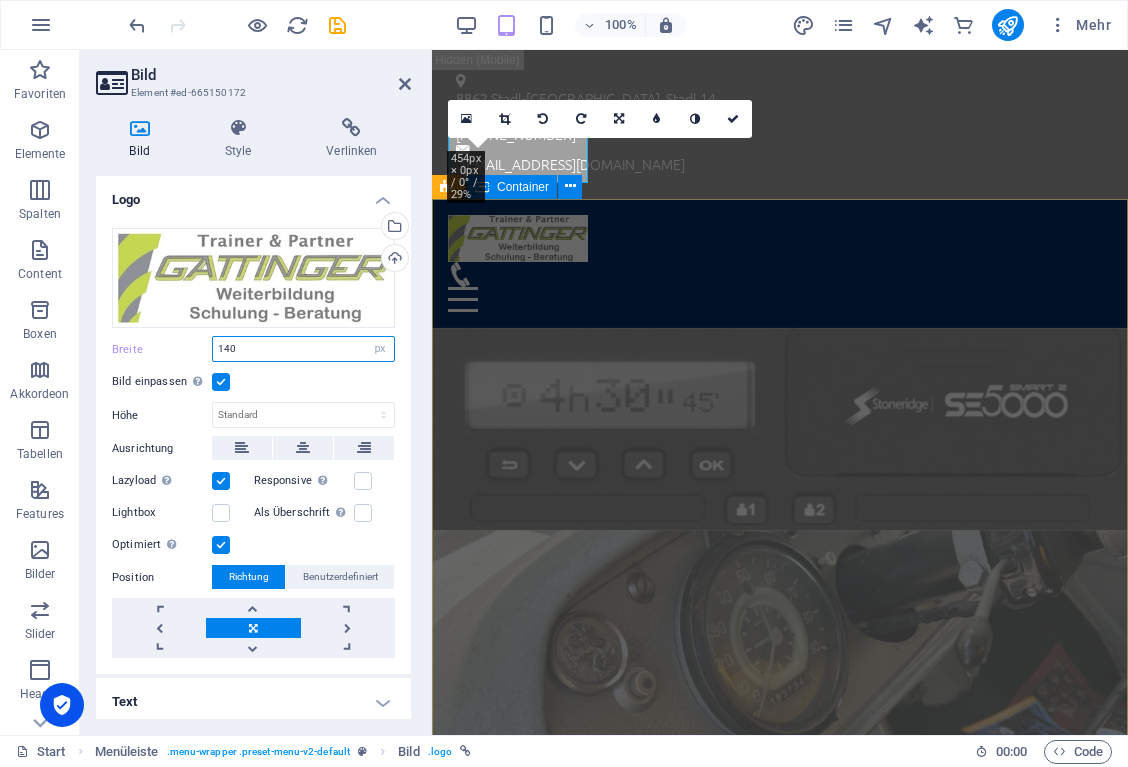 type on "140" 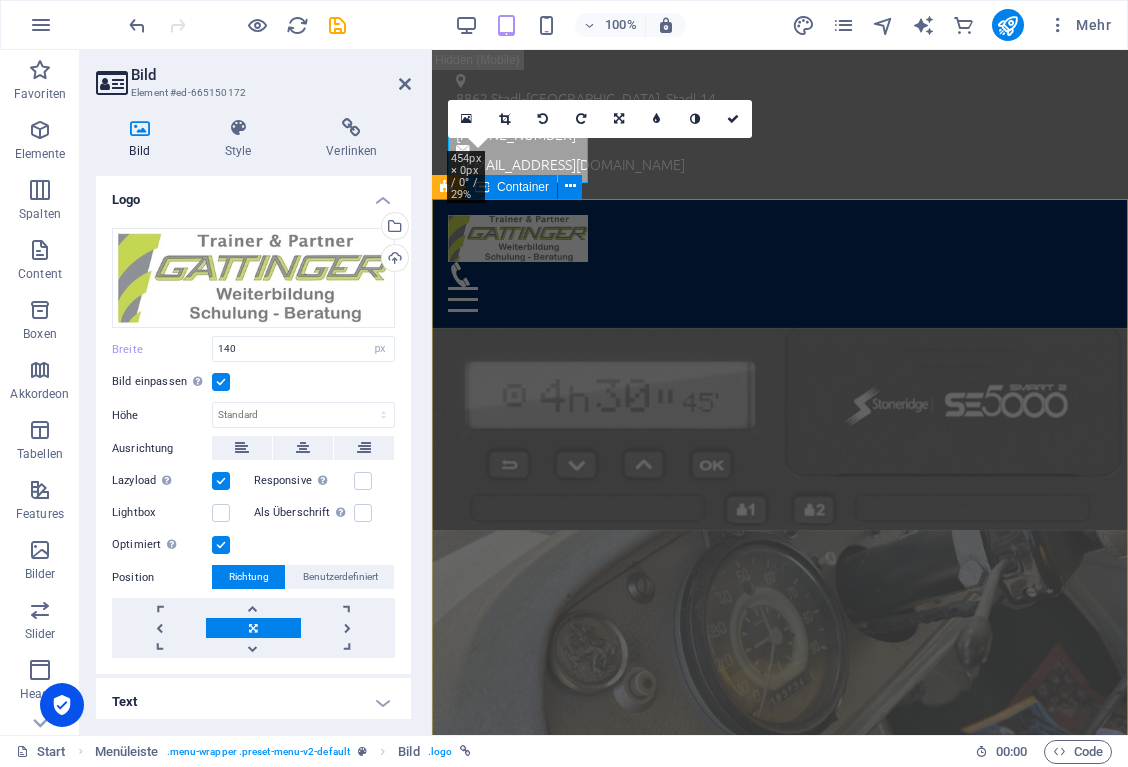 click on "Schulungsverpflichtung für Fahrtenschreiber liegt beim Unternehmen. . .? Verantwortlicher für Ladungssicherung... ...Fahrer, Zulassungsbesitzer Anordnungsbefugter? Unterschrift vom Fahrer für Fehlverhalten  lt. EG-VO 561/2006...? Diesel, Spraydosen, Batterien.... Gefahrgutbeauftragter vorhanden??? Be- und Entladefunktion am Fahrtenschreiber...? Keinen Termin mehr für die Tachokalibrierung bekommen...? Noch weitere Fragen zum Thema... ... dann  haben  sie hier den richtigen Ansprechpartner gefunden!" at bounding box center (780, 1248) 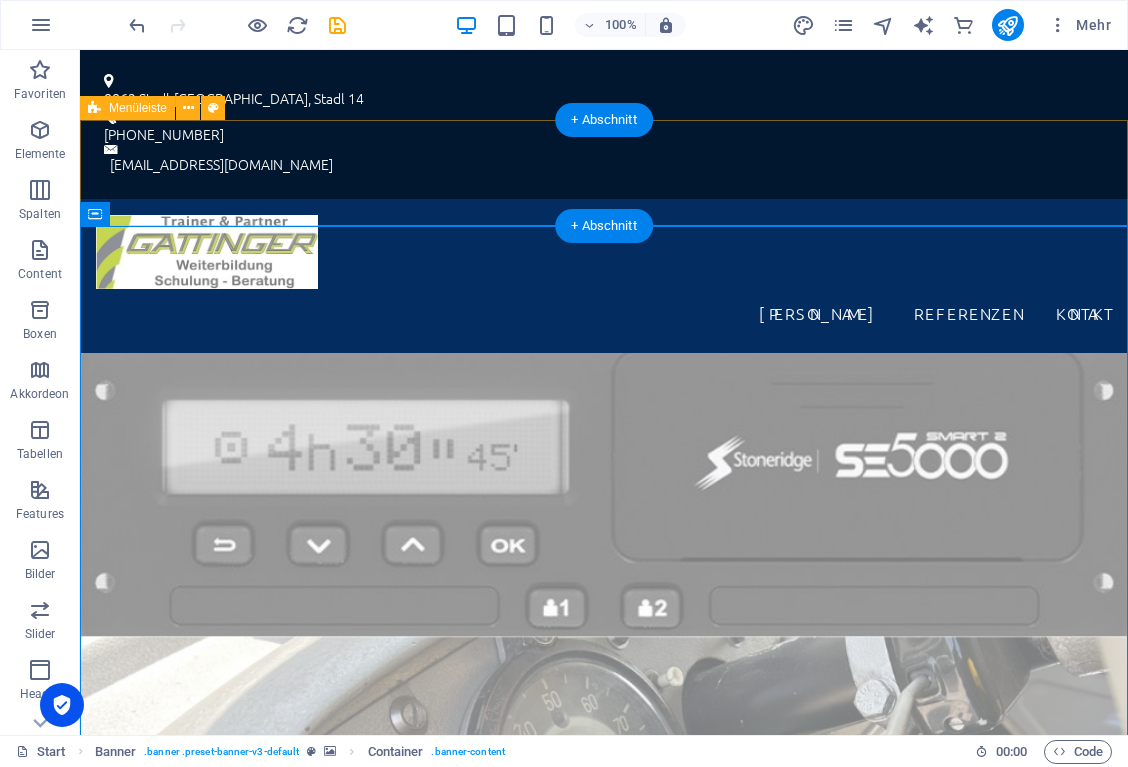 click on "Gattinger Hannes Referenzen Kontakt" at bounding box center (604, 276) 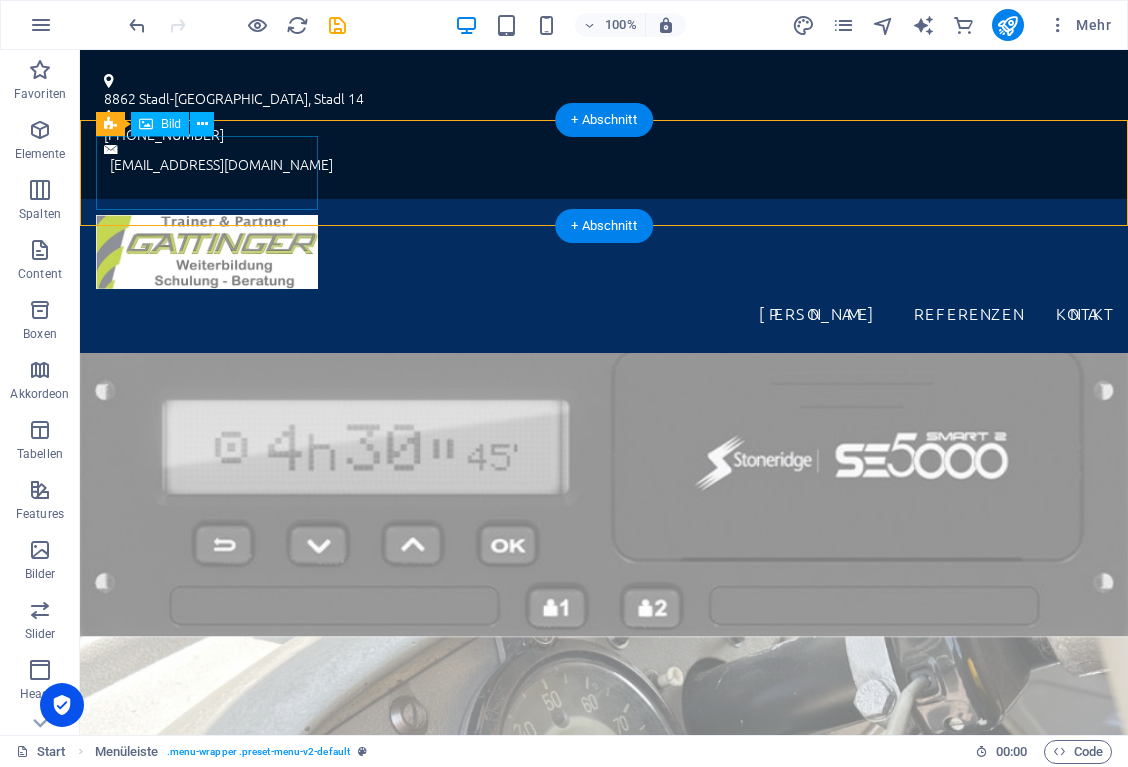 click at bounding box center [604, 252] 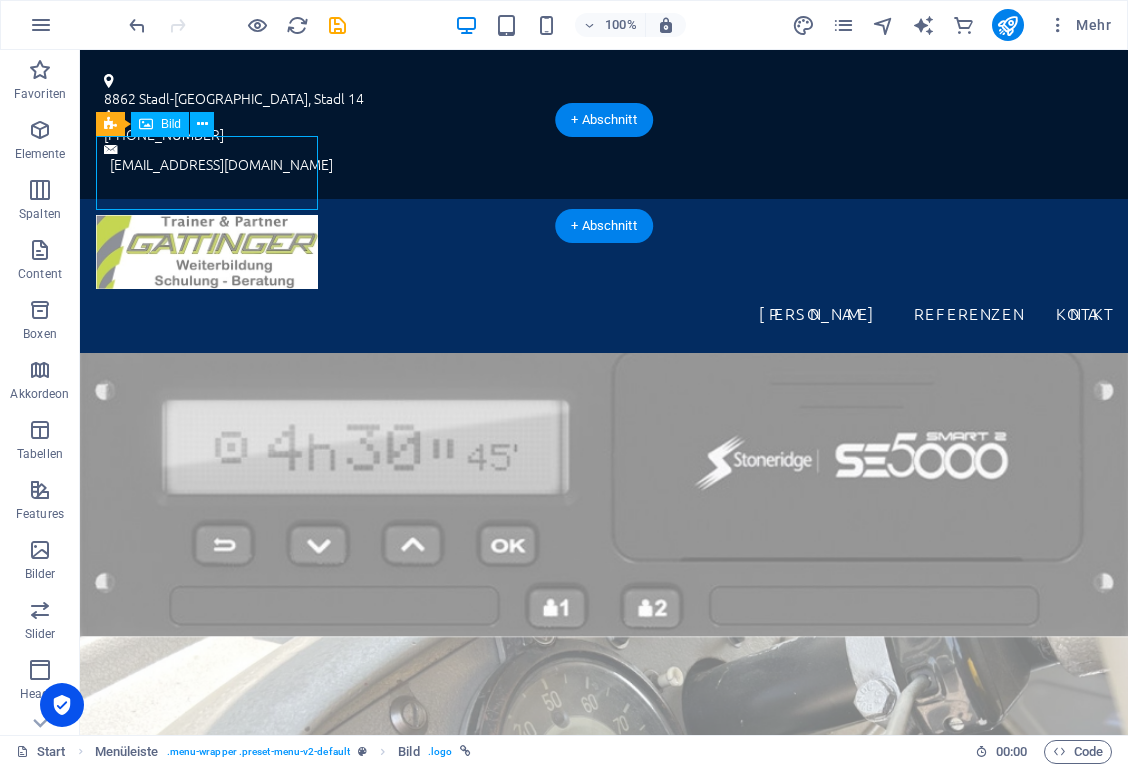 click at bounding box center (604, 252) 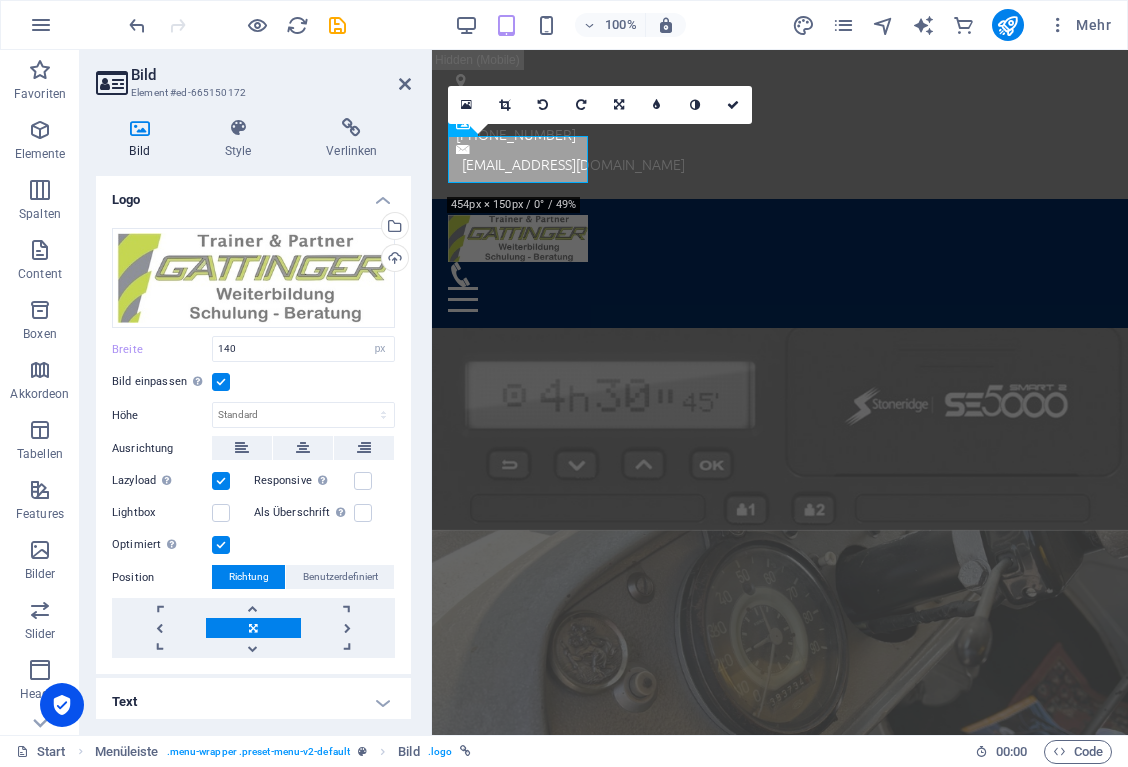click at bounding box center [221, 382] 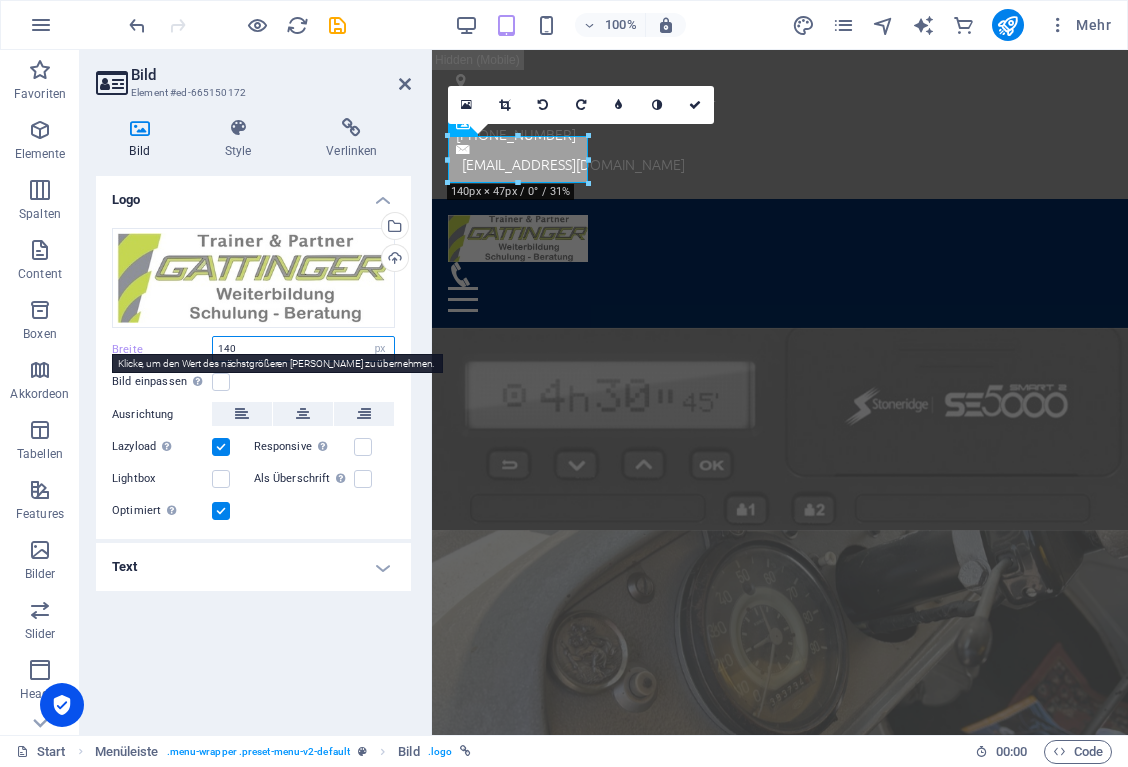 drag, startPoint x: 238, startPoint y: 348, endPoint x: 198, endPoint y: 348, distance: 40 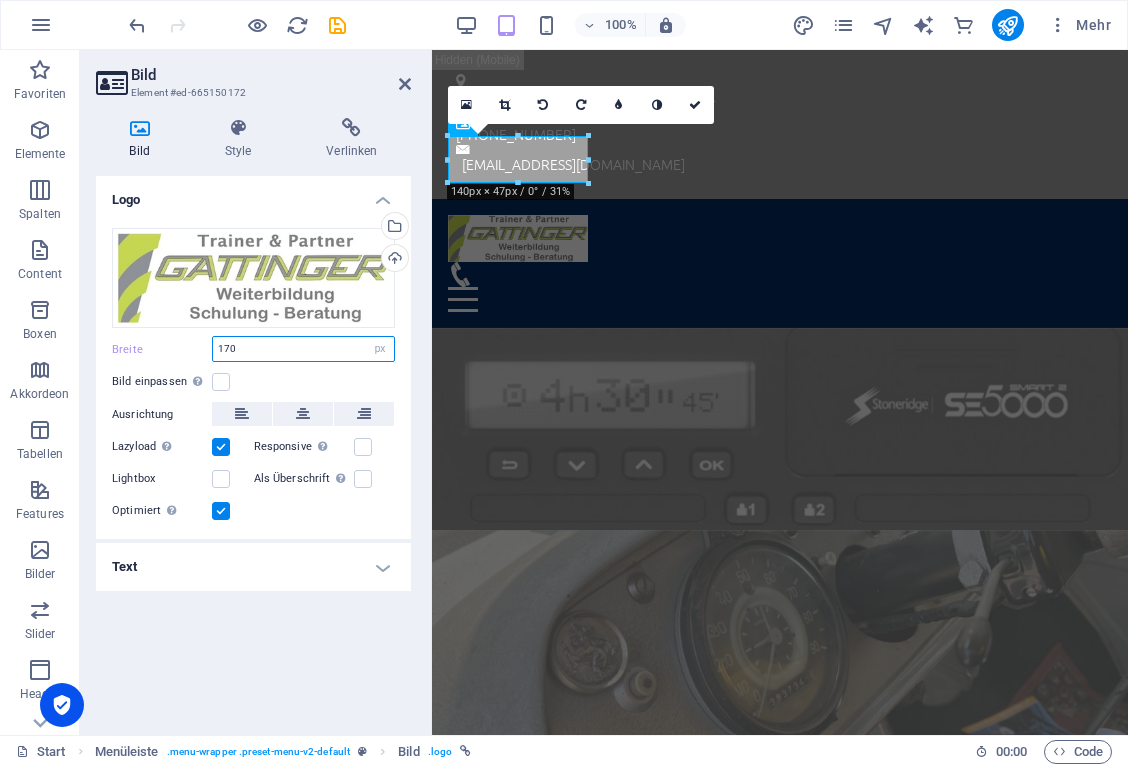 type on "170" 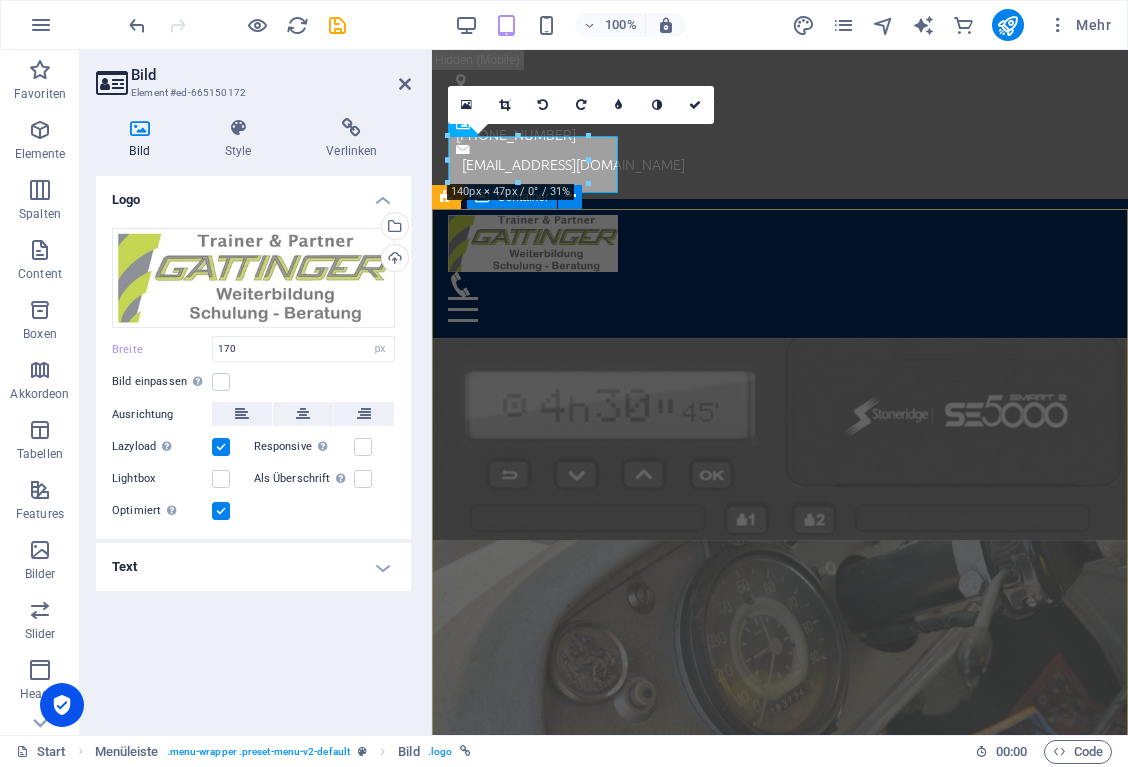 click on "Schulungsverpflichtung für Fahrtenschreiber liegt beim Unternehmen. . .? Verantwortlicher für Ladungssicherung... ...Fahrer, Zulassungsbesitzer Anordnungsbefugter? Unterschrift vom Fahrer für Fehlverhalten  lt. EG-VO 561/2006...? Diesel, Spraydosen, Batterien.... Gefahrgutbeauftragter vorhanden??? Be- und Entladefunktion am Fahrtenschreiber...? Keinen Termin mehr für die Tachokalibrierung bekommen...? Noch weitere Fragen zum Thema... ... dann  haben  sie hier den richtigen Ansprechpartner gefunden!" at bounding box center (780, 1258) 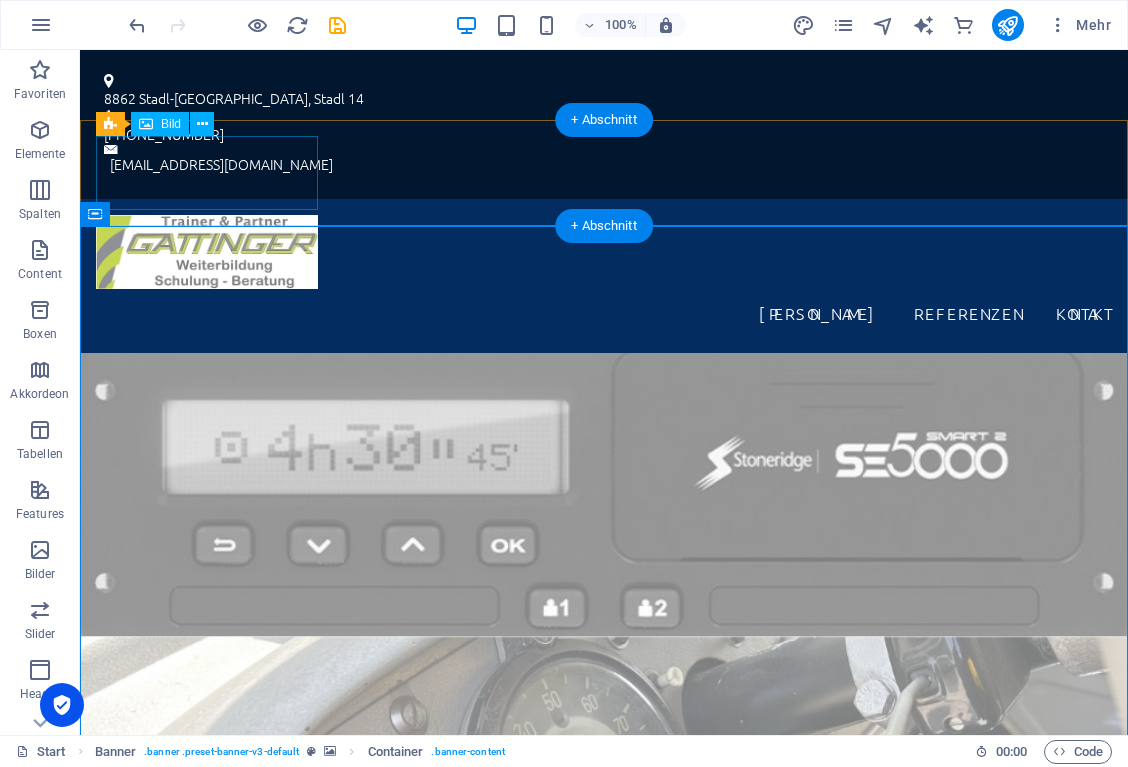 click at bounding box center [604, 252] 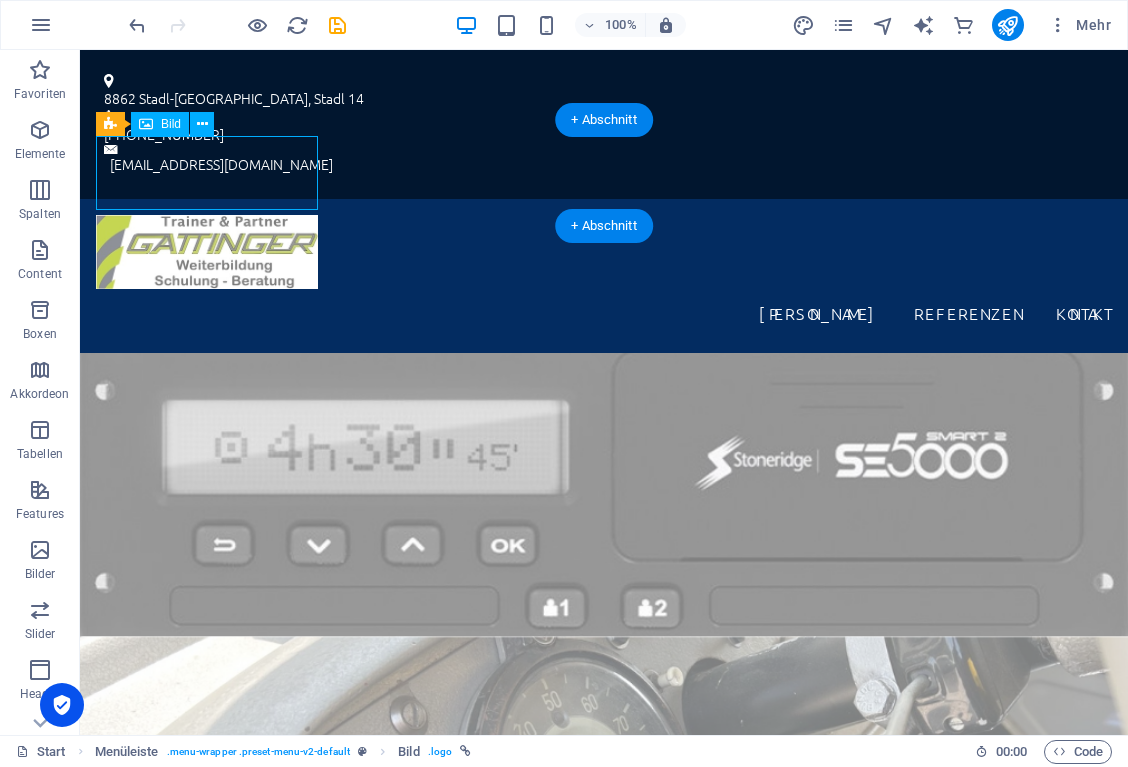 click at bounding box center (604, 252) 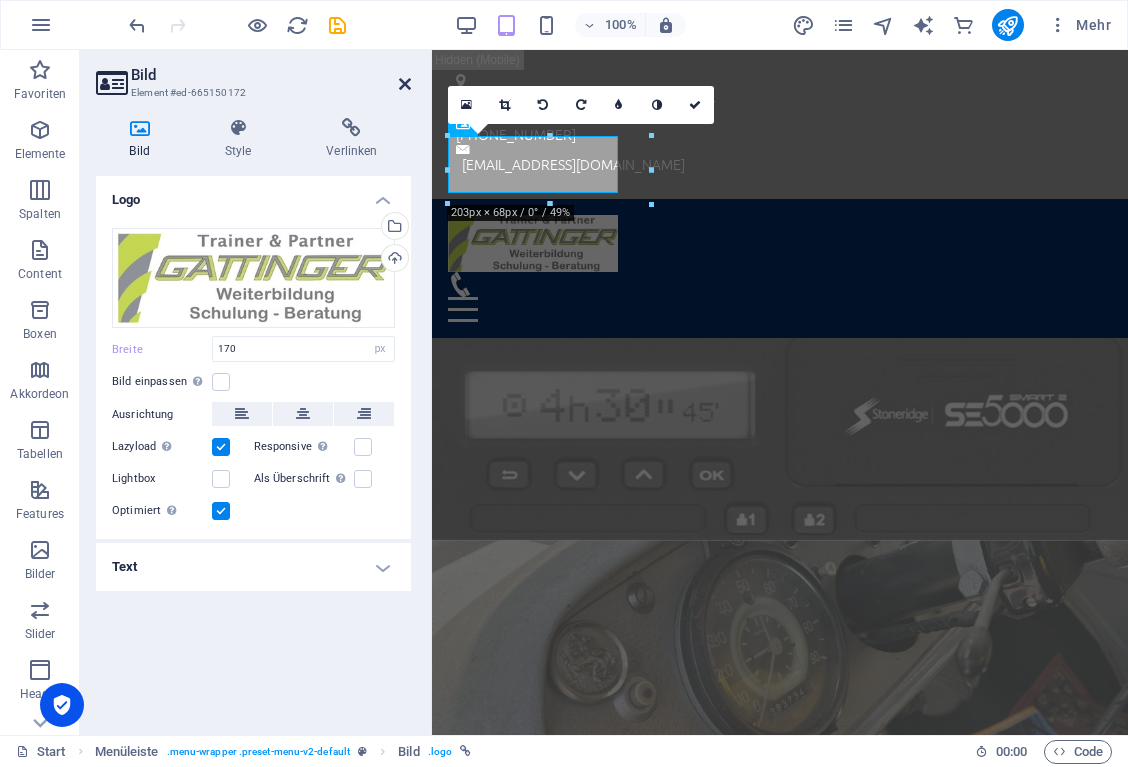 click at bounding box center (405, 84) 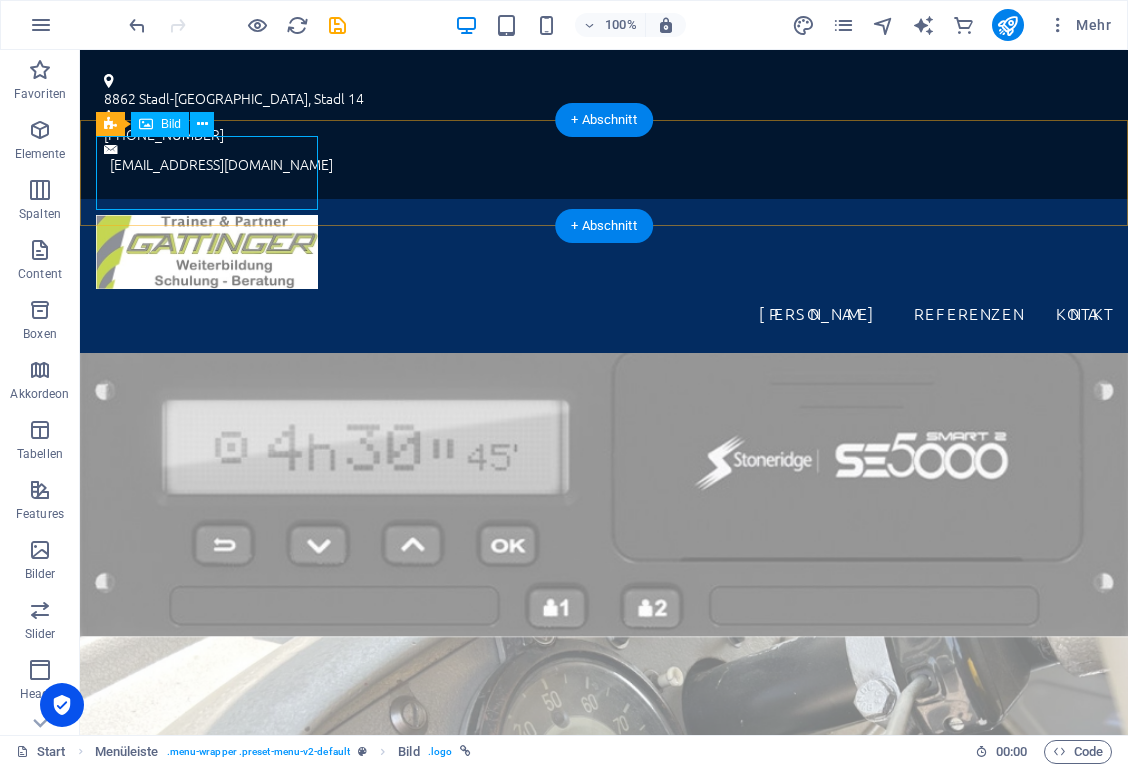 click at bounding box center (604, 252) 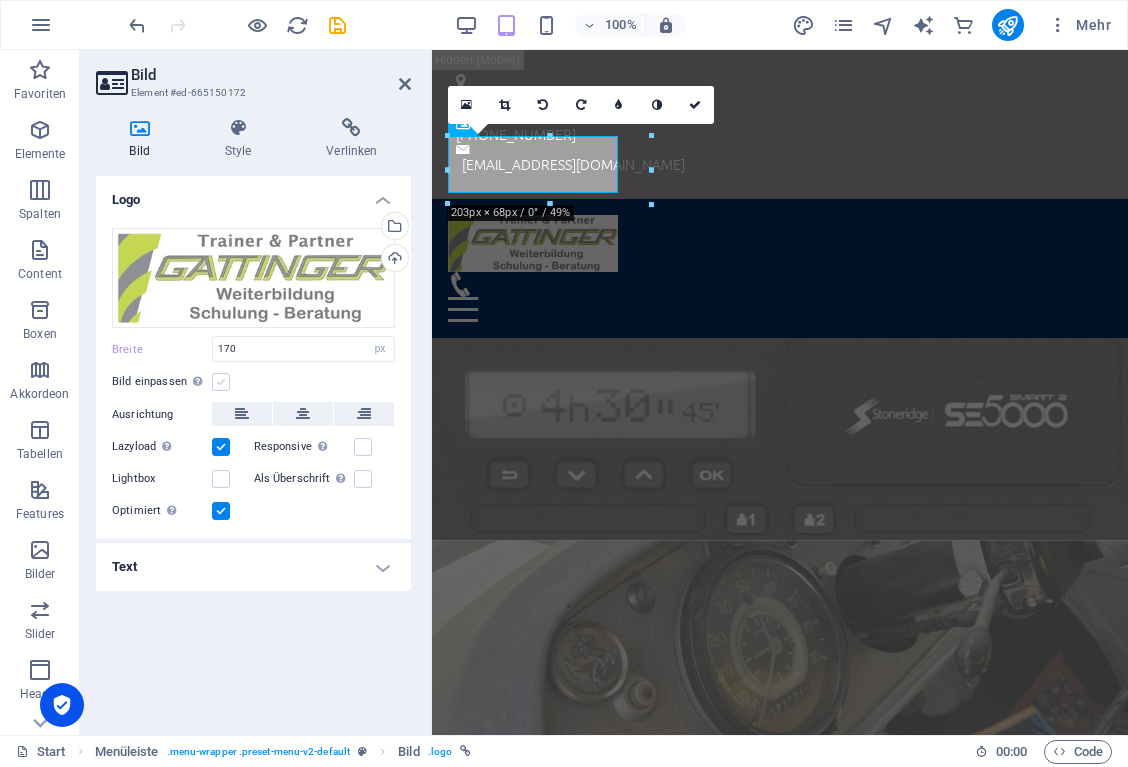 click at bounding box center [221, 382] 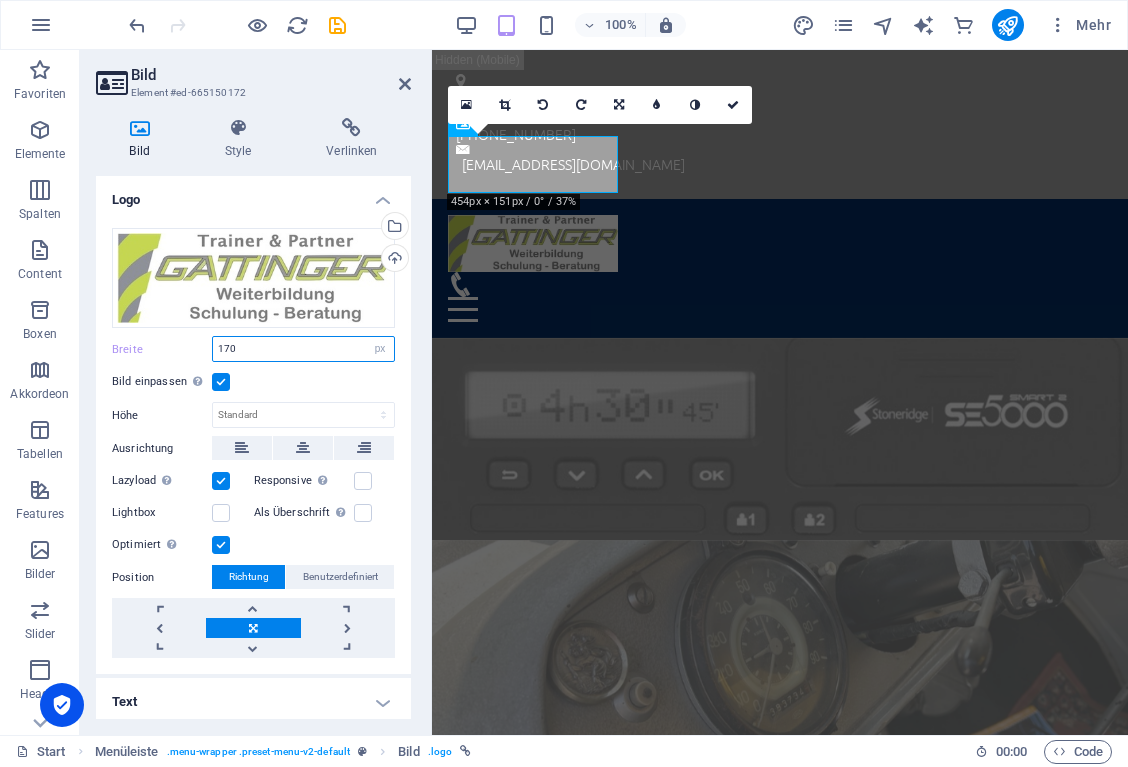 click on "170" at bounding box center (303, 349) 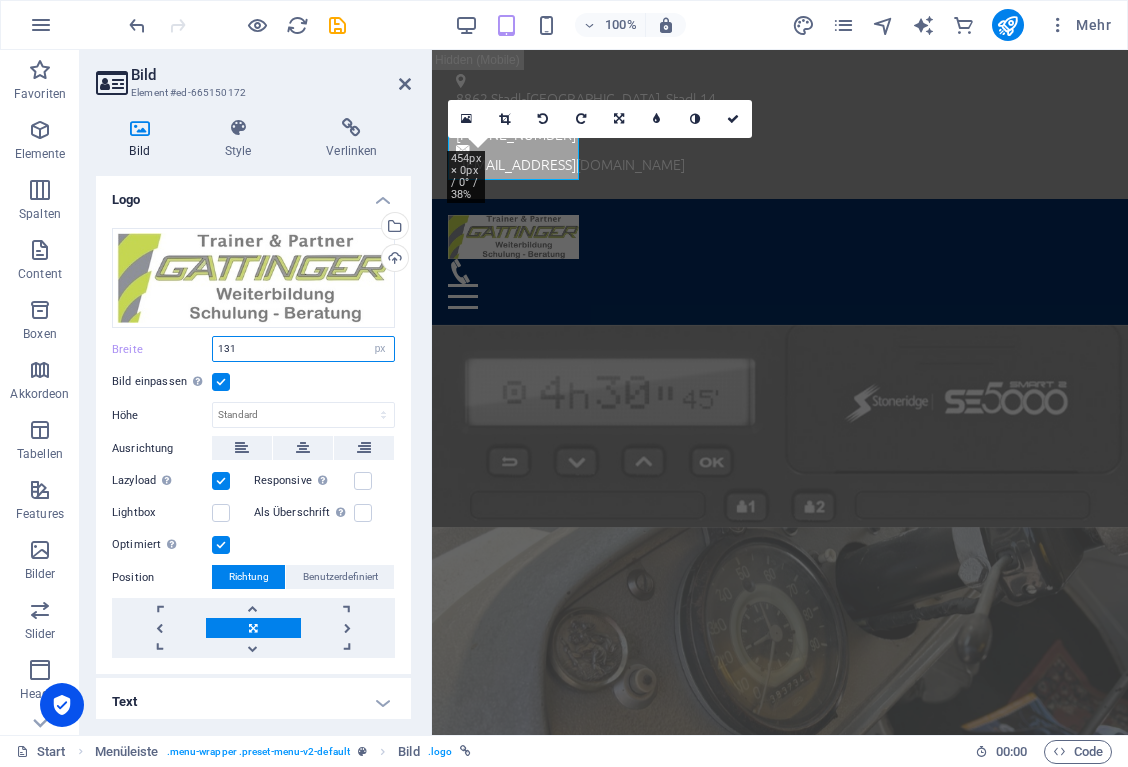 scroll, scrollTop: 0, scrollLeft: 0, axis: both 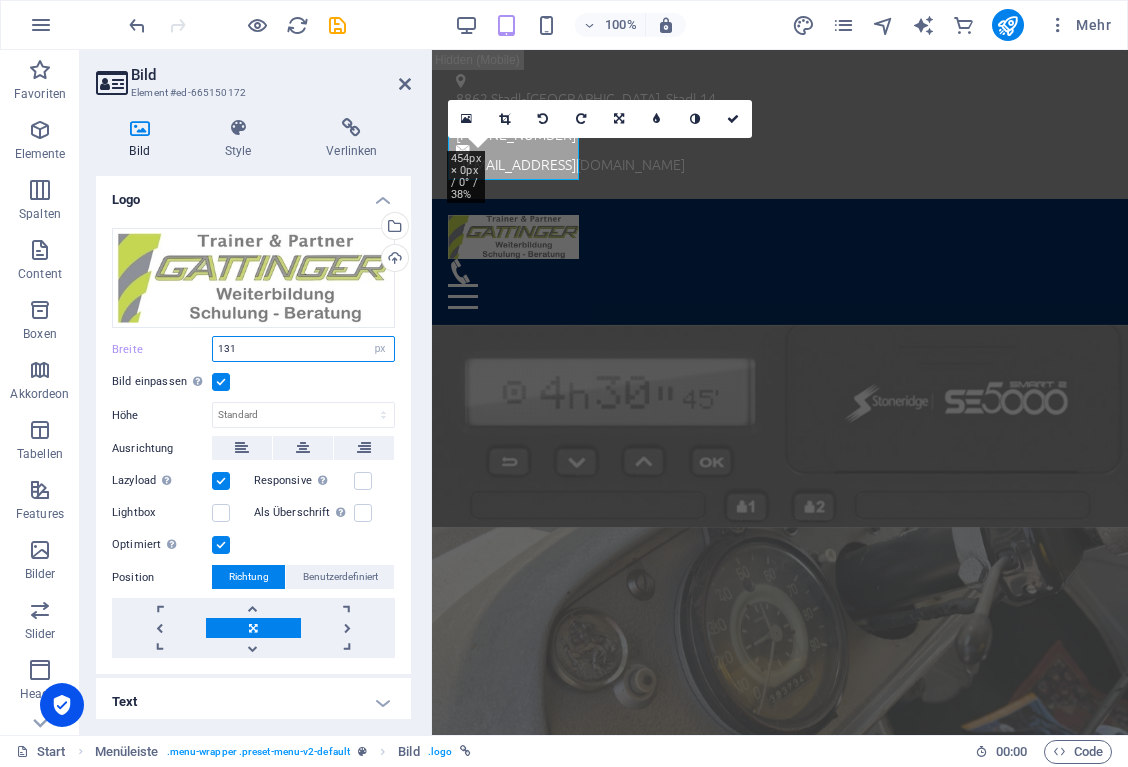 type on "131" 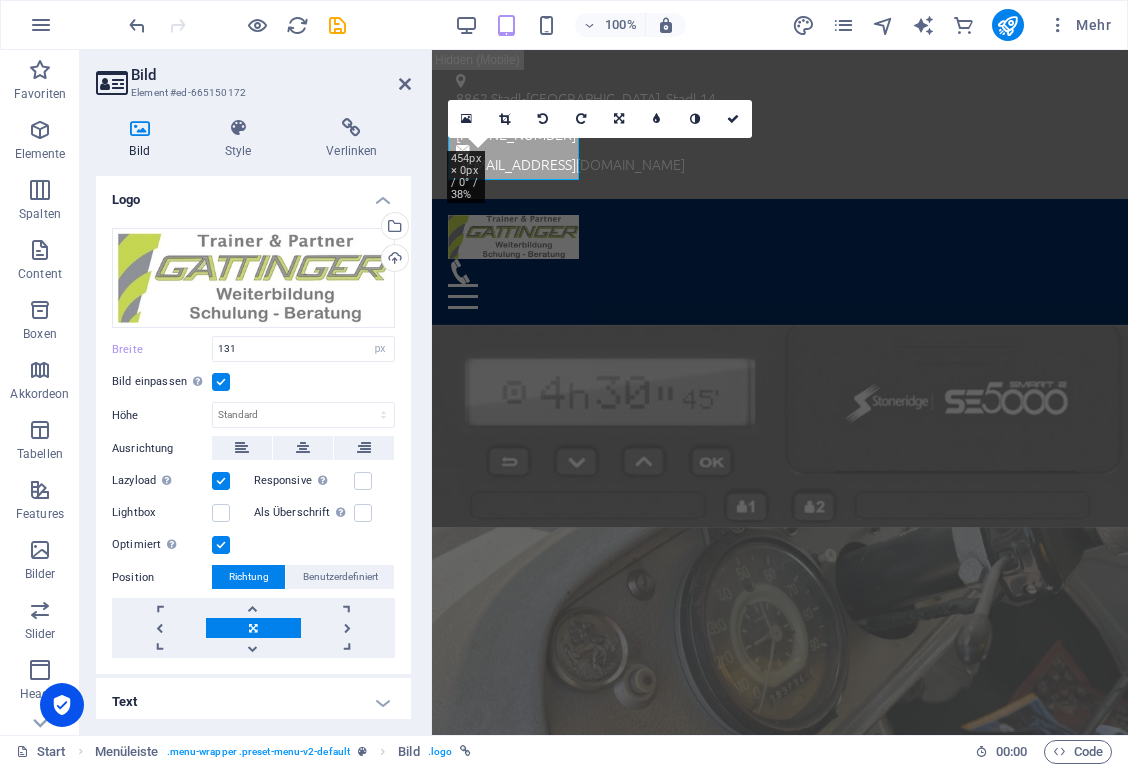 click on "Bild Element #ed-665150172 Bild Style Verlinken Logo Ziehe Dateien zum Hochladen hierher oder  klicke hier, um aus Dateien oder kostenlosen Stockfotos & -videos zu wählen Wähle aus deinen Dateien, Stockfotos oder lade Dateien hoch Hochladen Breite 131 Standard auto px rem % em vh vw Bild einpassen Bild automatisch anhand einer fixen Breite und Höhe einpassen Höhe Standard auto px Ausrichtung Lazyload Bilder auf Seite nachträglich laden. Verbessert Ladezeit (Pagespeed). Responsive Automatisch Retina-Bilder und kleinere Bilder auf Smartphones laden Lightbox Als Überschrift Das Bild in eine H1-Überschrift einfügen. Nützlich, um dem Alternativtext die Gewichtung einer H1-Überschrift zu geben, z.B. für das Logo. Deaktiviert lassen, wenn unklar. Optimiert Bilder werden komprimiert für eine bessere Ladegeschwindigkeit der Website. Position Richtung Benutzerdefiniert X-Versatz 50 px rem % vh vw Y-Versatz 50 px rem % vh vw Textfluss Kein Bild links Bild rechts Text Alternativtext Bildunterschrift Normal 8" at bounding box center (256, 392) 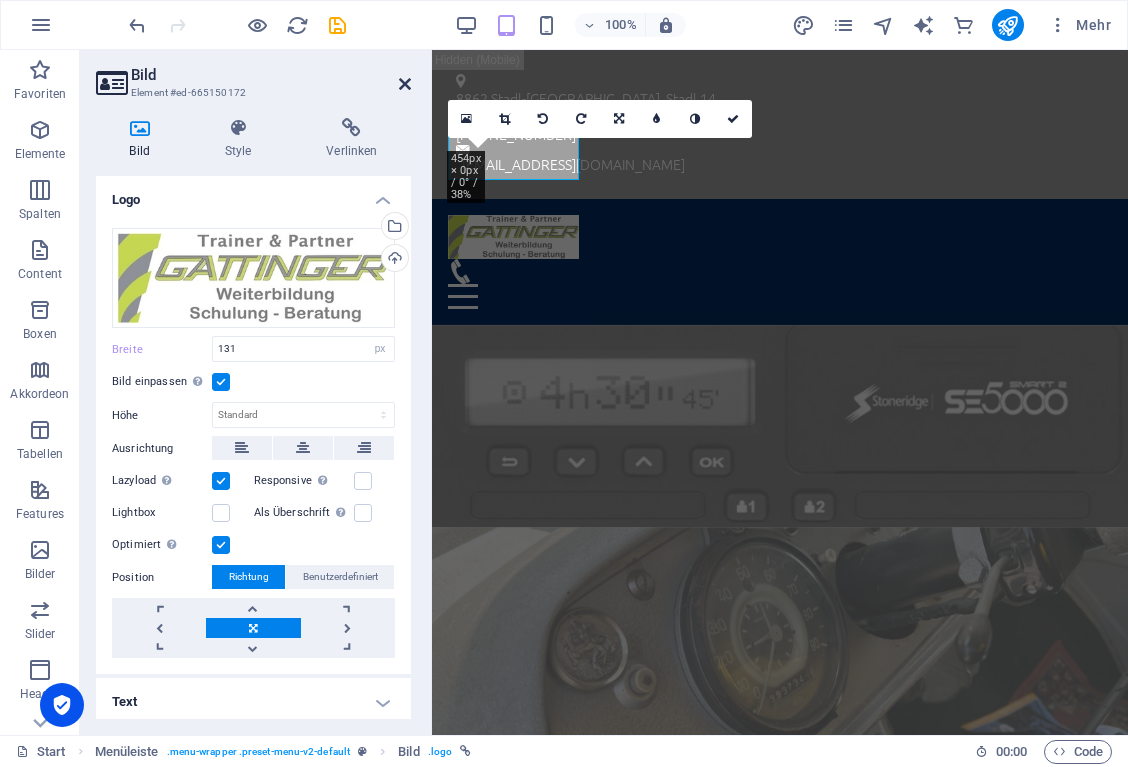 click at bounding box center (405, 84) 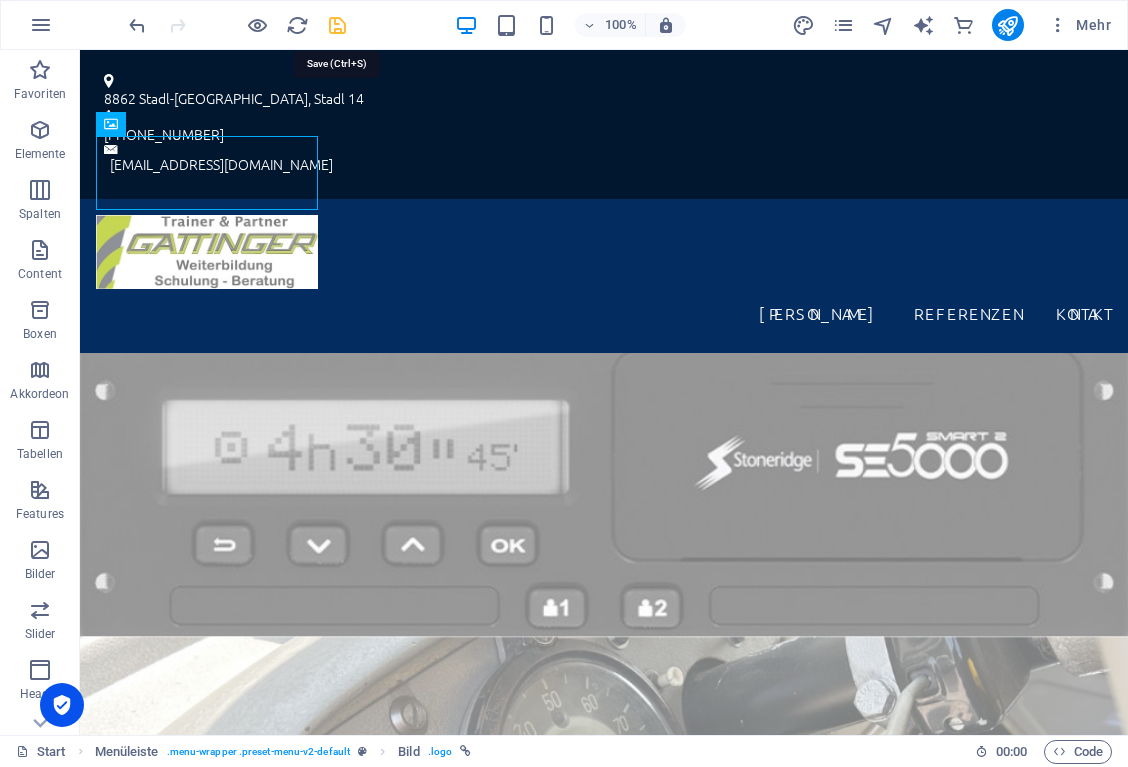click at bounding box center (337, 25) 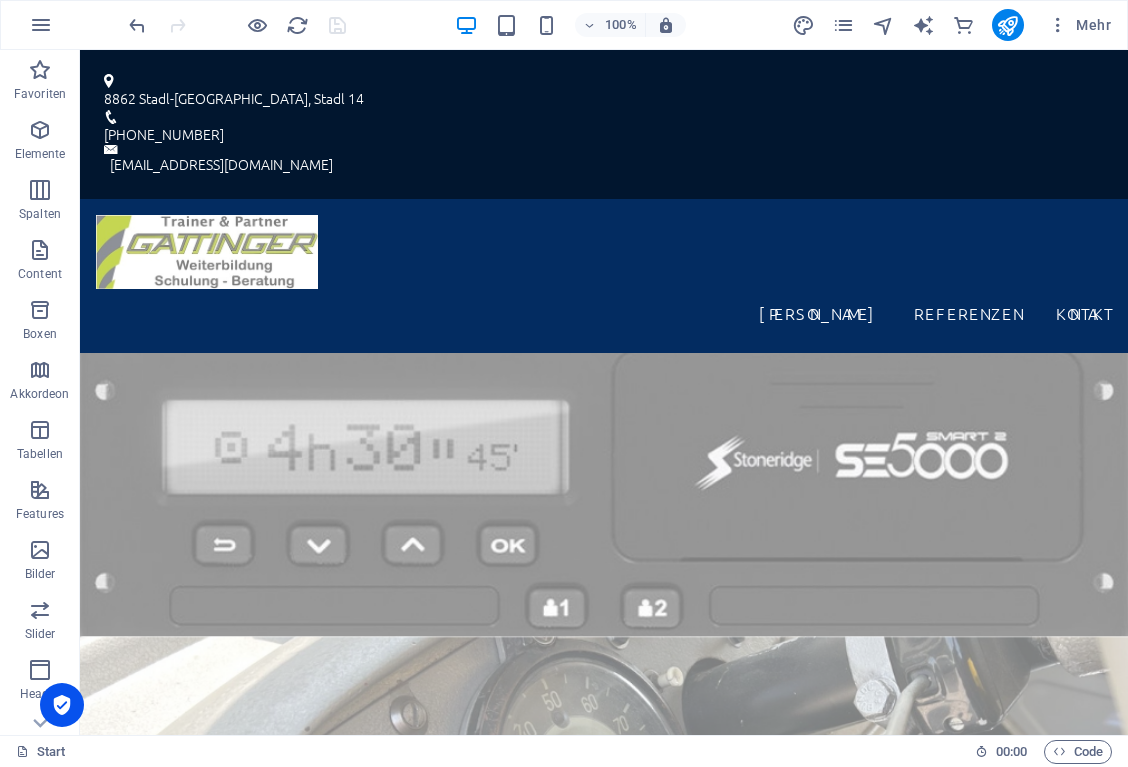 scroll, scrollTop: 0, scrollLeft: 0, axis: both 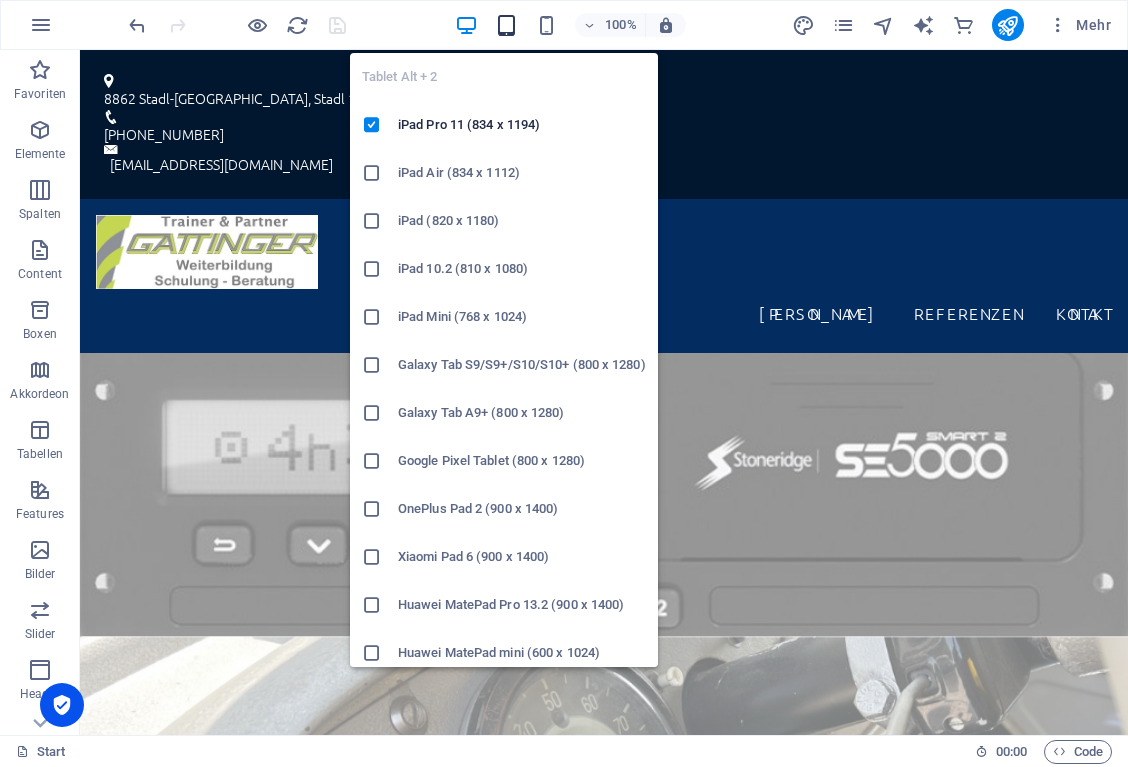 click at bounding box center [506, 25] 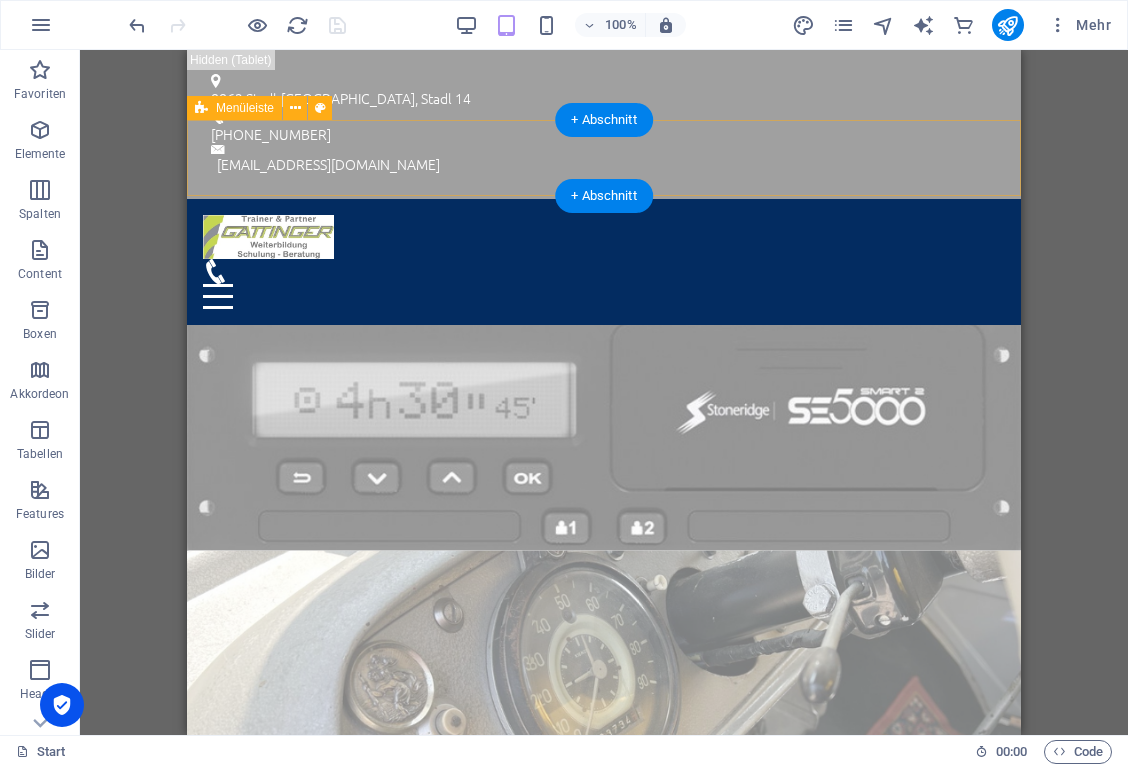 scroll, scrollTop: 0, scrollLeft: 0, axis: both 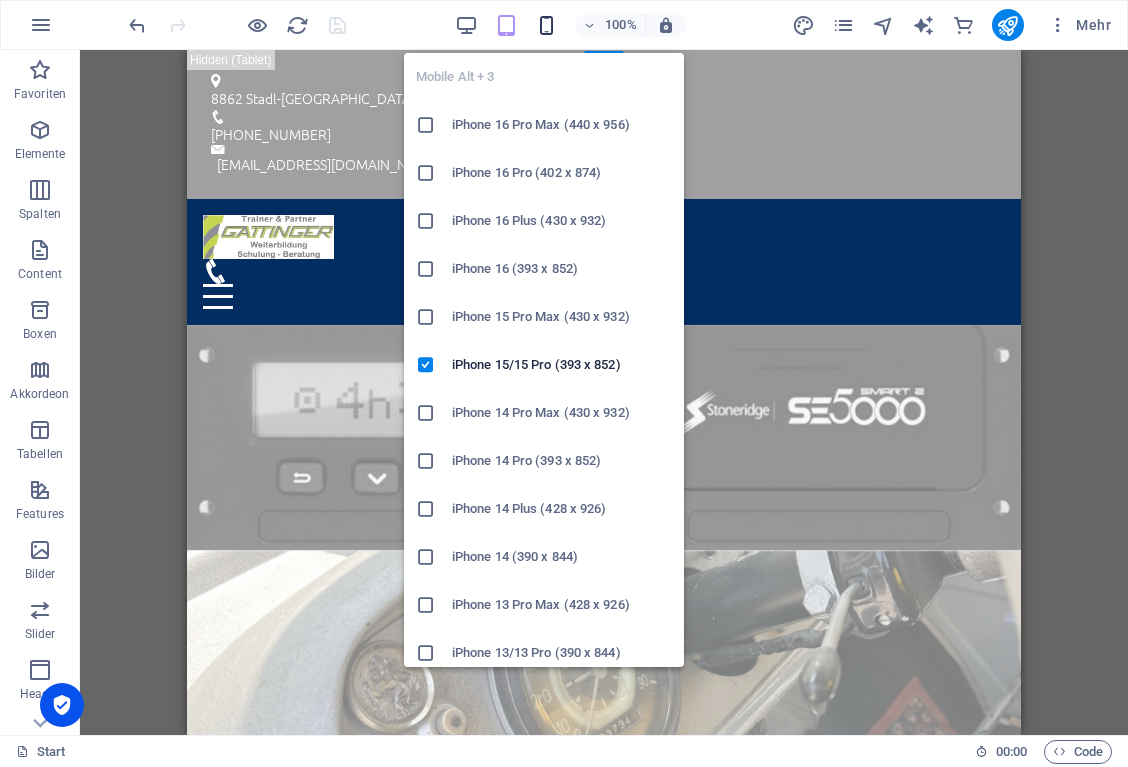 click at bounding box center [546, 25] 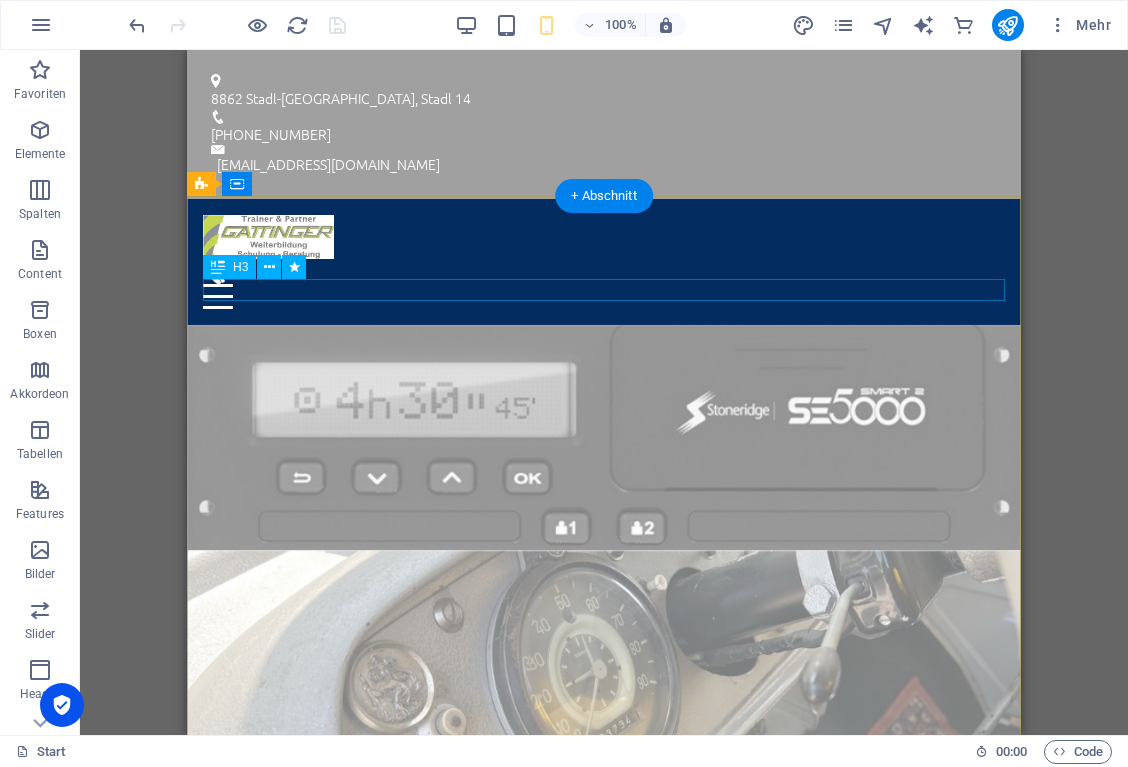scroll, scrollTop: 0, scrollLeft: 0, axis: both 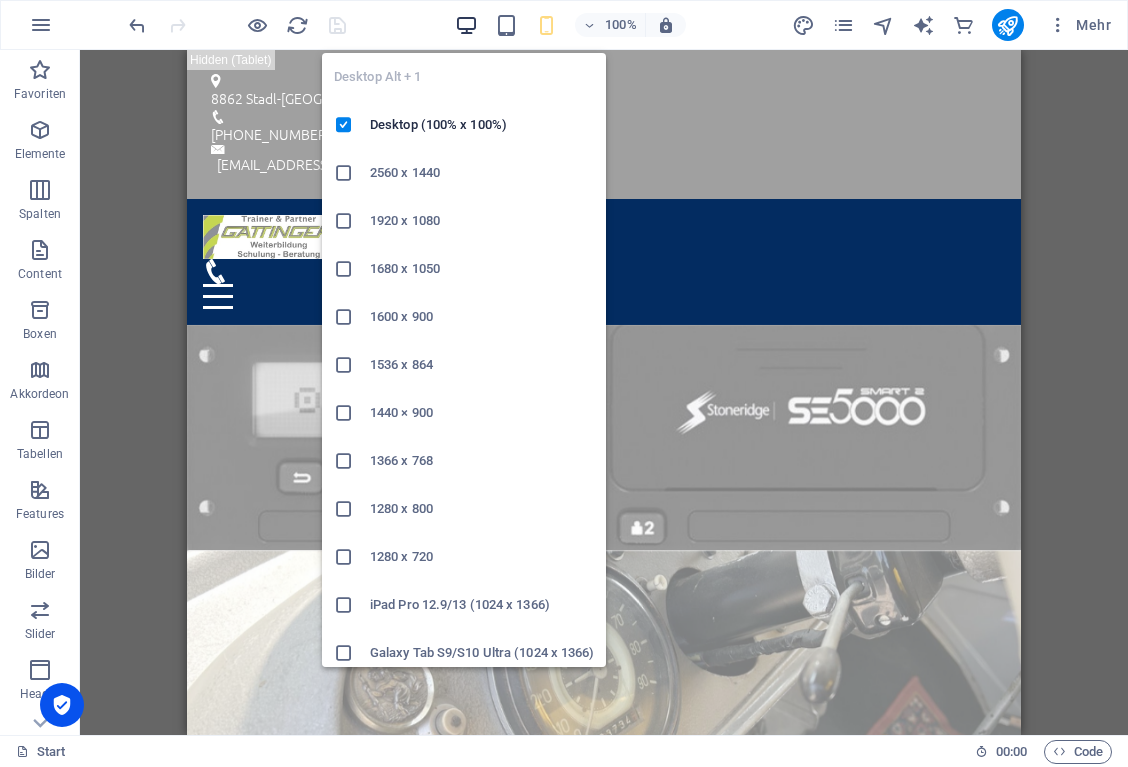 click at bounding box center [466, 25] 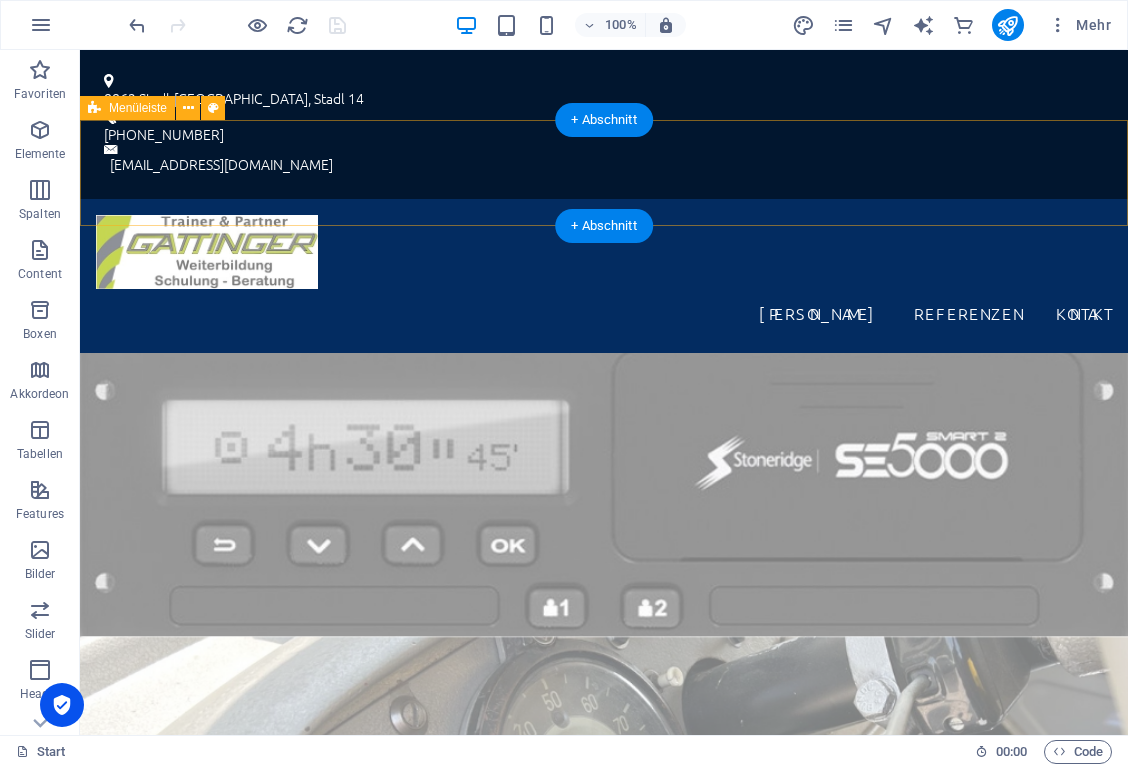 click on "Gattinger Hannes Referenzen Kontakt" at bounding box center [604, 276] 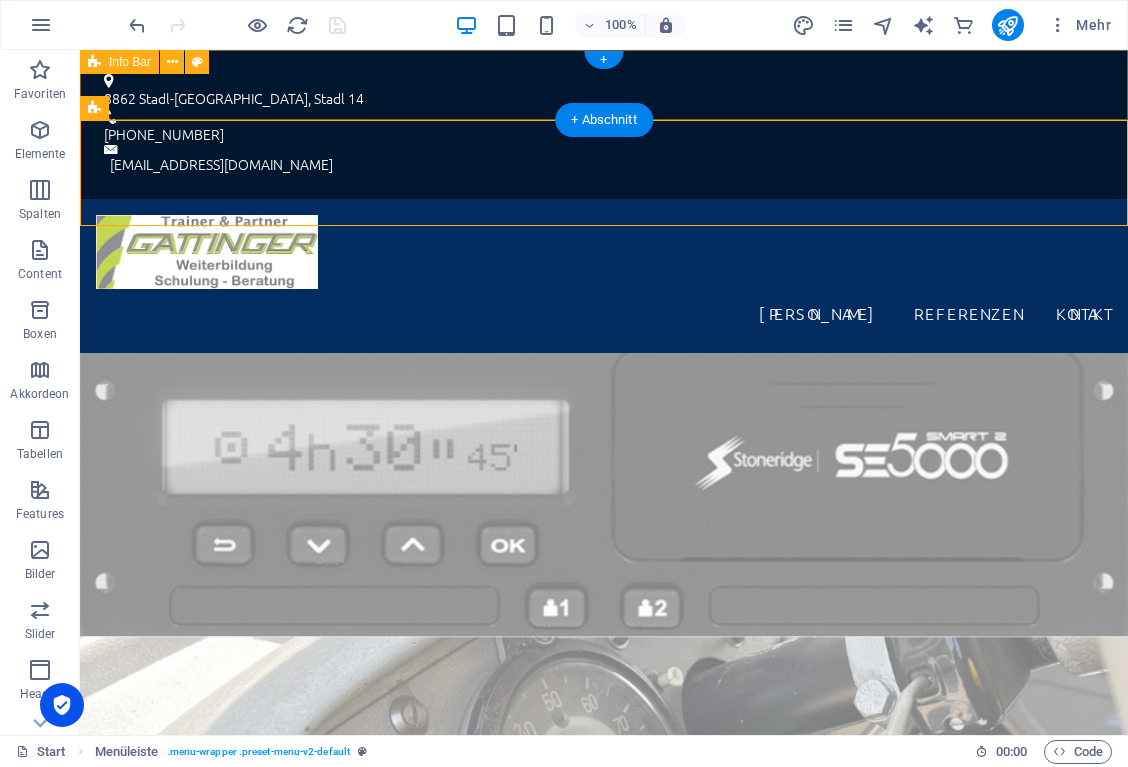 click on "8862   Stadl-Predlitz , Stadl 14 +43 676 843 150 150 info@h-gattinger.at" at bounding box center [604, 124] 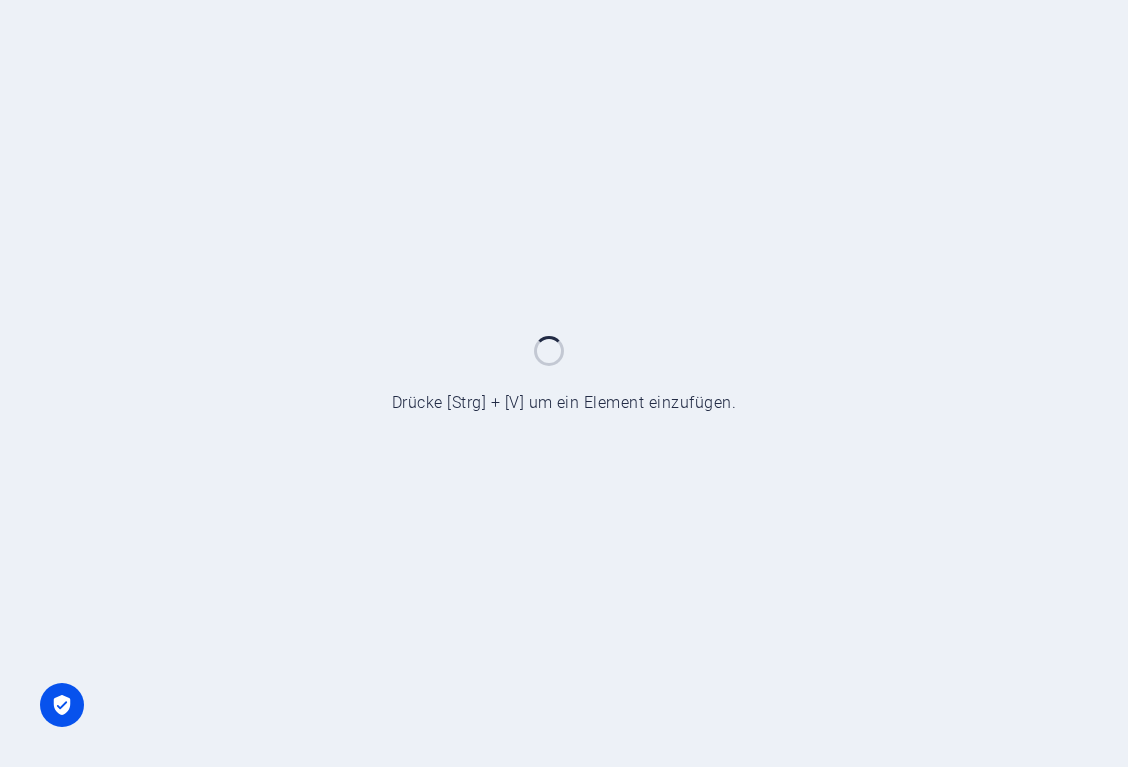 scroll, scrollTop: 0, scrollLeft: 0, axis: both 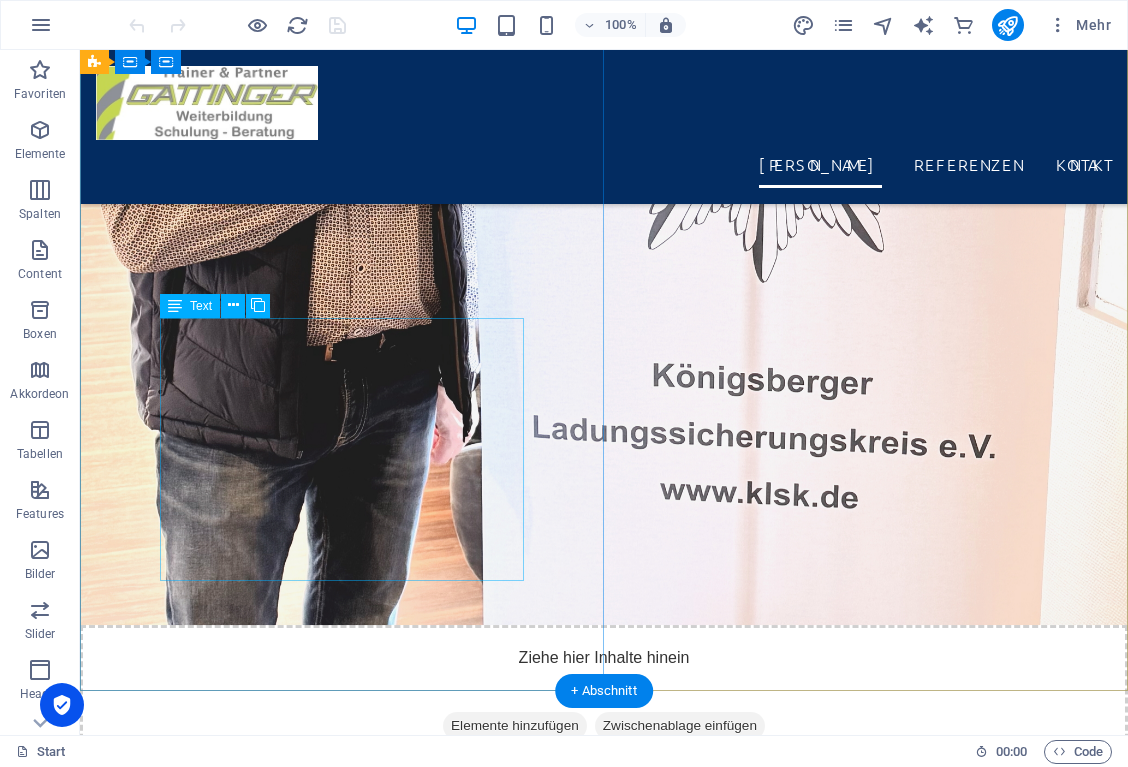 click on "In Zusammenarbeit mit [PERSON_NAME] bin ich bemüht ein  Nachschlagewerk auf den Mark zu bringen, daß in regelmäßigen Abständen aktualisiert wird und so die Möglichkeit gibt, immer am neuesten Stand zu sein. Themen: Lenk- und Ruhezeiten EG-VO 561/2006" at bounding box center (604, 8682) 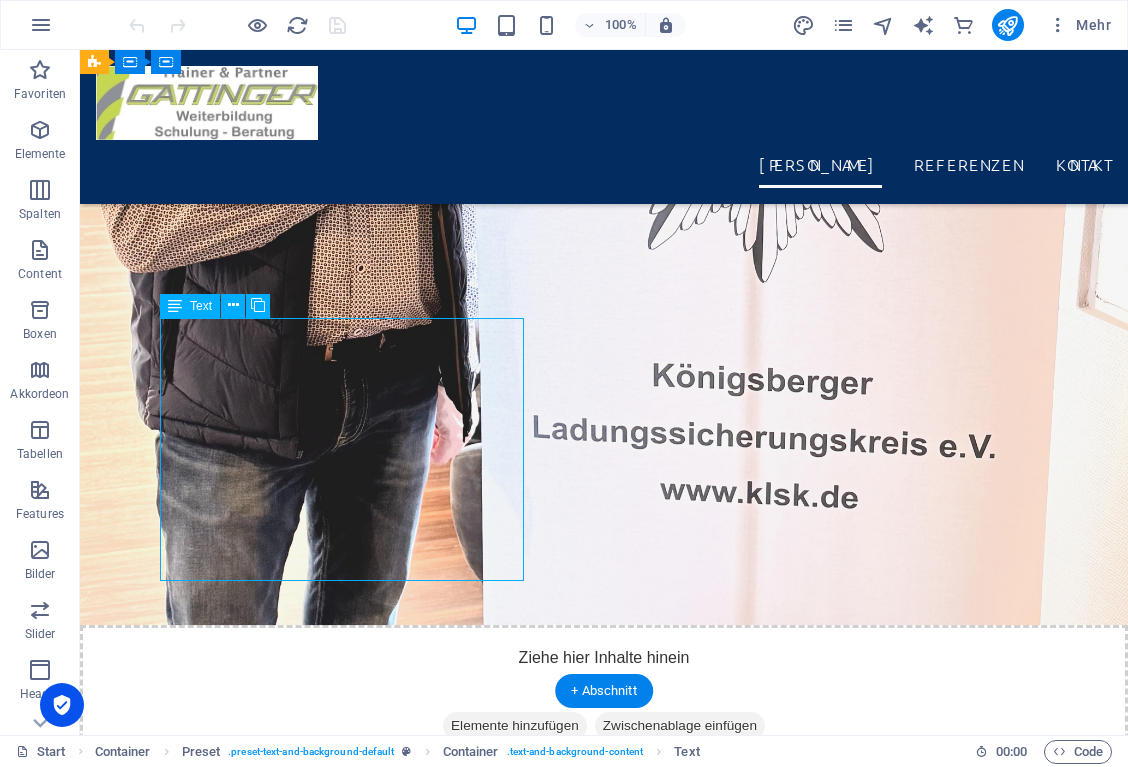 click on "In Zusammenarbeit mit [PERSON_NAME] bin ich bemüht ein  Nachschlagewerk auf den Mark zu bringen, daß in regelmäßigen Abständen aktualisiert wird und so die Möglichkeit gibt, immer am neuesten Stand zu sein. Themen: Lenk- und Ruhezeiten EG-VO 561/2006" at bounding box center (604, 8682) 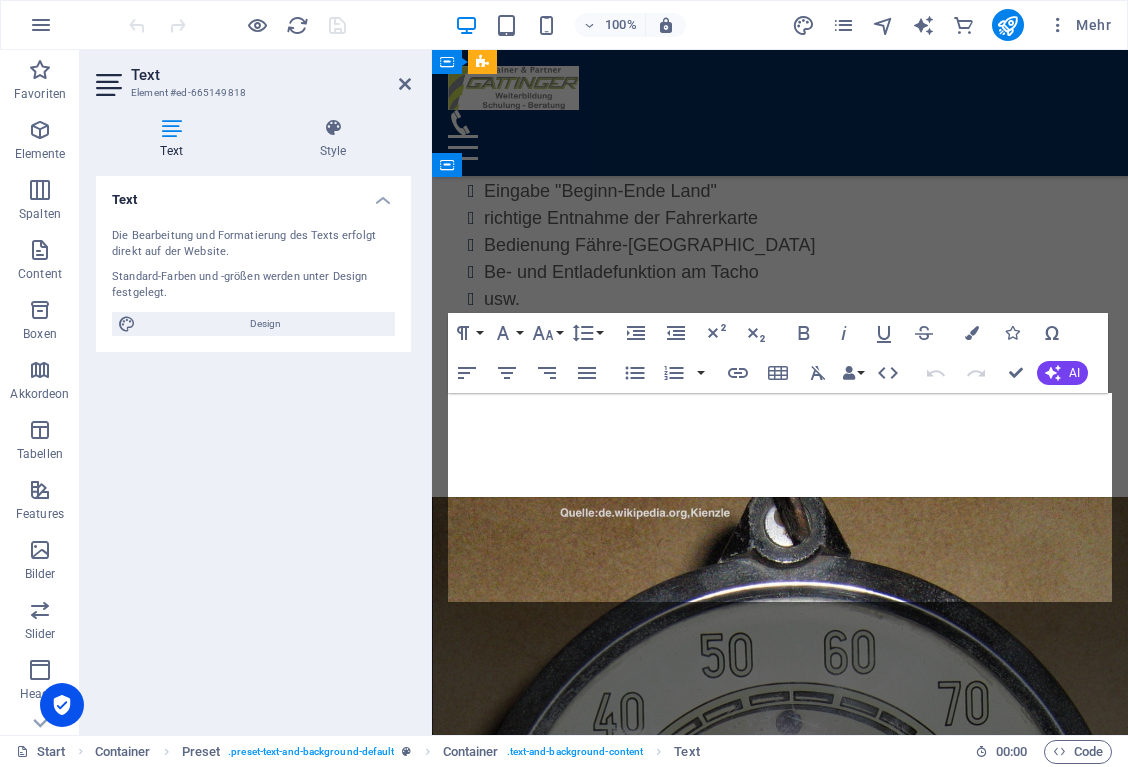 scroll, scrollTop: 10144, scrollLeft: 0, axis: vertical 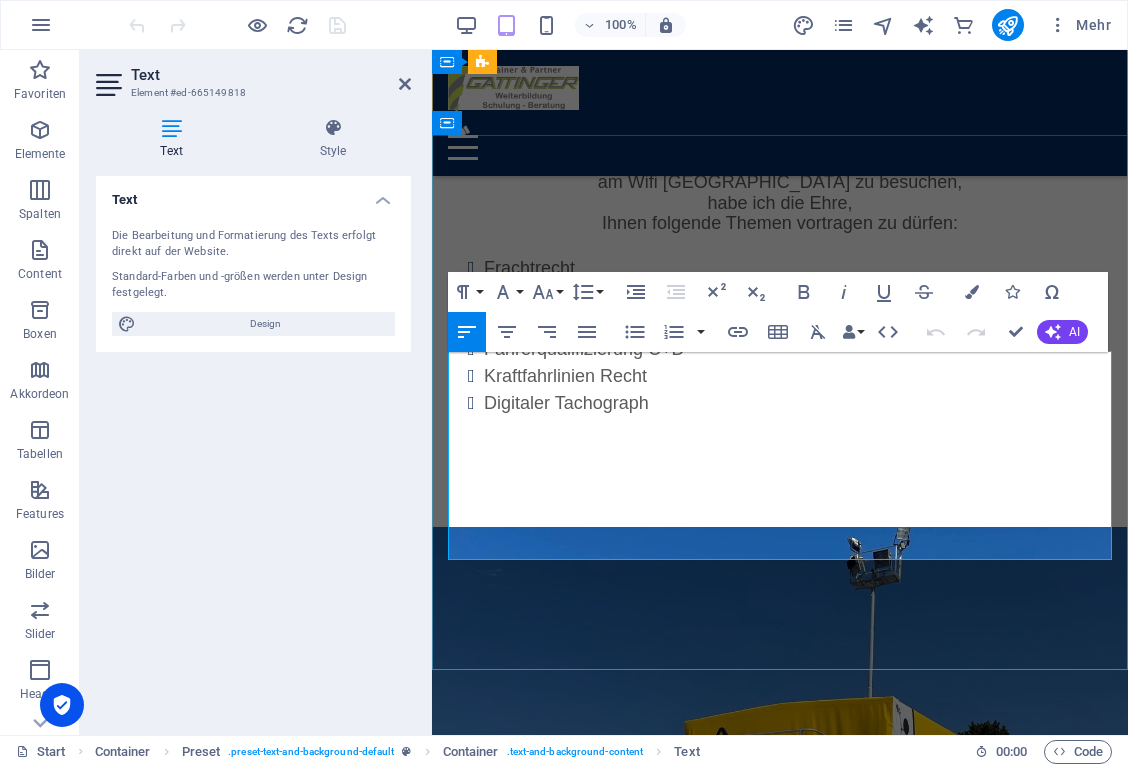 click on "In Zusammenarbeit mit Horst Meixner bin ich bemüht ein  Nachschlagewerk auf den Mark zu bringen, daß in regelmäßigen Abständen aktualisiert wird und so die Möglichkeit gibt, immer am neuesten Stand zu sein." at bounding box center (771, 2170) 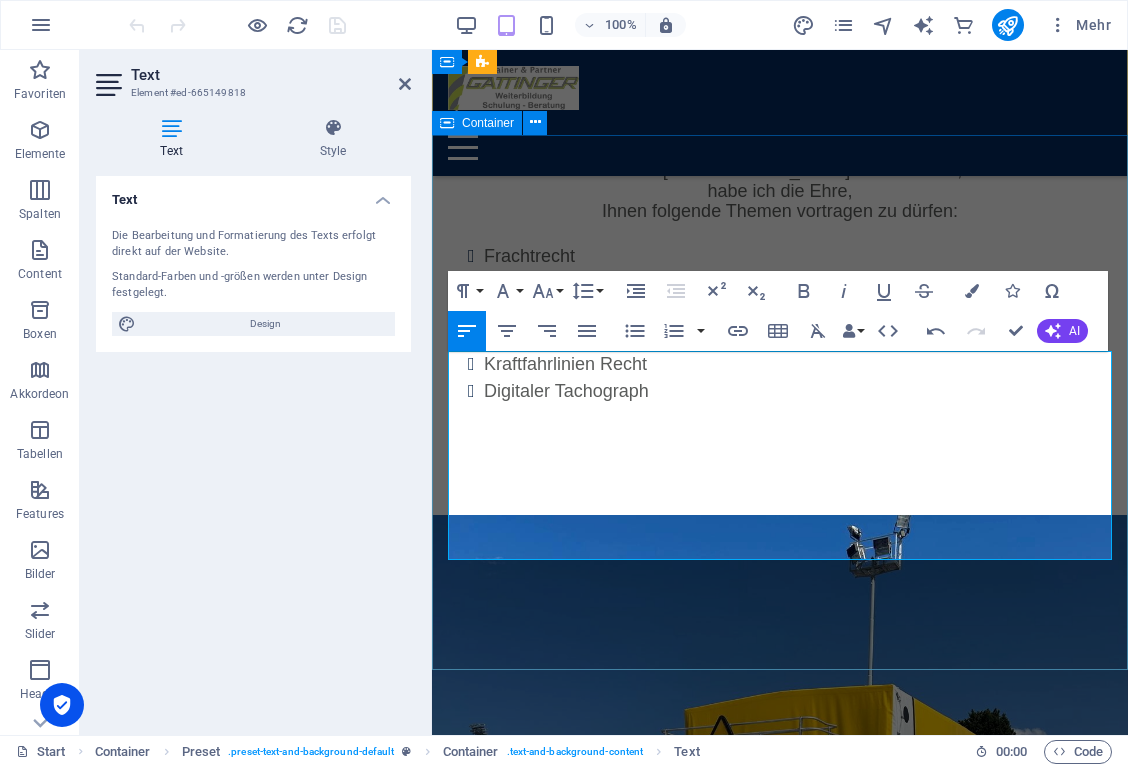click on "Fachbuchautor  für Berufskraftfahrer (BKF) In Zusammenarbeit mit Horst Meixner bin ich bemüht ein  Nachschlagewerk auf den Markt zu bringen, daß in regelmäßigen Abständen aktualisiert wird und so die Möglichkeit gibt, immer am neuesten Stand zu sein. Themen: Lenk- und Ruhezeiten EG-VO 561/2006" at bounding box center (780, 2168) 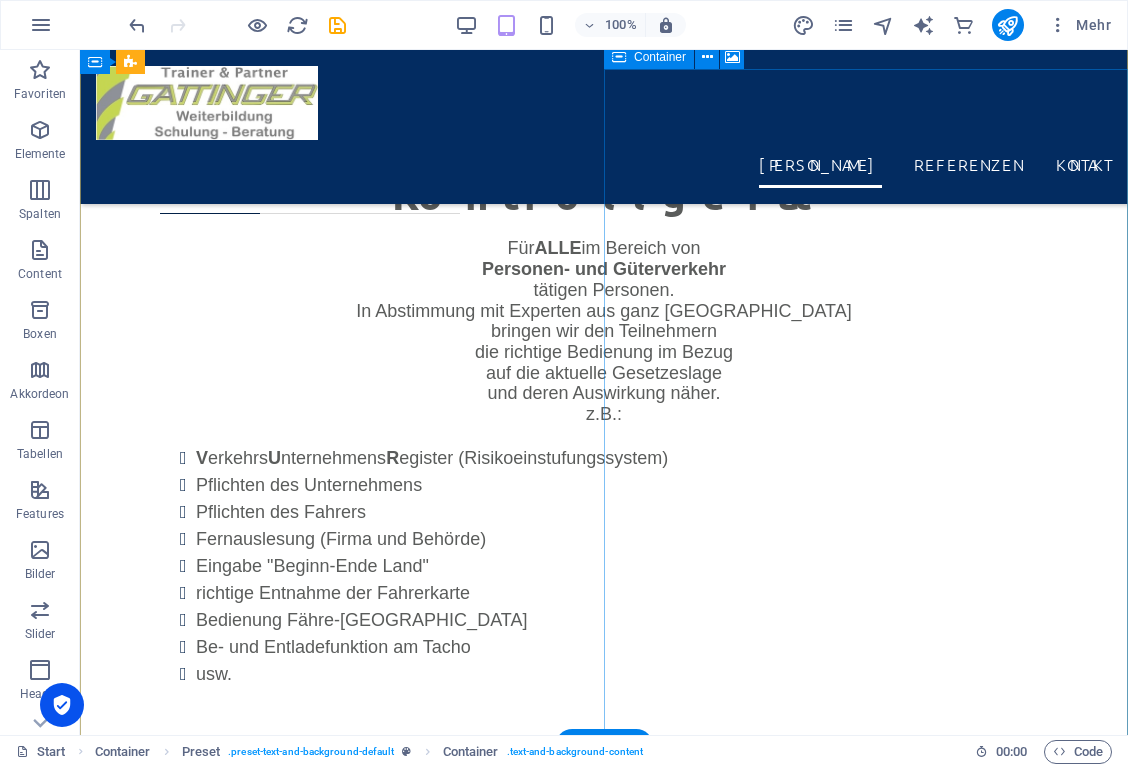 scroll, scrollTop: 7869, scrollLeft: 0, axis: vertical 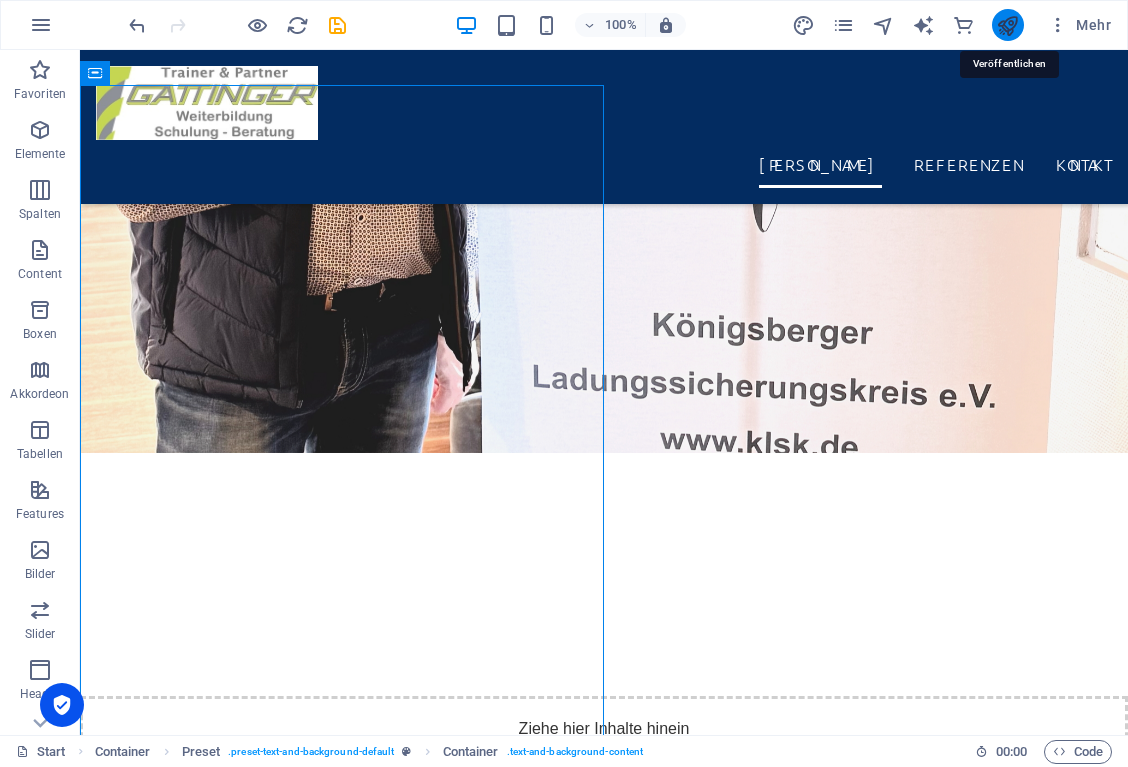 click at bounding box center (1007, 25) 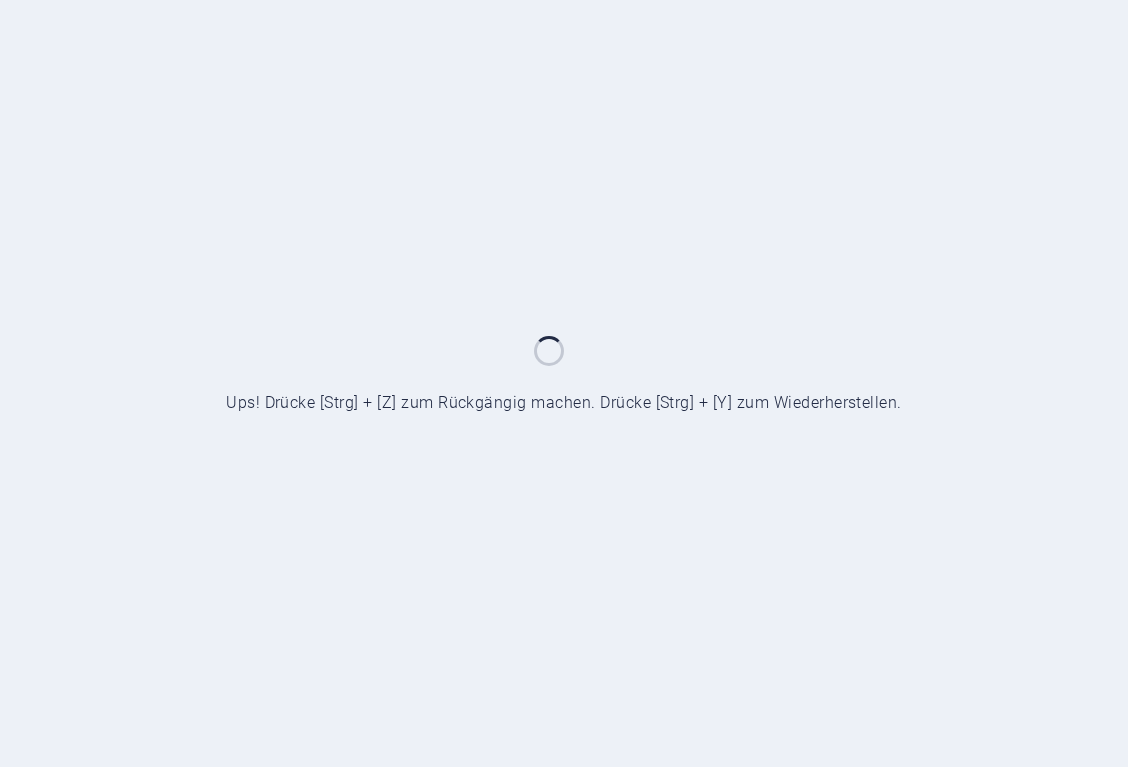 scroll, scrollTop: 0, scrollLeft: 0, axis: both 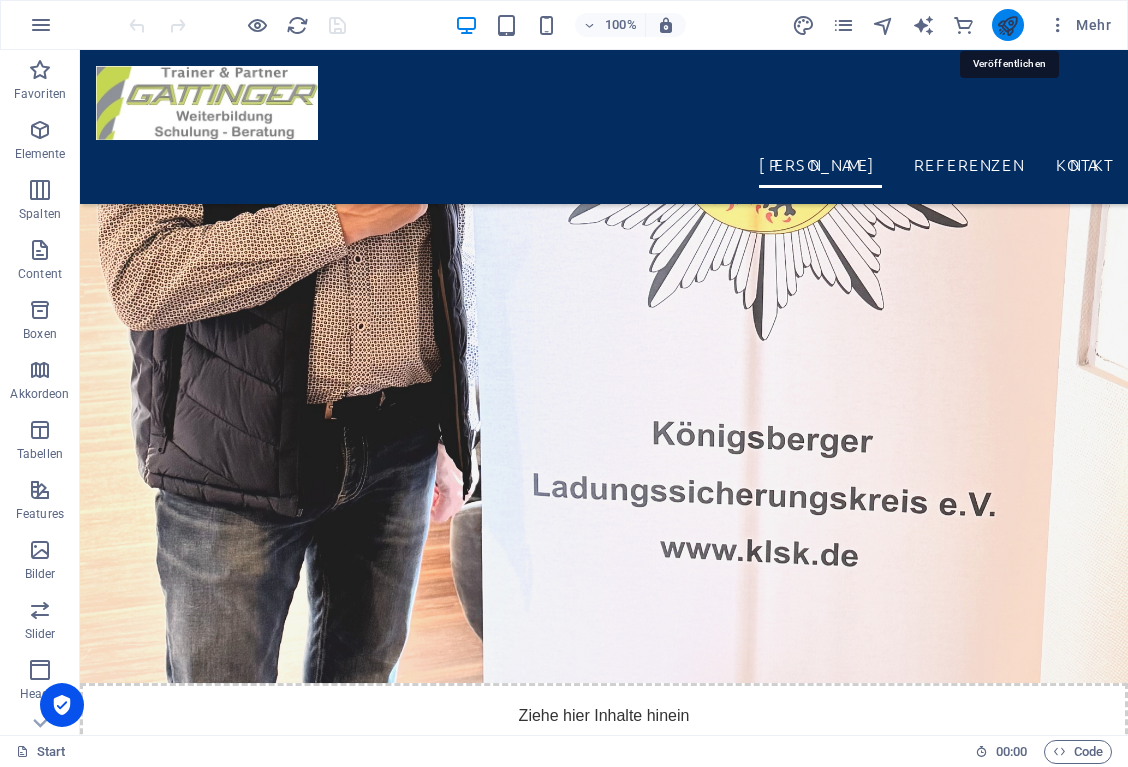 click at bounding box center (1007, 25) 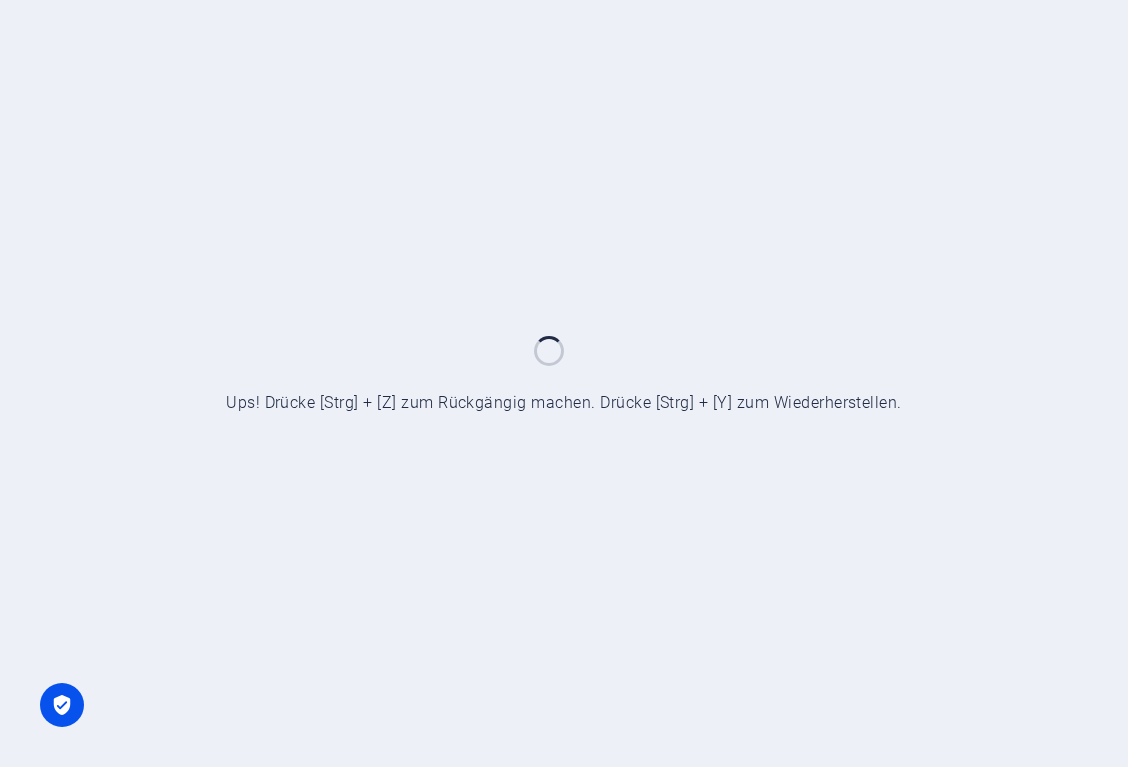 scroll, scrollTop: 0, scrollLeft: 0, axis: both 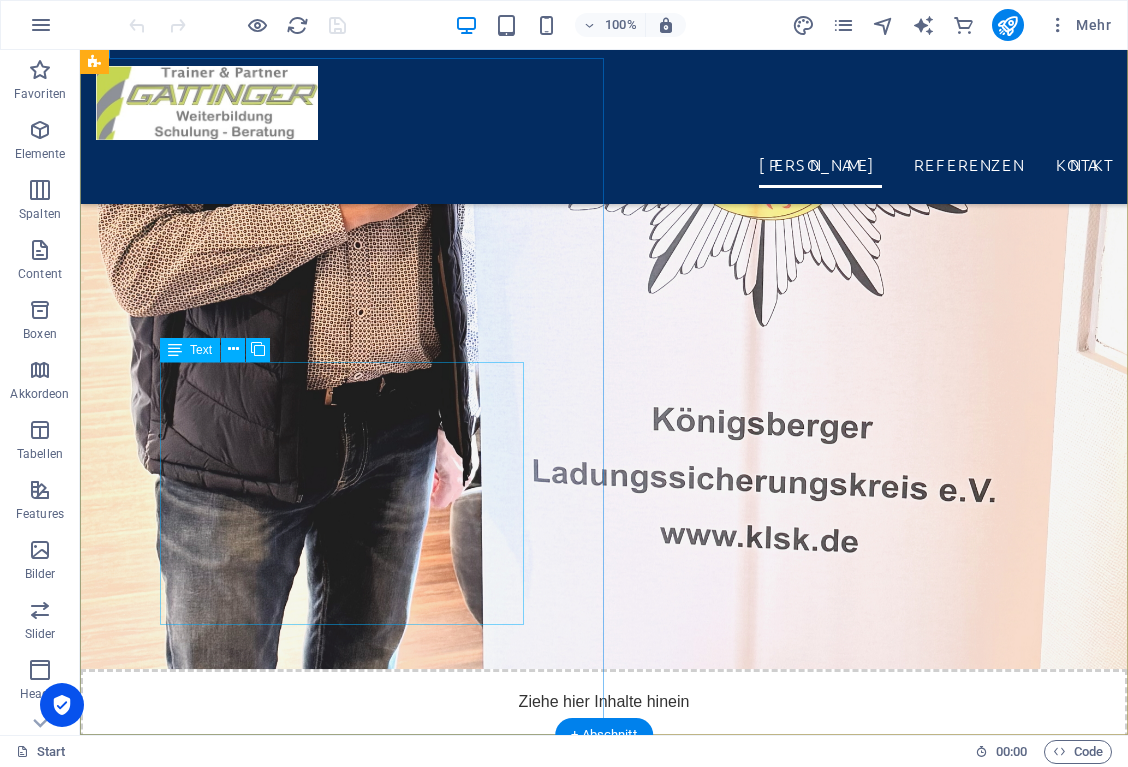click on "In Zusammenarbeit mit [PERSON_NAME] bin ich bemüht ein  Nachschlagewerk auf den Markt zu bringen, daß in regelmäßigen Abständen aktualisiert wird und so die Möglichkeit gibt, immer am neuesten Stand zu sein. Themen: Lenk- und Ruhezeiten EG-VO 561/2006" at bounding box center (604, 8726) 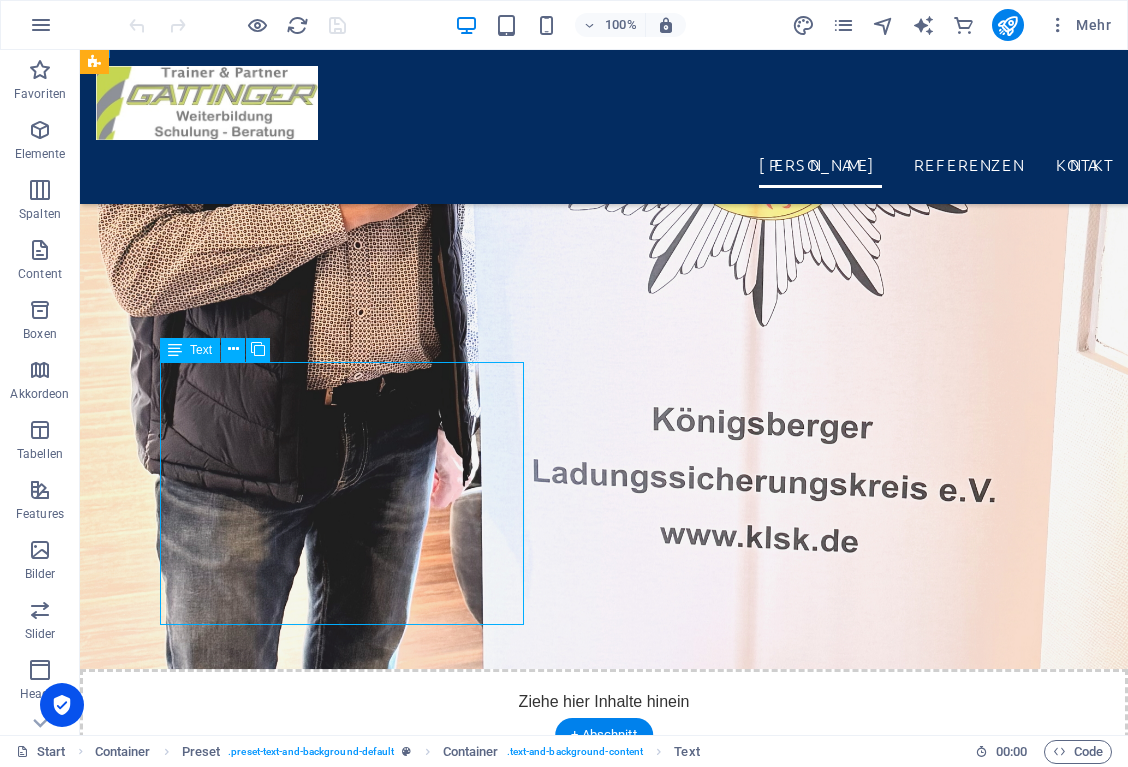 click on "In Zusammenarbeit mit [PERSON_NAME] bin ich bemüht ein  Nachschlagewerk auf den Markt zu bringen, daß in regelmäßigen Abständen aktualisiert wird und so die Möglichkeit gibt, immer am neuesten Stand zu sein. Themen: Lenk- und Ruhezeiten EG-VO 561/2006" at bounding box center [604, 8726] 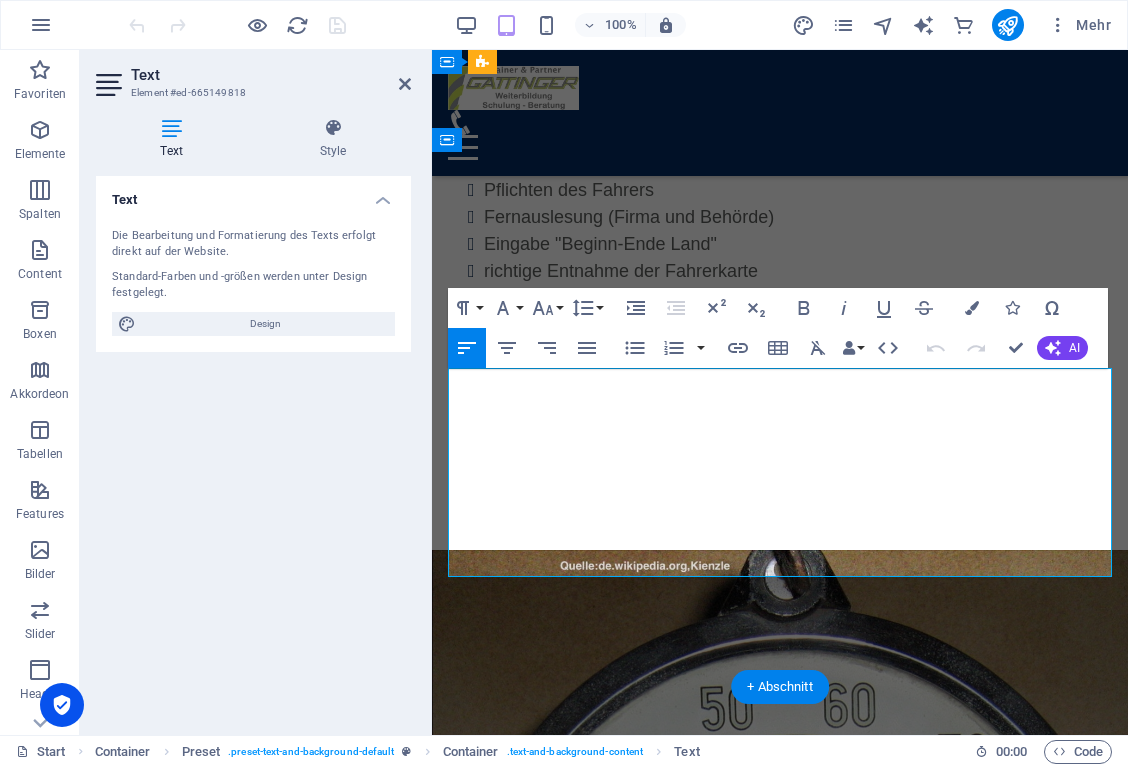 scroll, scrollTop: 10144, scrollLeft: 0, axis: vertical 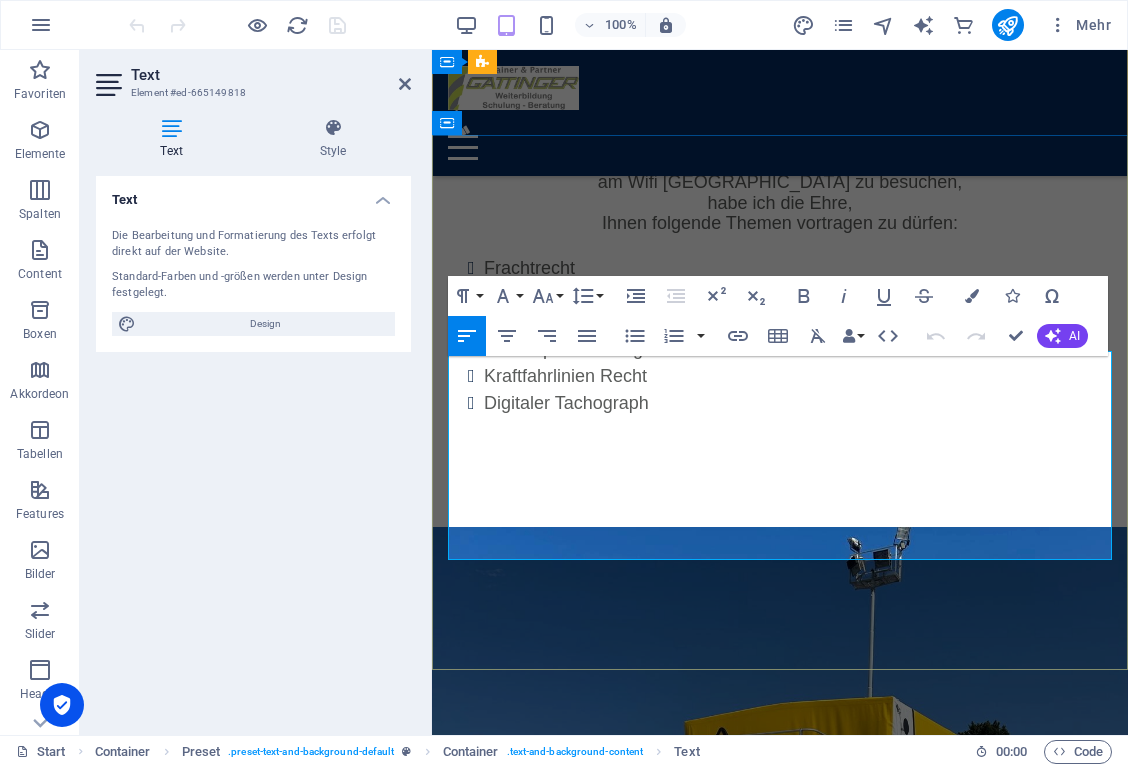 click on "In Zusammenarbeit mit [PERSON_NAME] bin ich bemüht ein  Nachschlagewerk auf den Markt zu bringen, daß in regelmäßigen Abständen aktualisiert wird und so die Möglichkeit gibt, immer am neuesten Stand zu sein." at bounding box center [774, 2170] 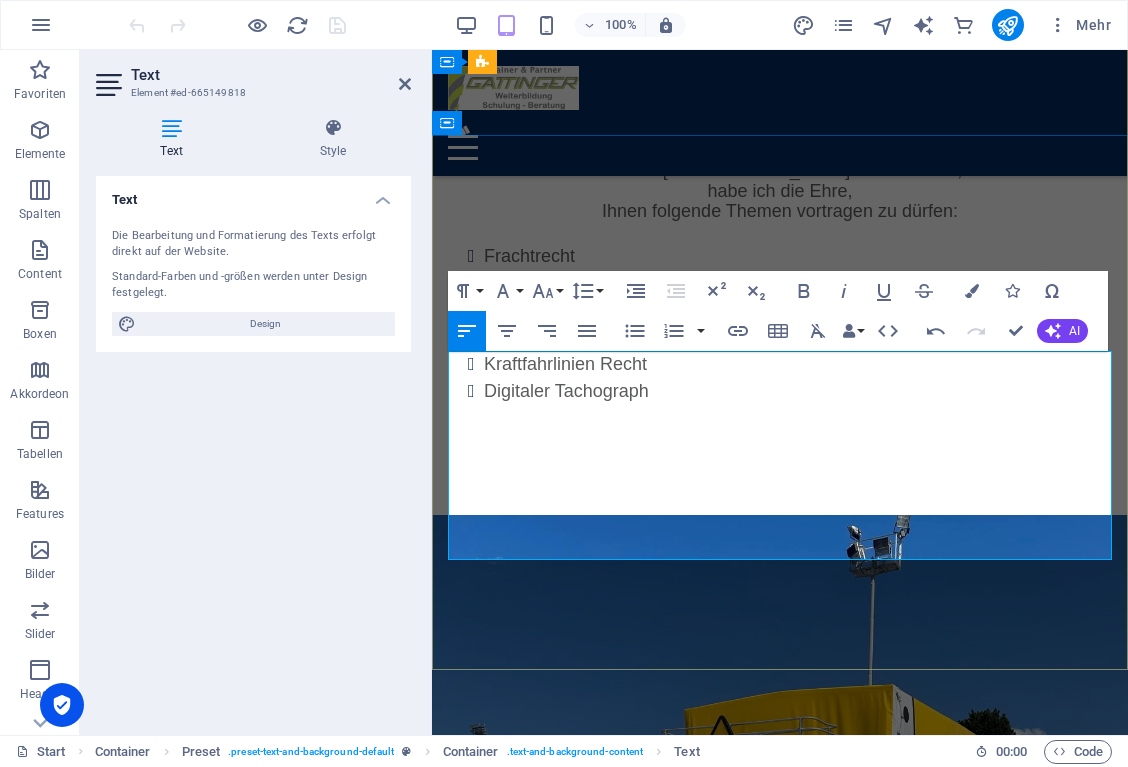 type 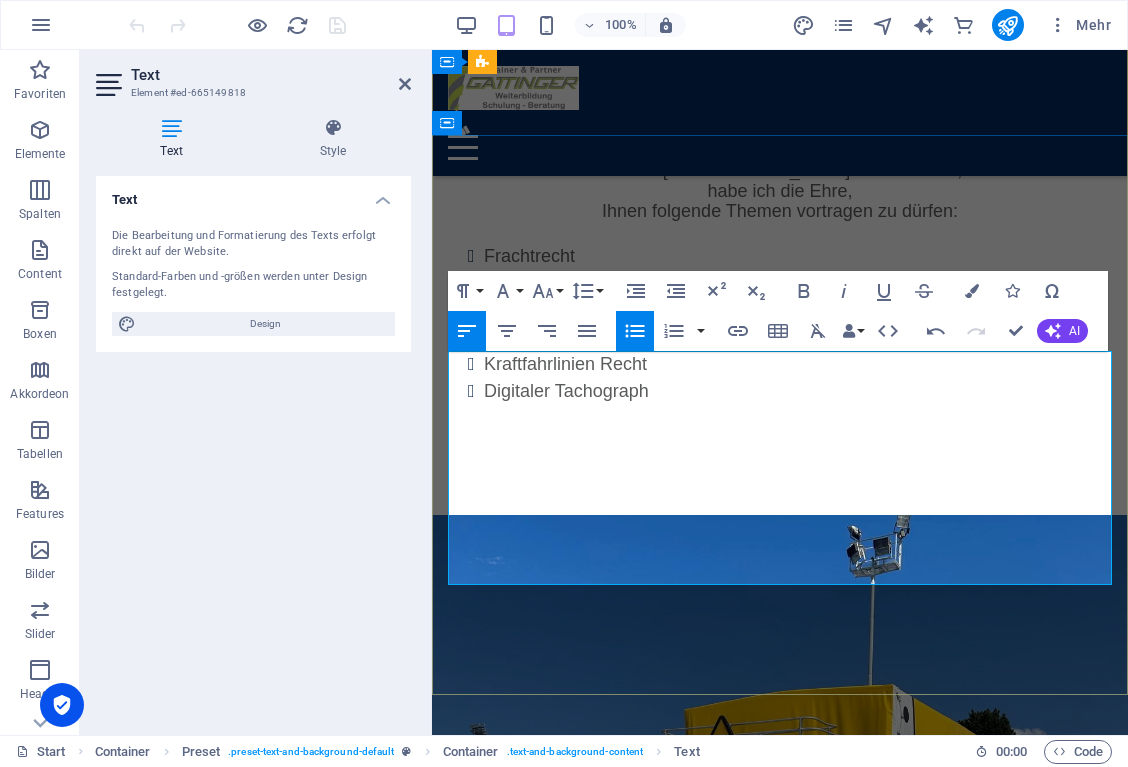 click on "EG-VO 561/2006" at bounding box center (788, 2289) 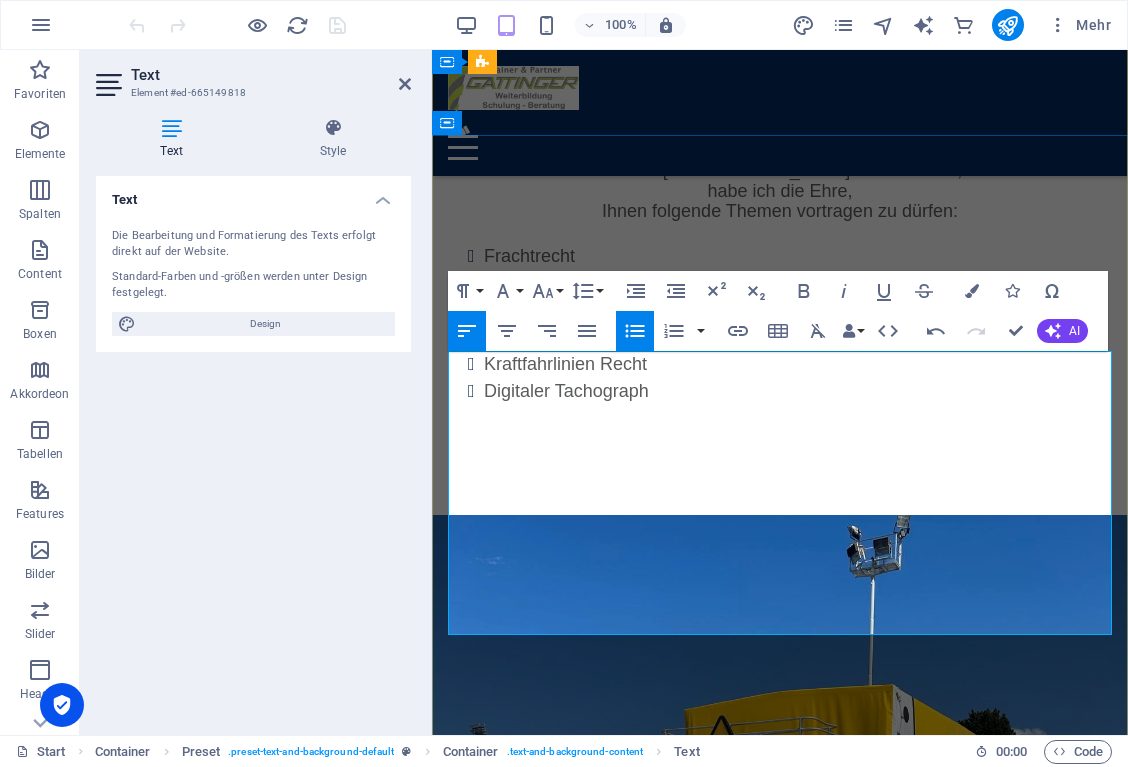 click on "Themen:" at bounding box center (483, 2239) 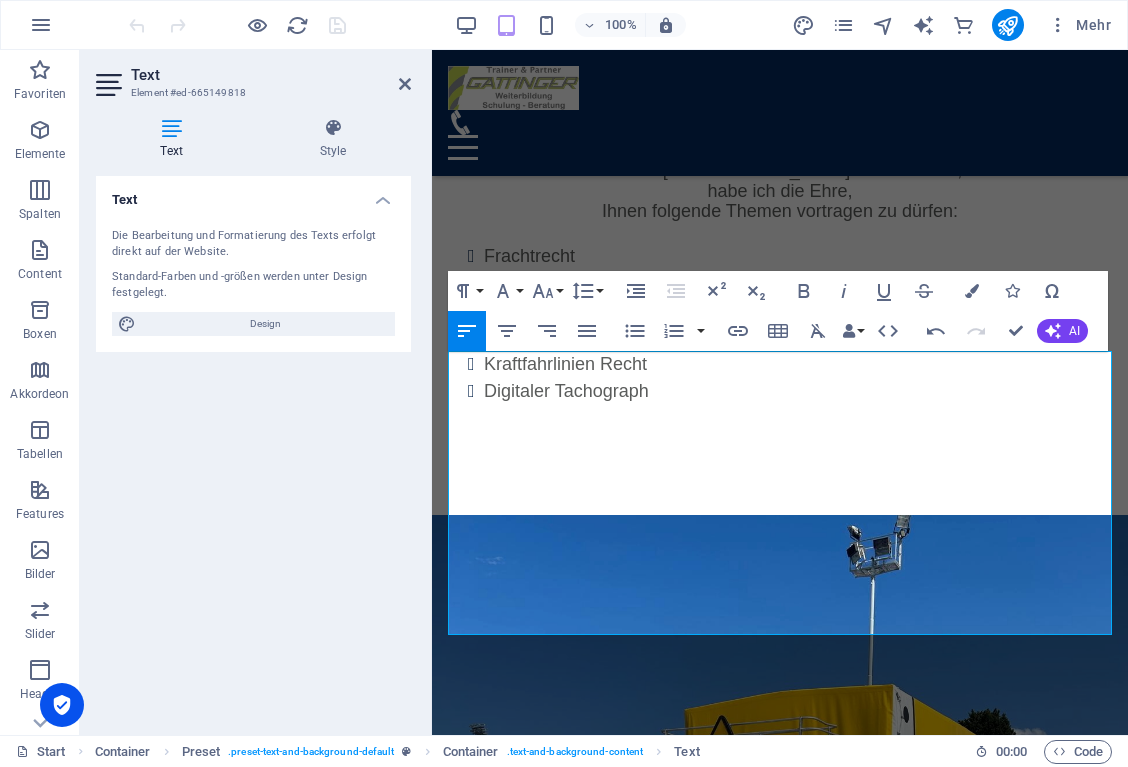 click on "Lenk- und Ruhezeiten" at bounding box center (788, 2265) 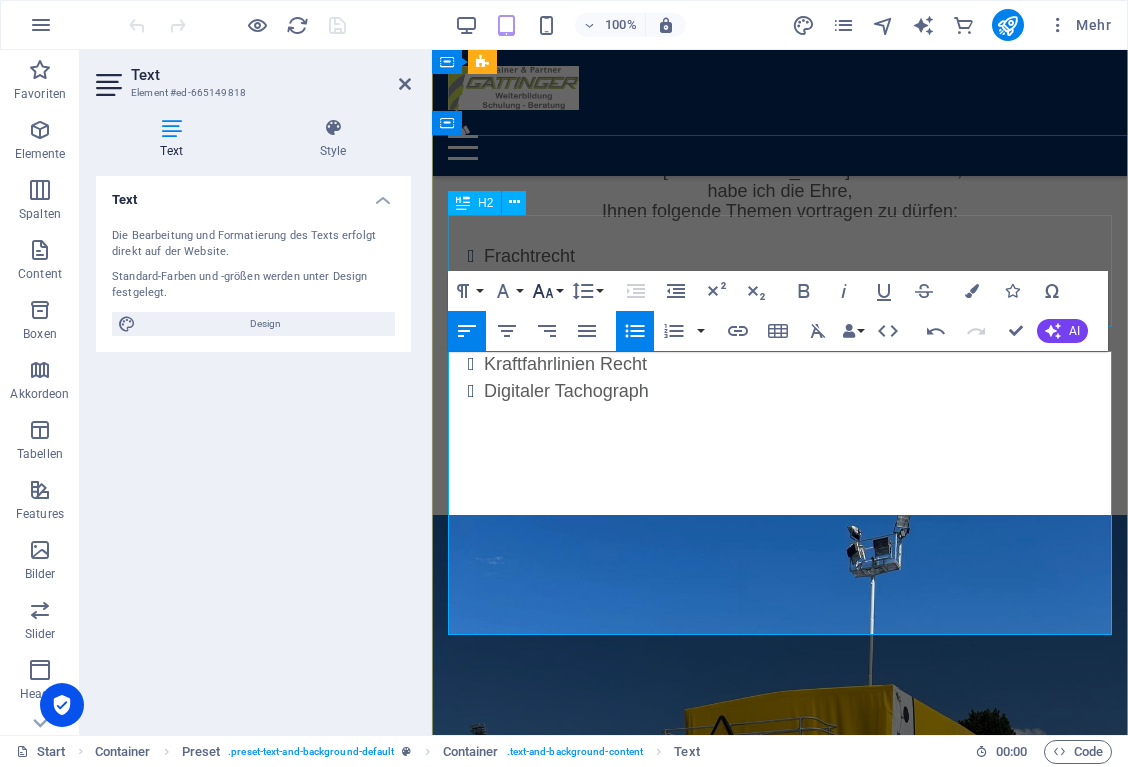 click on "Font Size" at bounding box center (547, 291) 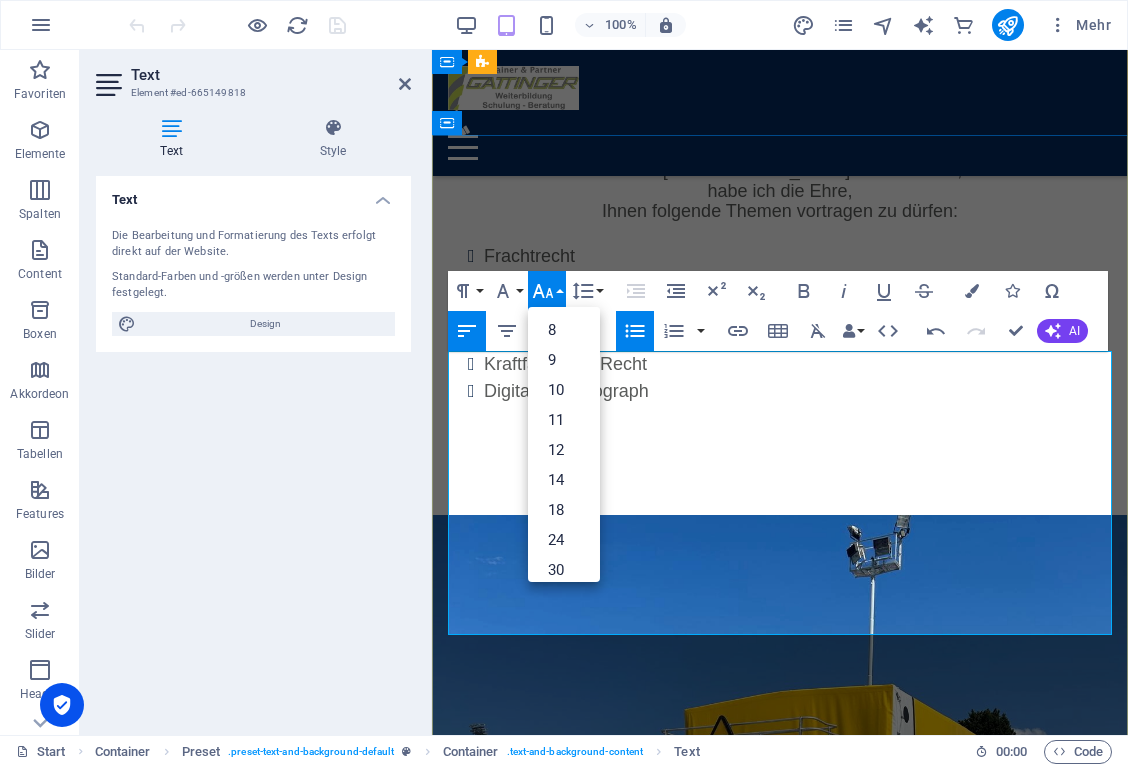click on "EG-VO 561/2006" at bounding box center [788, 2289] 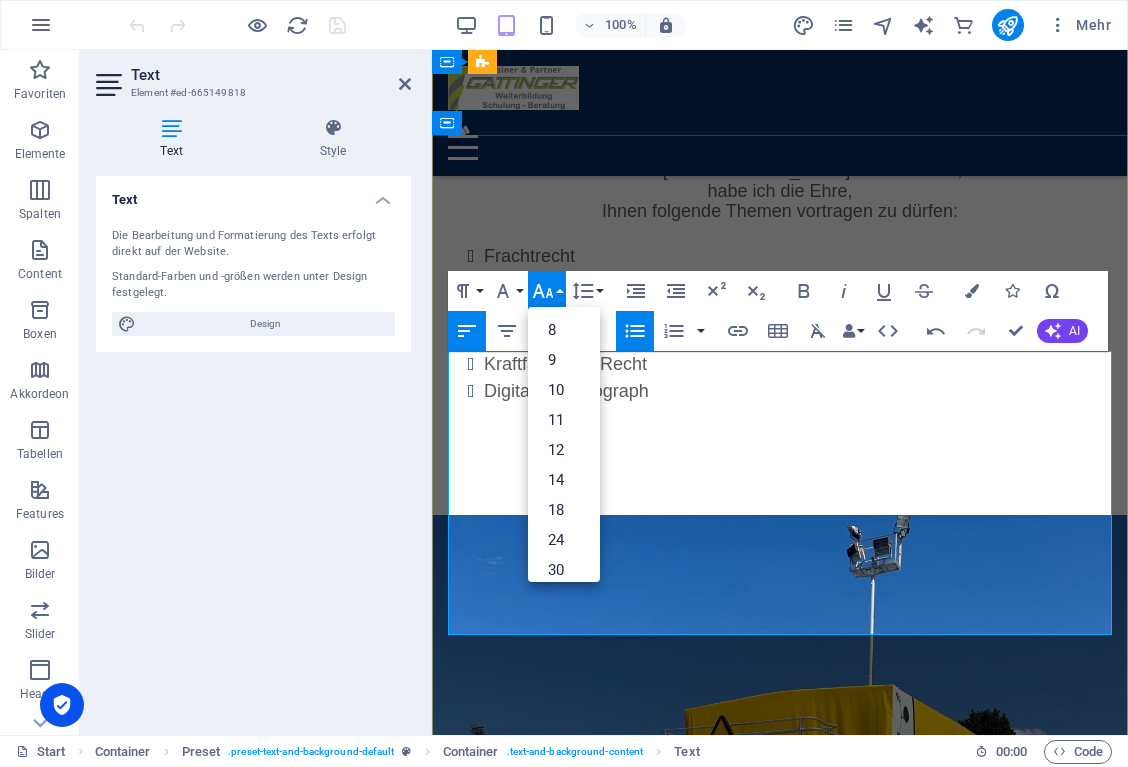 click on "Unter anderem mit folgenden  Themen:" at bounding box center (600, 2239) 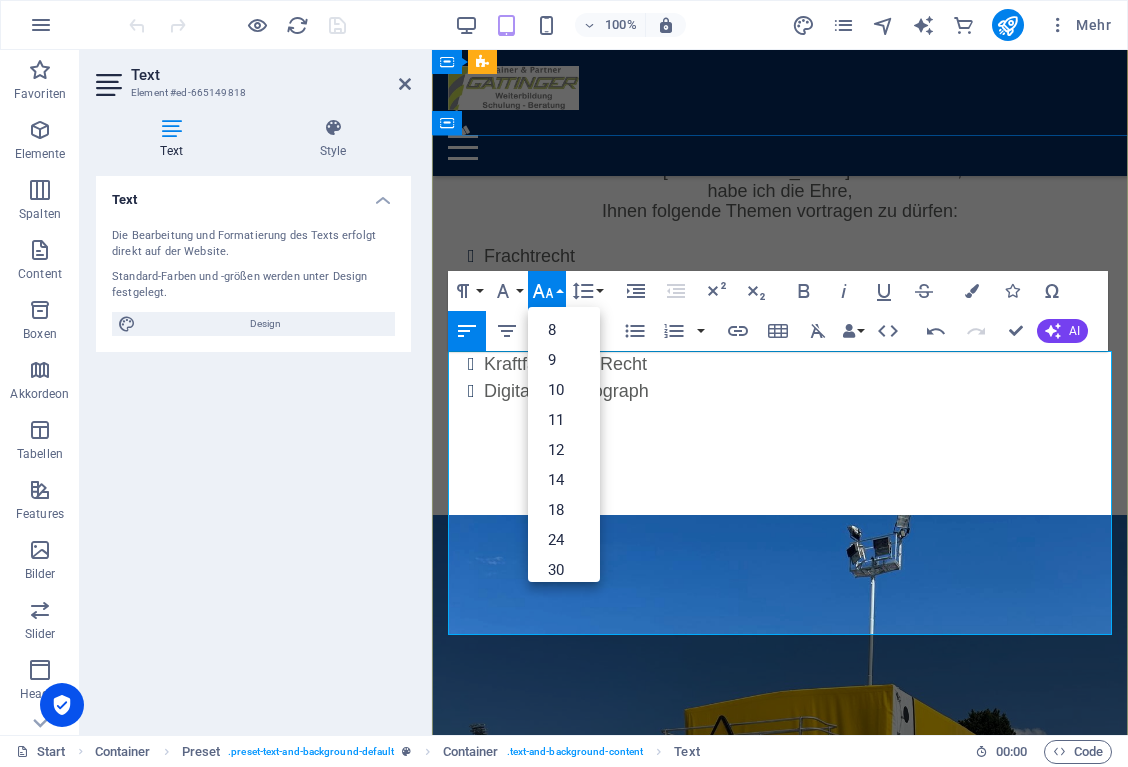 click on "Unter anderem mit folgenden  Themen:" at bounding box center [600, 2239] 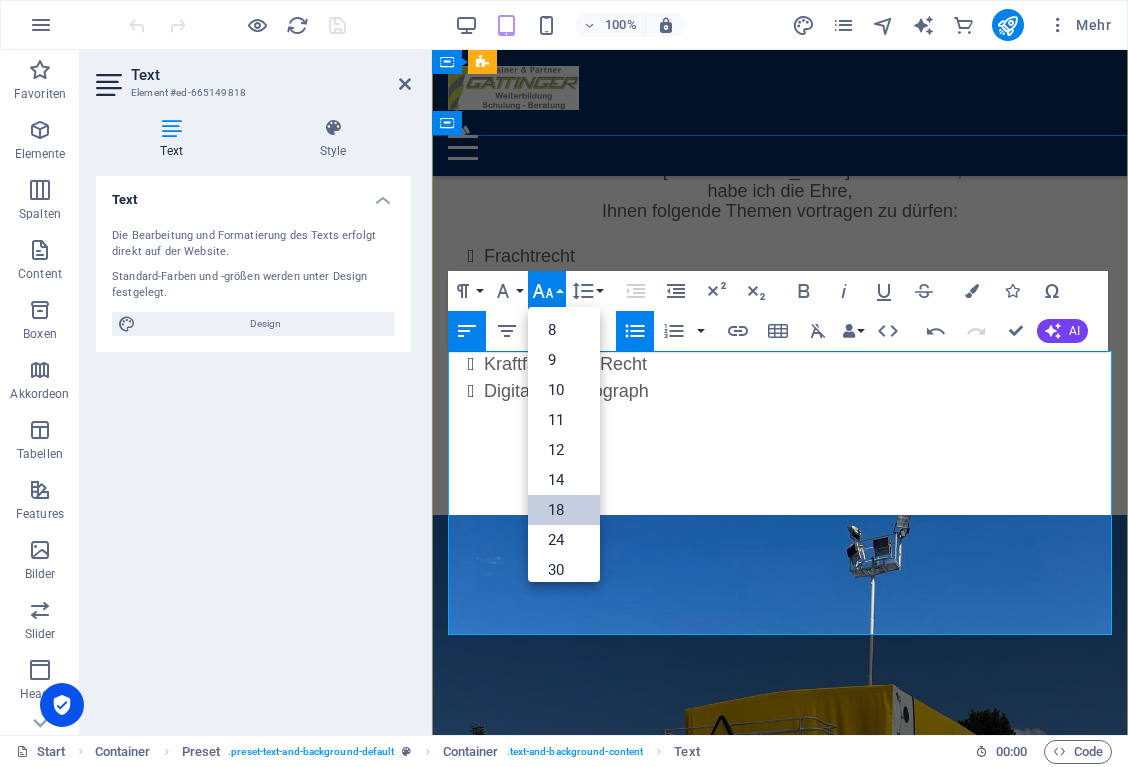 click on "18" at bounding box center (564, 510) 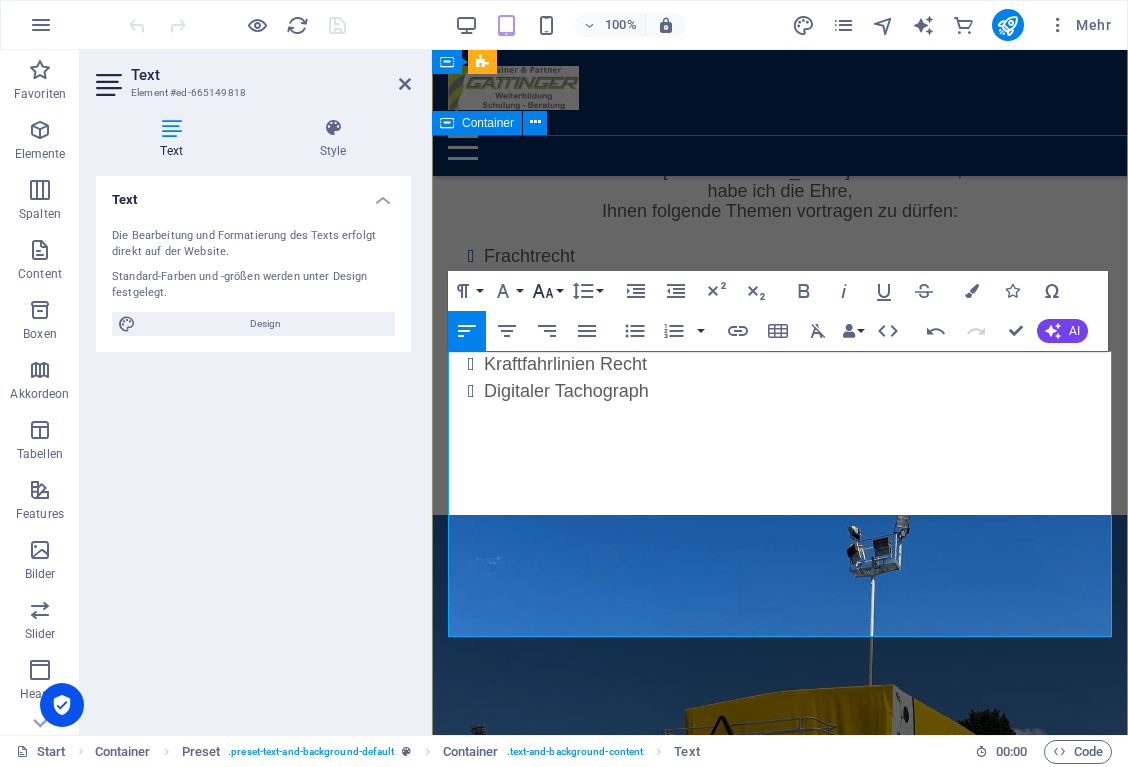 click 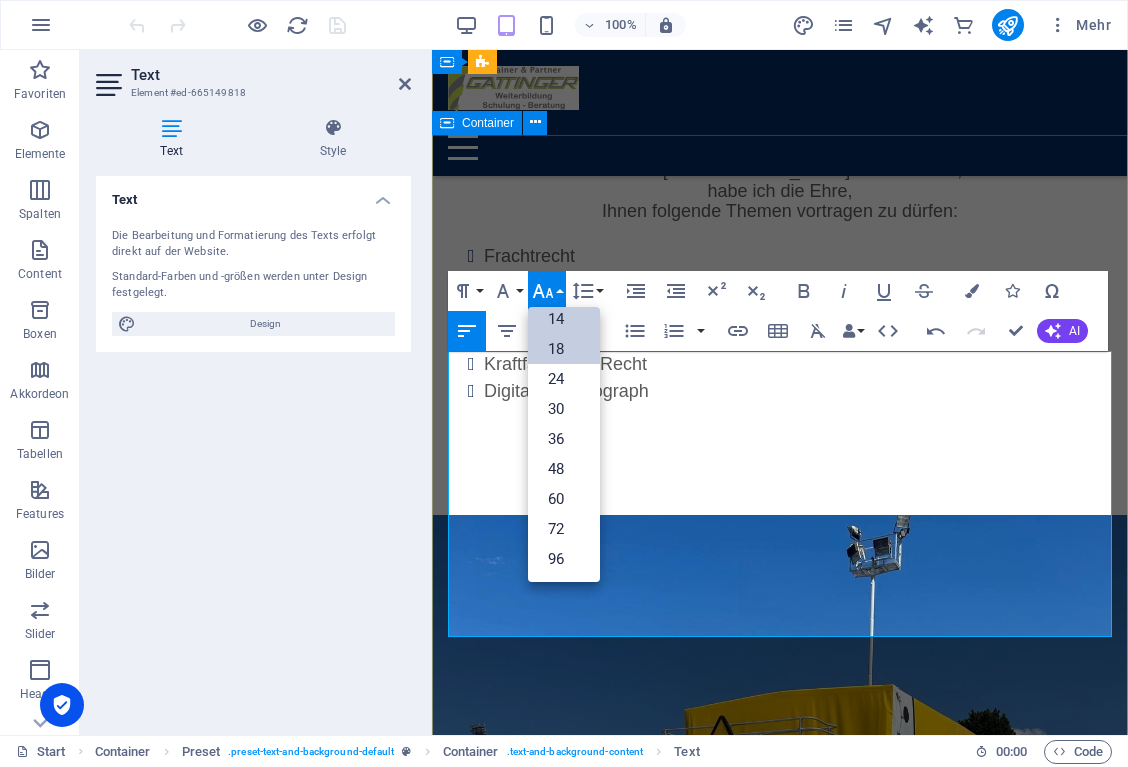scroll, scrollTop: 161, scrollLeft: 0, axis: vertical 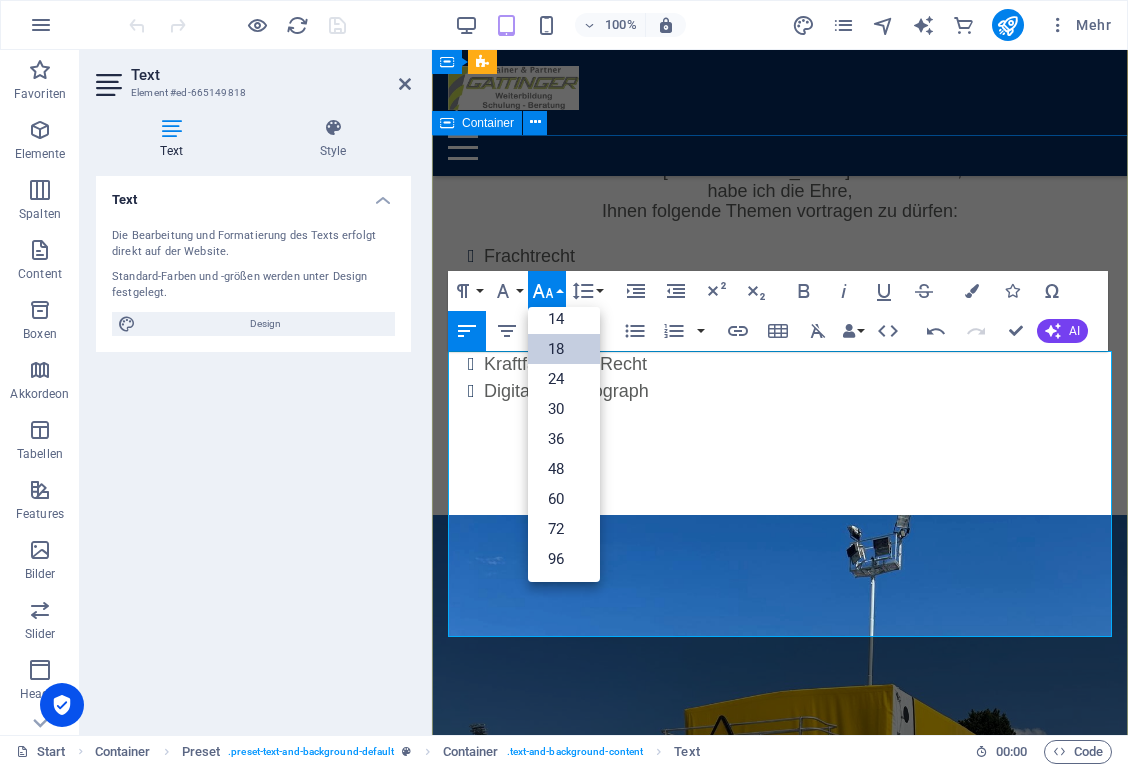 click on "18" at bounding box center (564, 349) 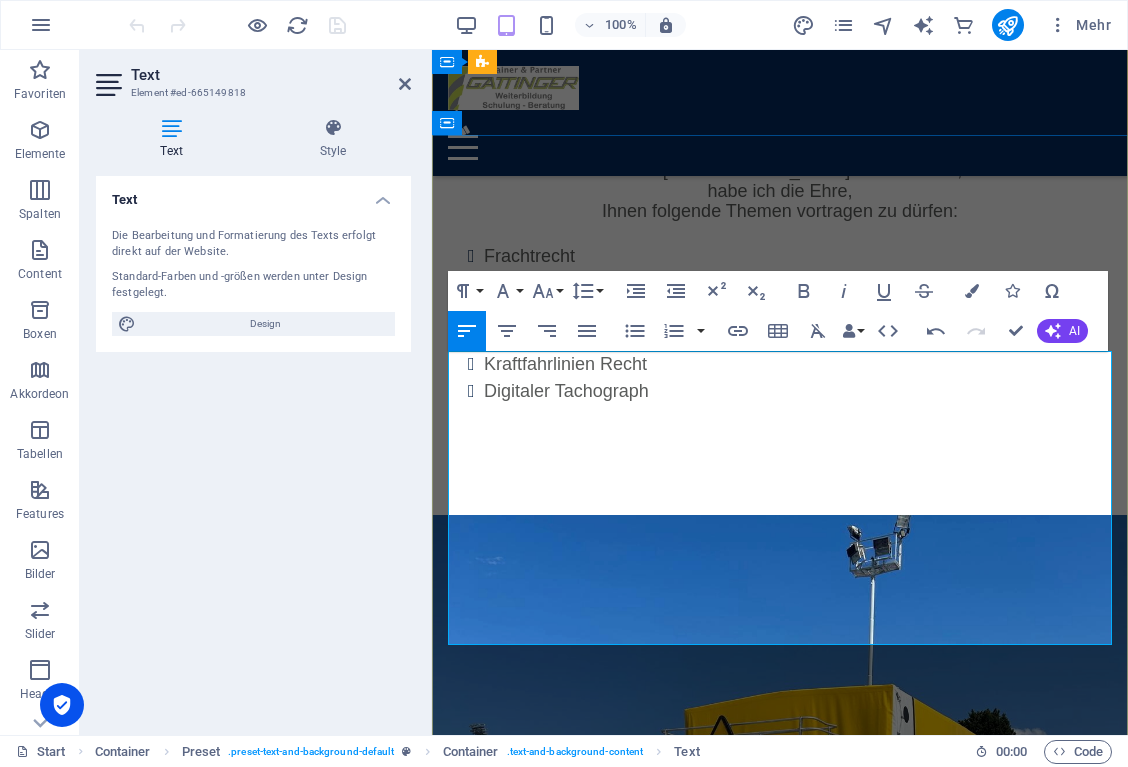 click on "EG-VO 561/2006" at bounding box center (788, 2293) 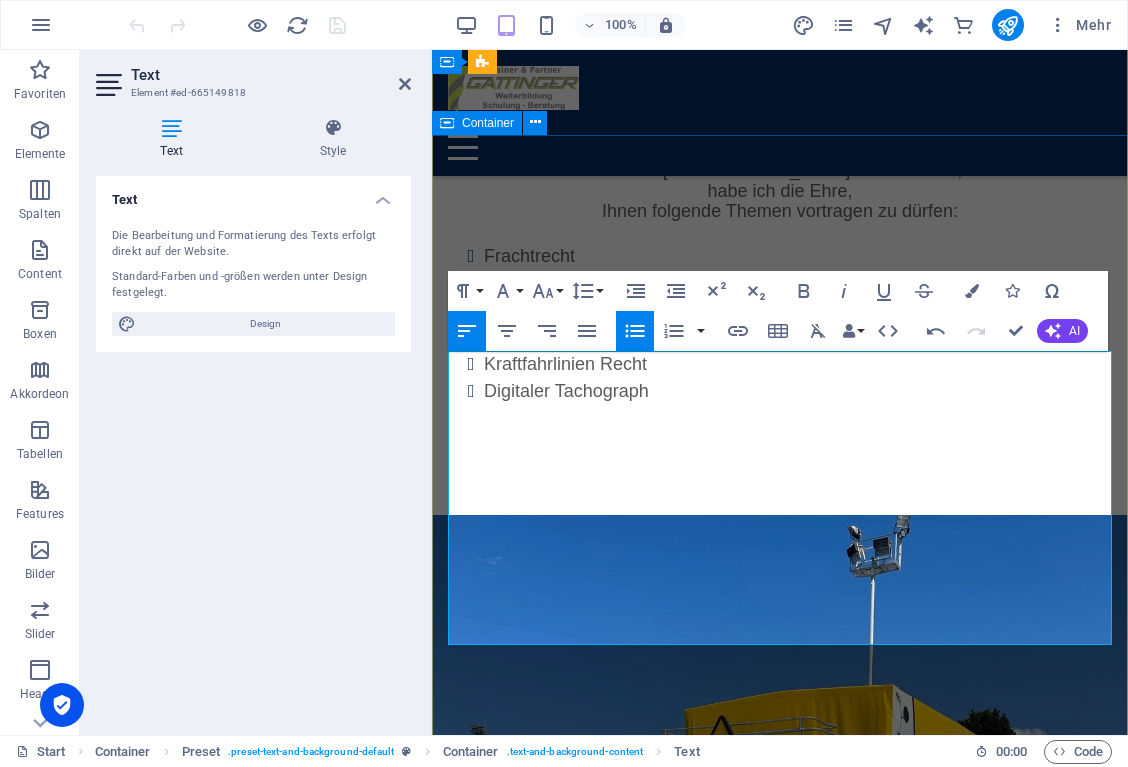 click on "Fachbuchautor  für Berufskraftfahrer (BKF) In Zusammenarbeit mit [PERSON_NAME] bin ich bemüht Nachschlagewerke auf den Markt zu bringen, die in regelmäßigen Abständen aktualisiert werden und somit die Möglichkeit besteht, immer am neuesten Stand zu sein. Unter anderem mit folgenden Themen: Lenk- und Ruhezeiten​ EG-VO 561/2006 EG-VO 165/2014 Anhang 1C Sonderbestimmungen Bus" at bounding box center [780, 2212] 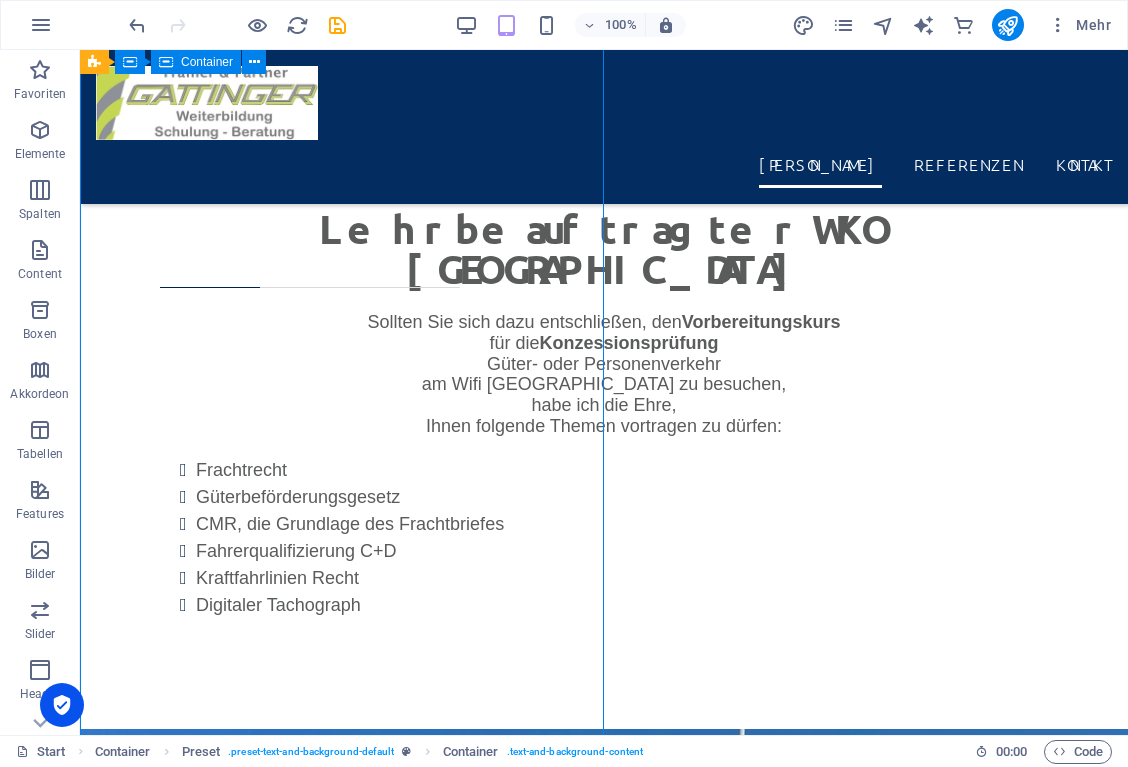 scroll, scrollTop: 7912, scrollLeft: 0, axis: vertical 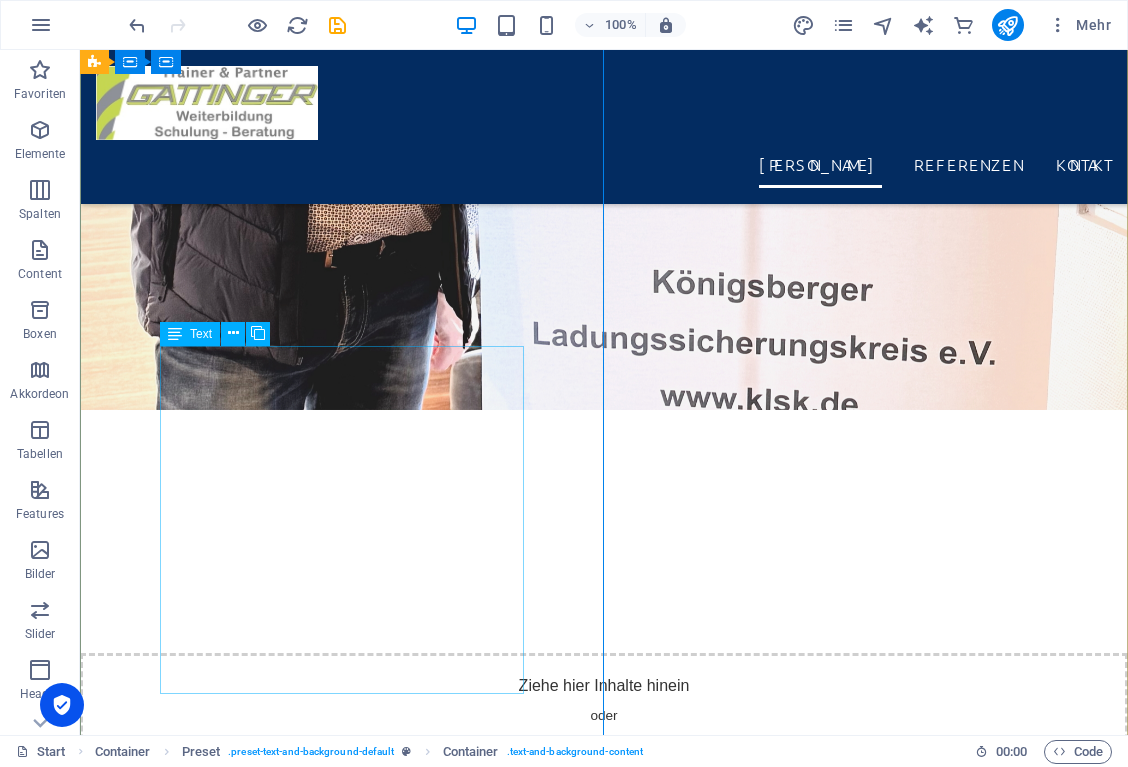 click on "In Zusammenarbeit mit [PERSON_NAME] bin ich bemüht Nachschlagewerke auf den Markt zu bringen, die in regelmäßigen Abständen aktualisiert werden und somit die Möglichkeit besteht, immer am neuesten Stand zu sein. Unter anderem mit folgenden Themen: Lenk- und Ruhezeiten EG-VO 561/2006 EG-VO 165/2014 Anhang 1C Sonderbestimmungen Bus" at bounding box center [604, 8767] 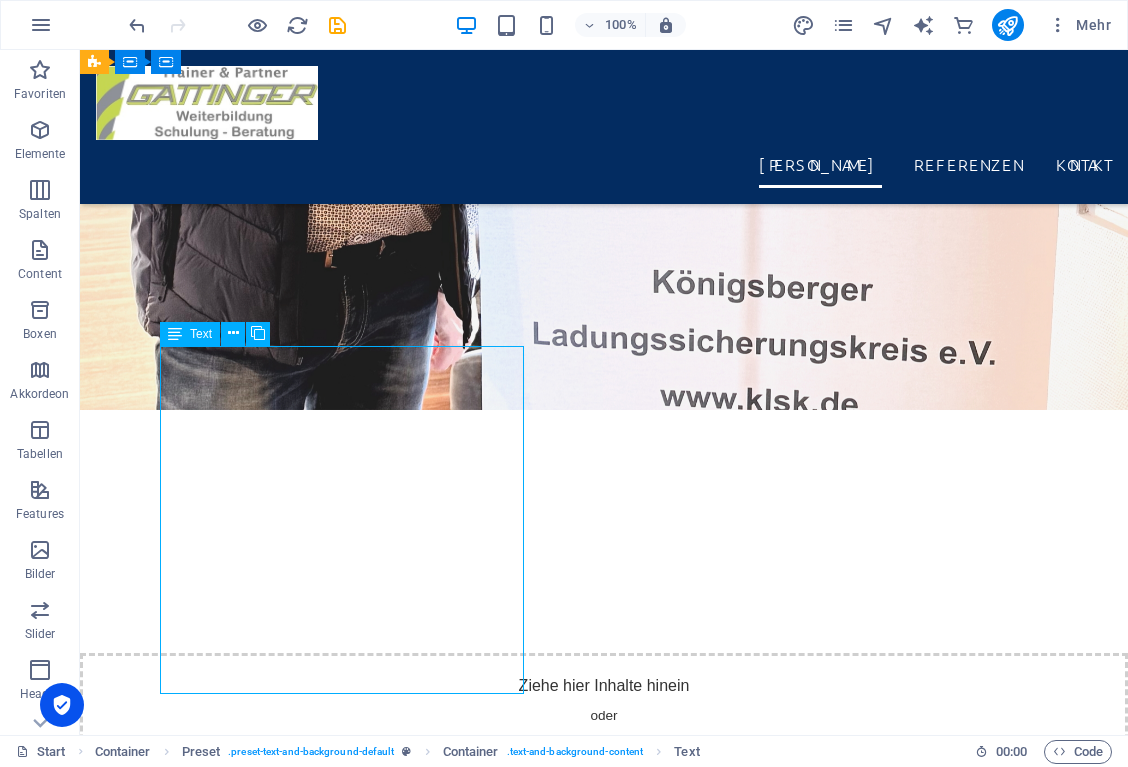 click on "In Zusammenarbeit mit [PERSON_NAME] bin ich bemüht Nachschlagewerke auf den Markt zu bringen, die in regelmäßigen Abständen aktualisiert werden und somit die Möglichkeit besteht, immer am neuesten Stand zu sein. Unter anderem mit folgenden Themen: Lenk- und Ruhezeiten EG-VO 561/2006 EG-VO 165/2014 Anhang 1C Sonderbestimmungen Bus" at bounding box center [604, 8767] 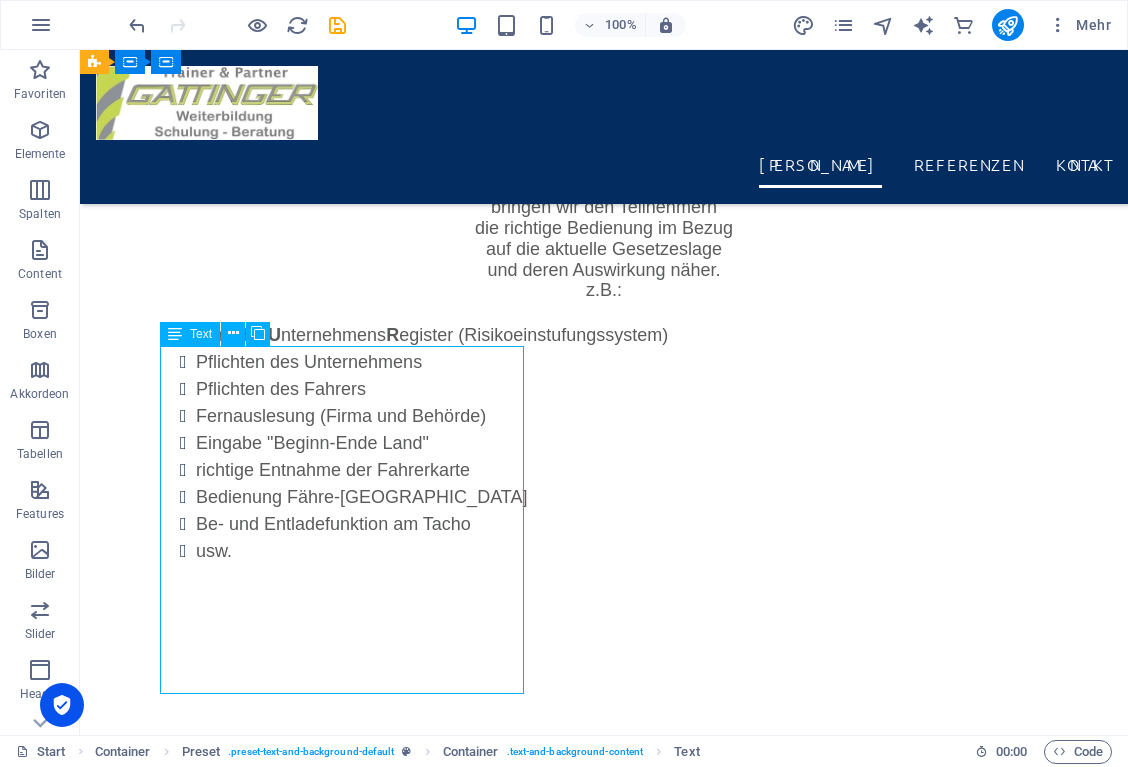 scroll, scrollTop: 10144, scrollLeft: 0, axis: vertical 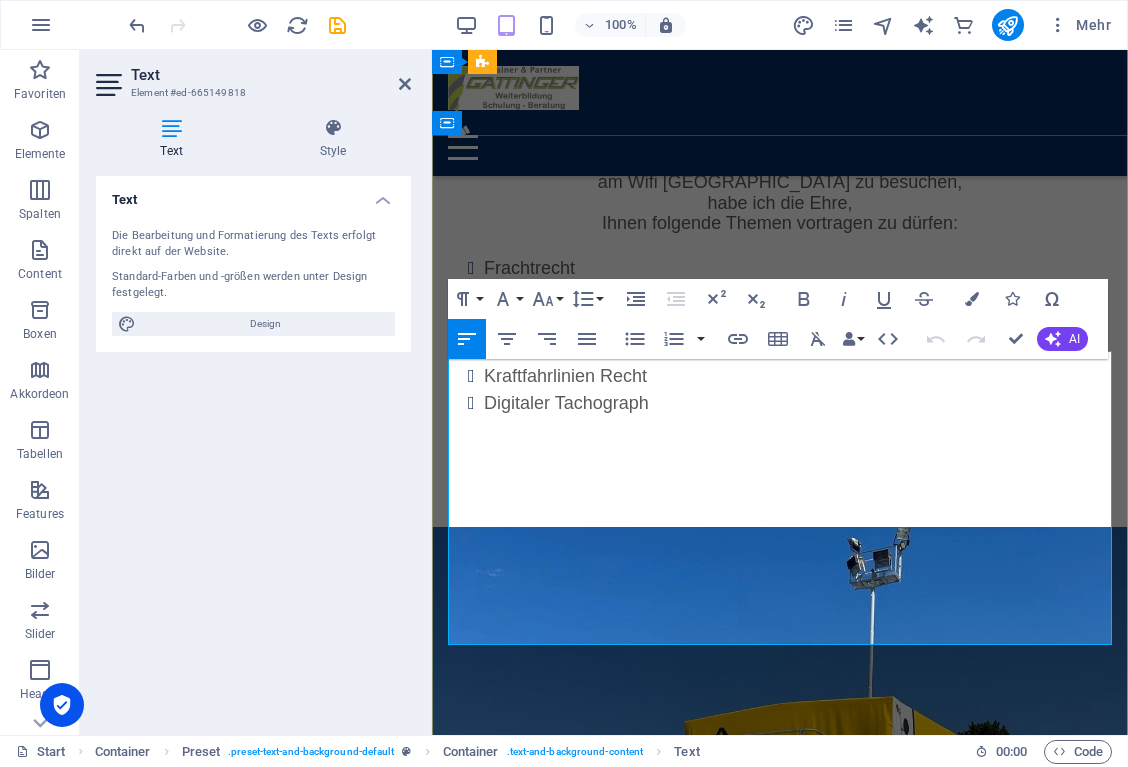 click on "In Zusammenarbeit mit [PERSON_NAME] bin ich bemüht Nachschlagewerke auf den Markt zu bringen, die in regelmäßigen Abständen aktualisiert werden und somit die Möglichkeit besteht, immer am neuesten Stand zu sein." at bounding box center [771, 2170] 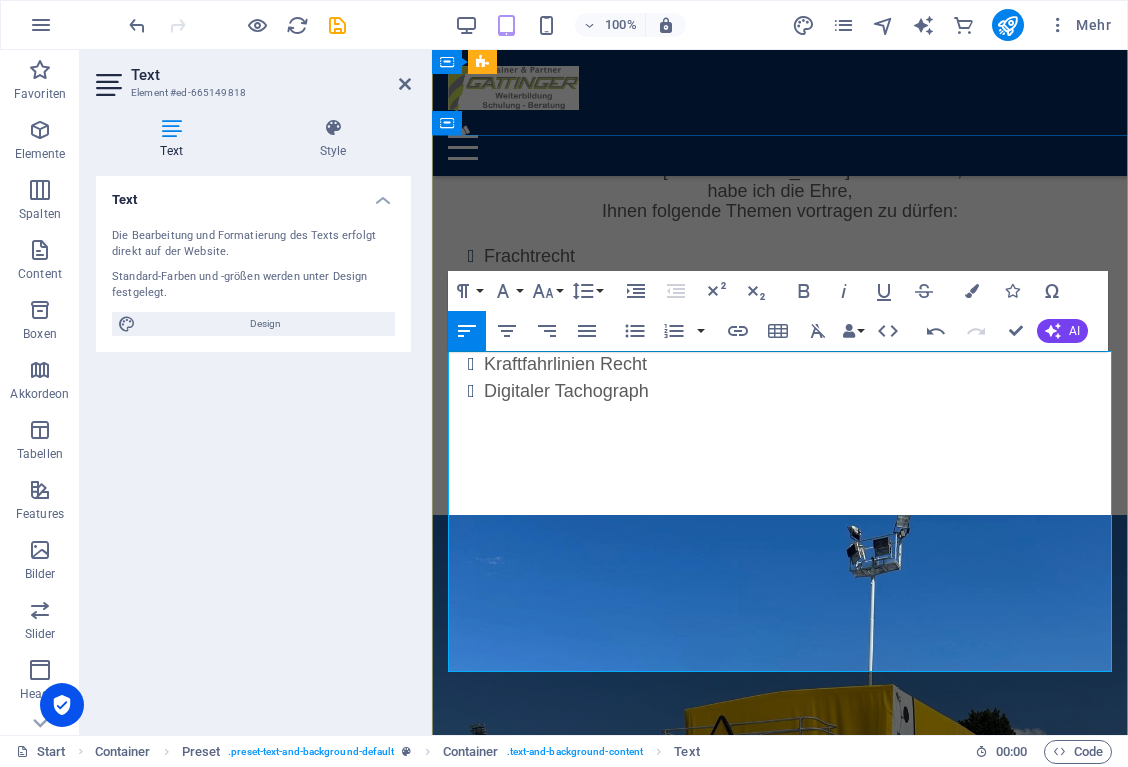 click on "bin ich bemüht Nachschlagewerke auf den Markt zu bringen, die in regelmäßigen Abständen aktualisiert werden und somit die Möglichkeit besteht, immer am neuesten Stand zu sein." at bounding box center [771, 2185] 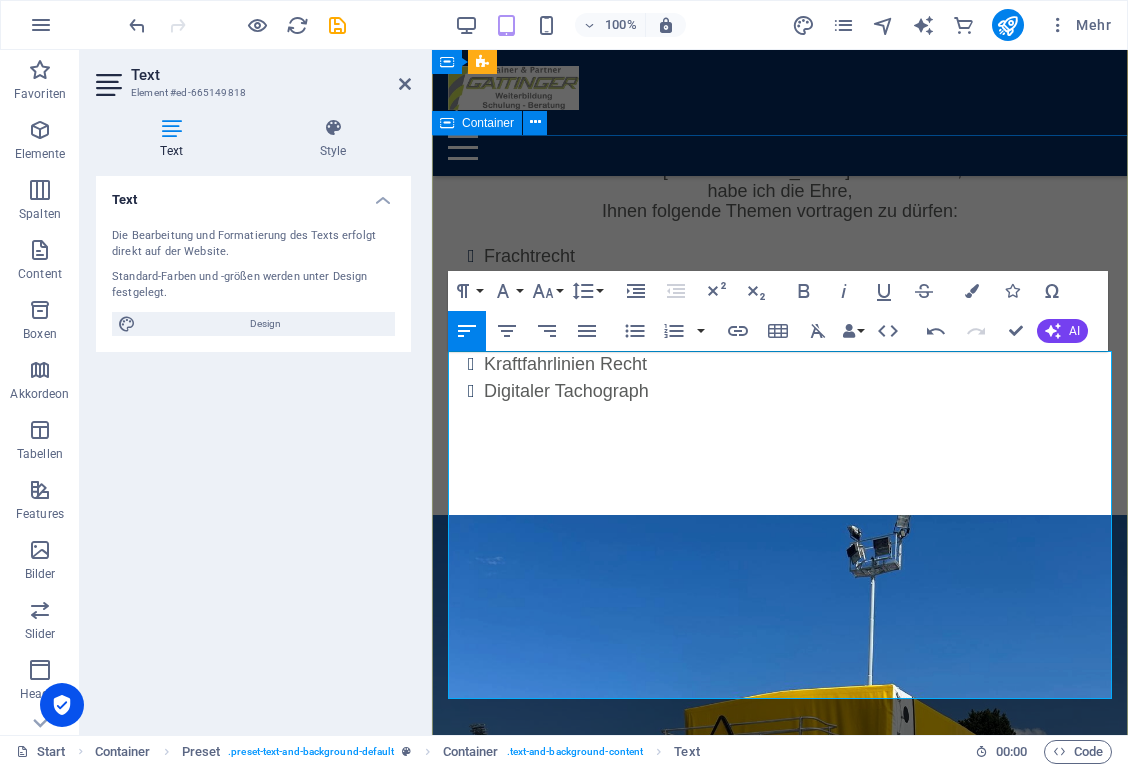 drag, startPoint x: 719, startPoint y: 472, endPoint x: 440, endPoint y: 470, distance: 279.00717 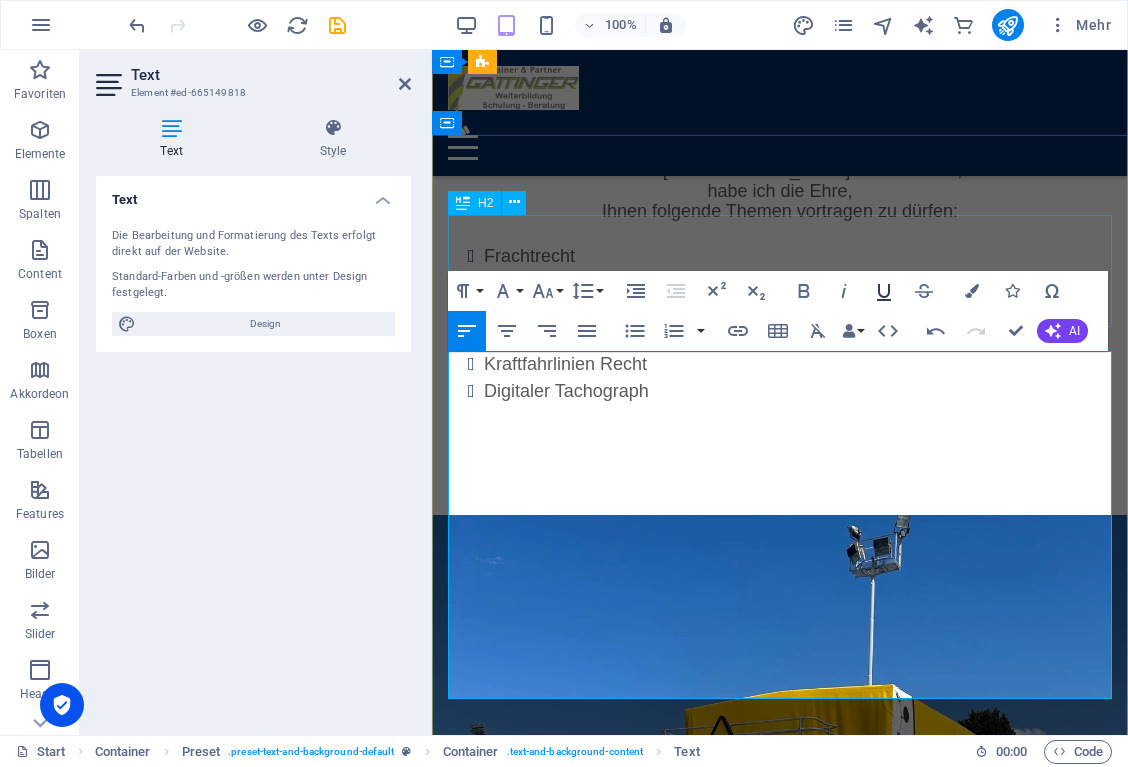click 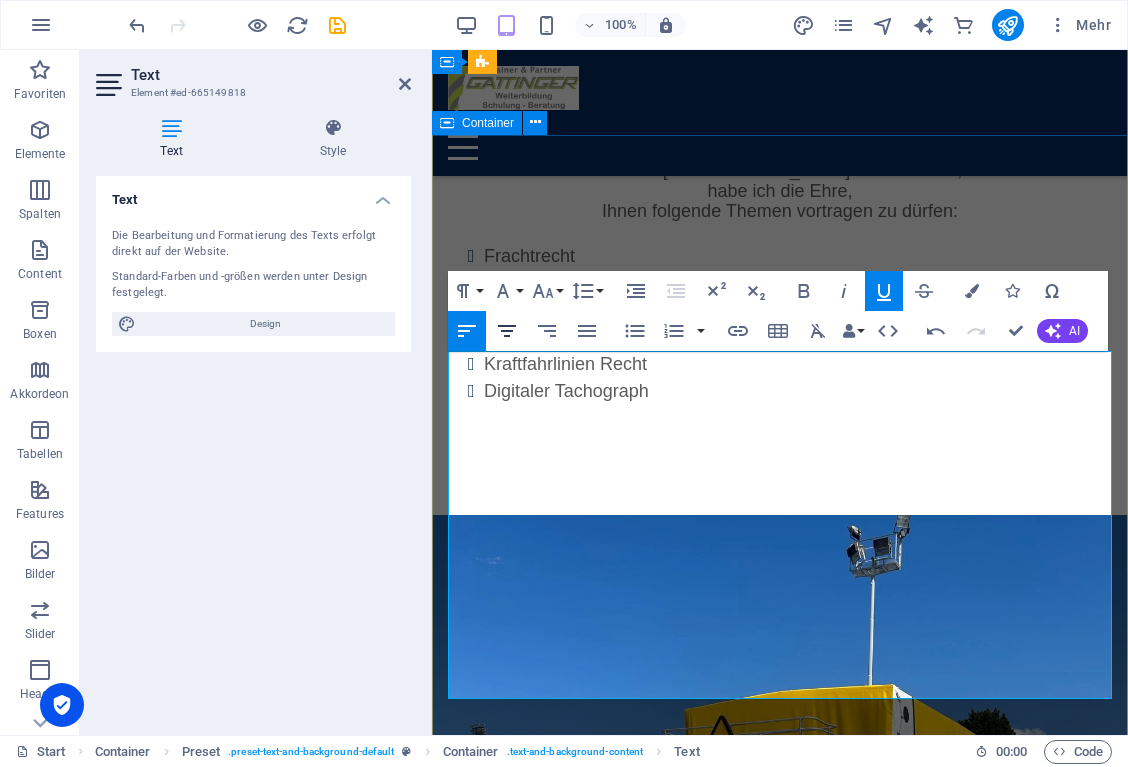 click 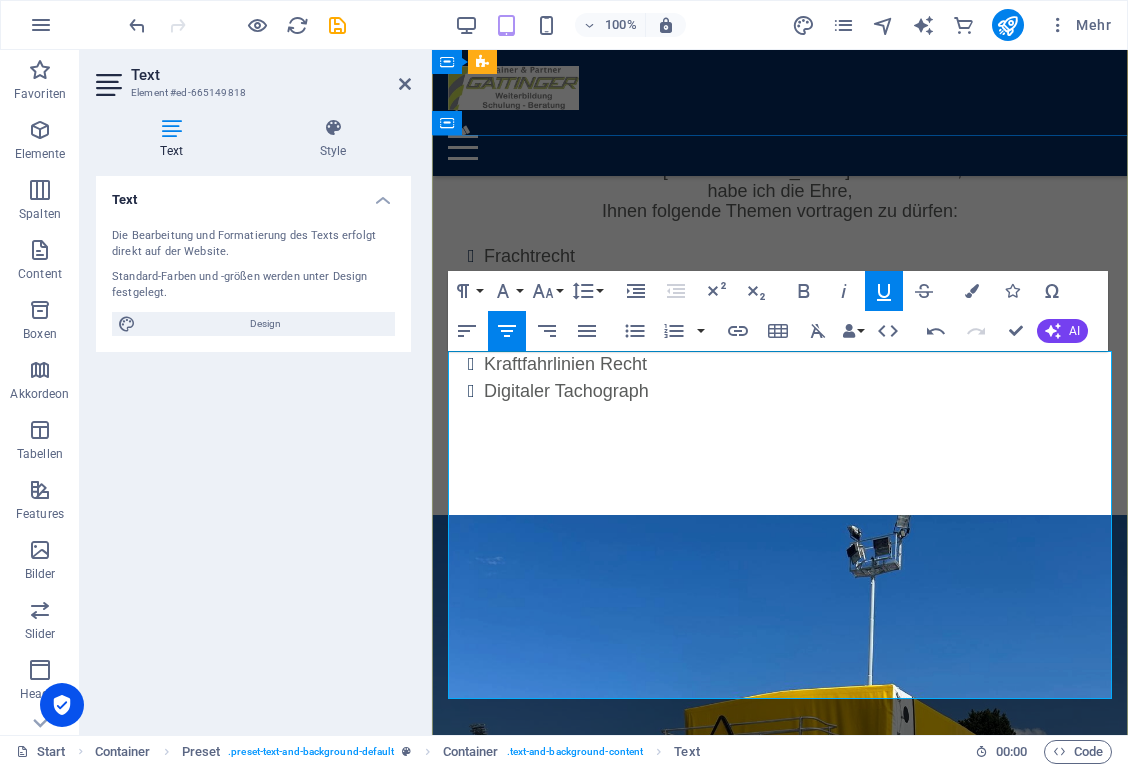click at bounding box center [780, 2266] 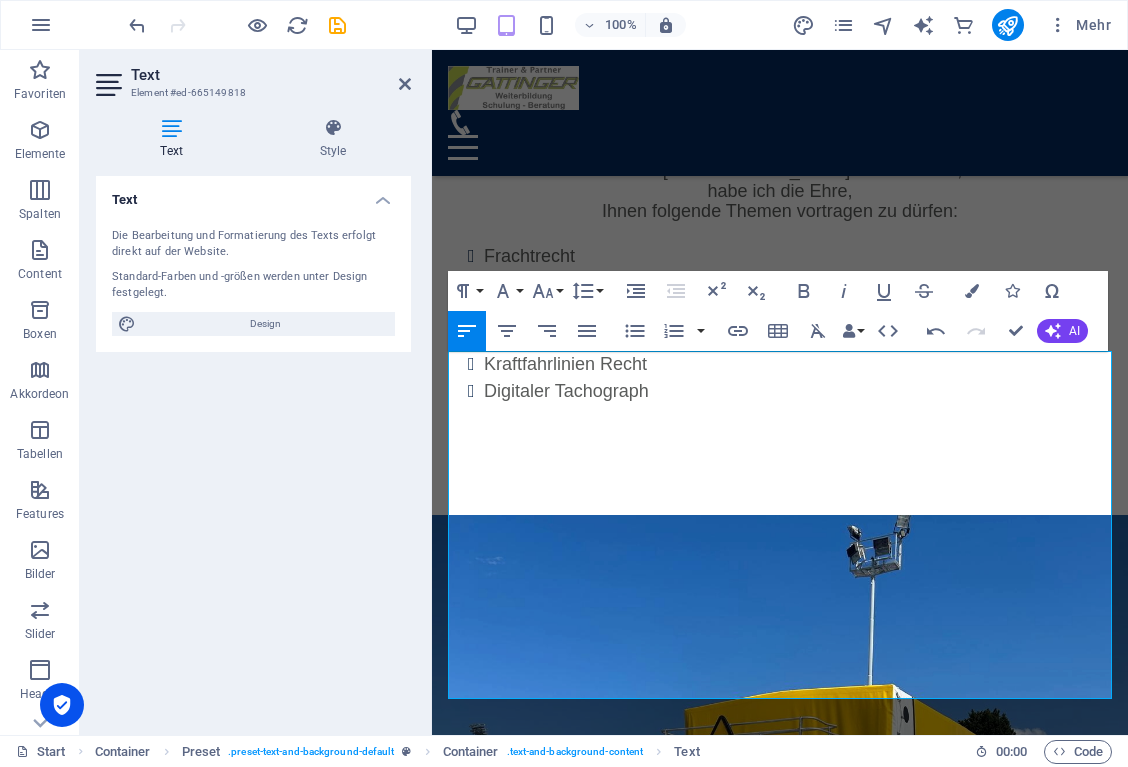 drag, startPoint x: 929, startPoint y: 472, endPoint x: 427, endPoint y: 356, distance: 515.2281 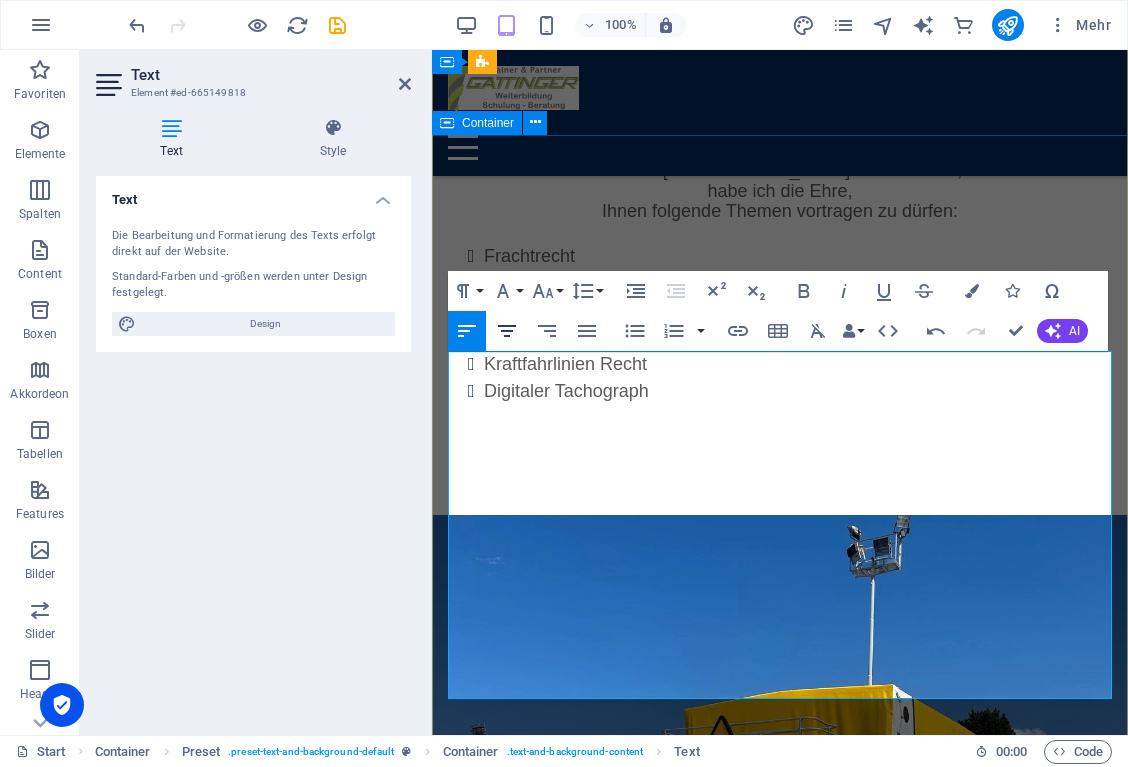 click 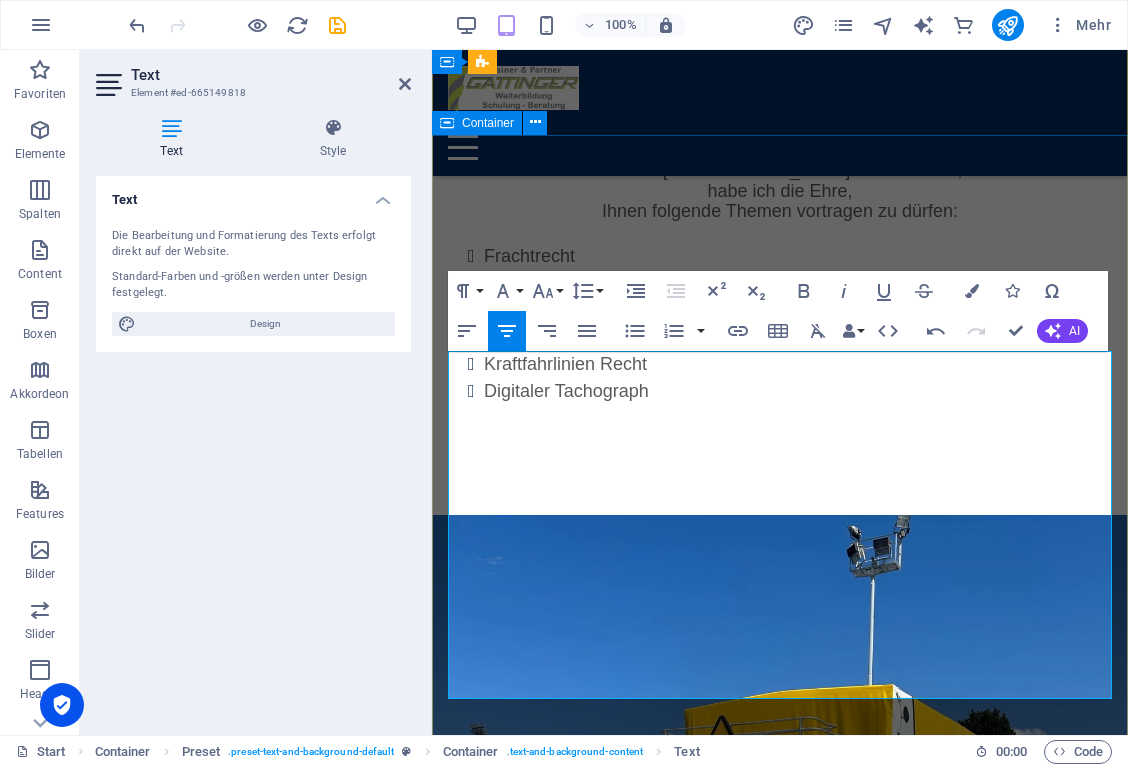 click on "Fachbuchautor  für Berufskraftfahrer (BKF) In Zusammenarbeit mit [PERSON_NAME] bin ich bemüht Nachschlagewerke auf den Markt zu bringen, die in regelmäßigen Abständen aktualisiert werden und somit die Möglichkeit besteht, immer am neuesten Stand zu sein . Unter anderem mit folgenden Themen: Lenk- und Ruhezeiten EG-VO 561/2006 EG-VO 165/2014 Anhang 1C Sonderbestimmungen Bus" at bounding box center (780, 2239) 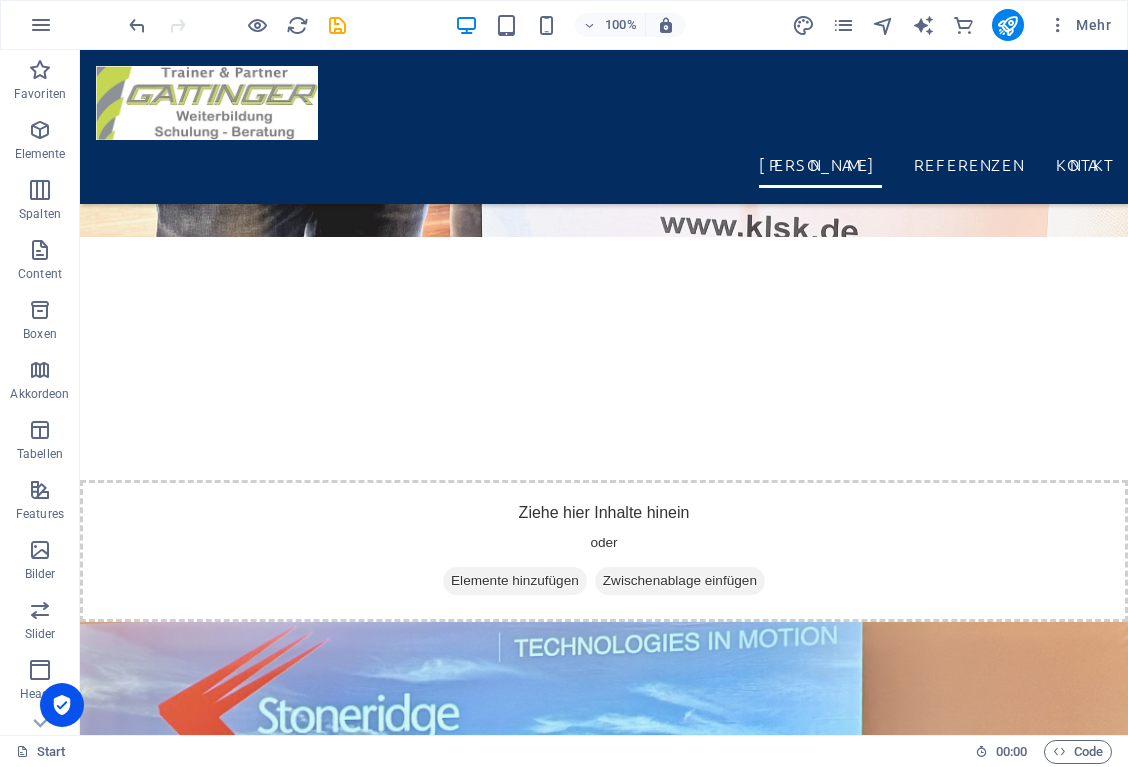 scroll, scrollTop: 8081, scrollLeft: 0, axis: vertical 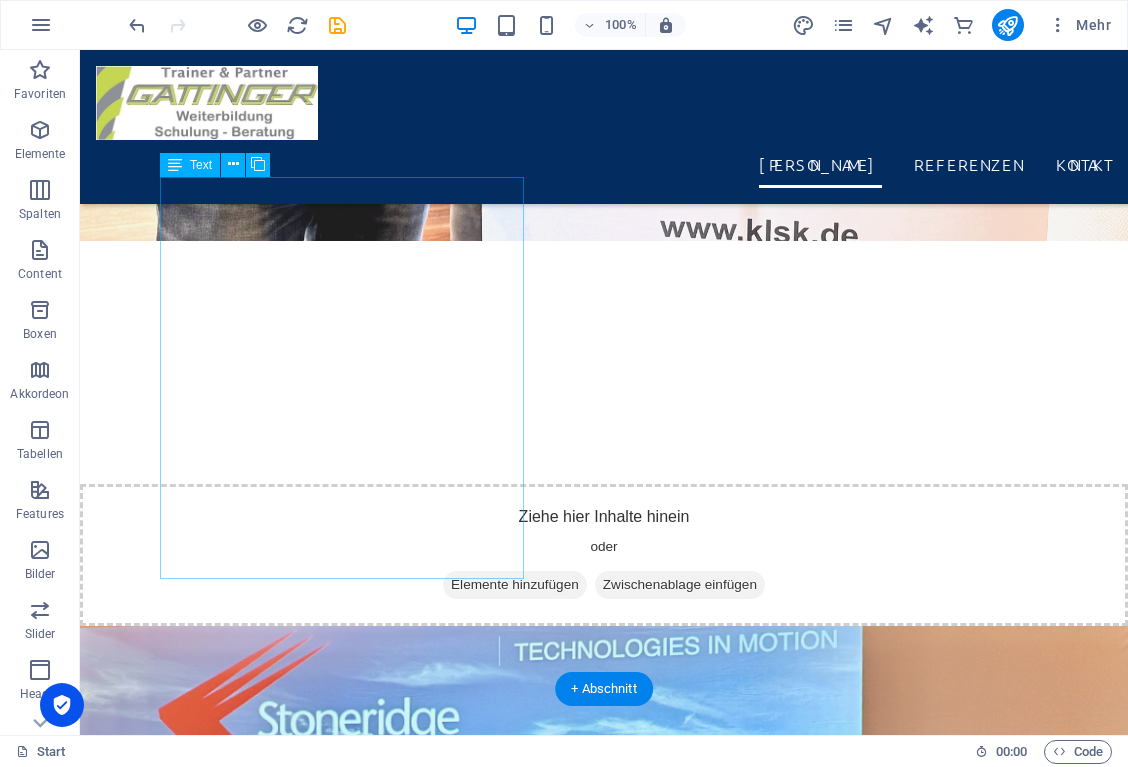 click on "In Zusammenarbeit mit [PERSON_NAME] bin ich bemüht Nachschlagewerke auf den Markt zu bringen, die in regelmäßigen Abständen aktualisiert werden und somit die Möglichkeit besteht, immer am neuesten Stand zu sein . Unter anderem mit folgenden Themen: Lenk- und Ruhezeiten EG-VO 561/2006 EG-VO 165/2014 Anhang 1C Sonderbestimmungen Bus" at bounding box center [604, 8625] 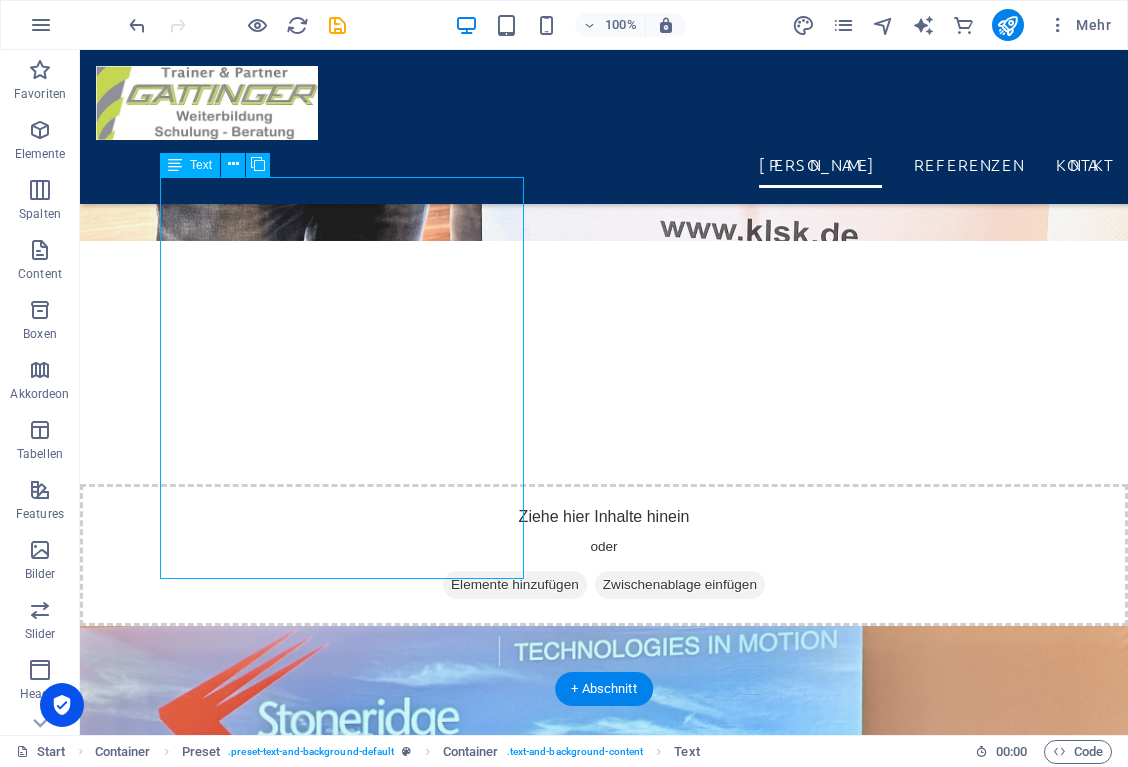 click on "In Zusammenarbeit mit [PERSON_NAME] bin ich bemüht Nachschlagewerke auf den Markt zu bringen, die in regelmäßigen Abständen aktualisiert werden und somit die Möglichkeit besteht, immer am neuesten Stand zu sein . Unter anderem mit folgenden Themen: Lenk- und Ruhezeiten EG-VO 561/2006 EG-VO 165/2014 Anhang 1C Sonderbestimmungen Bus" at bounding box center [604, 8625] 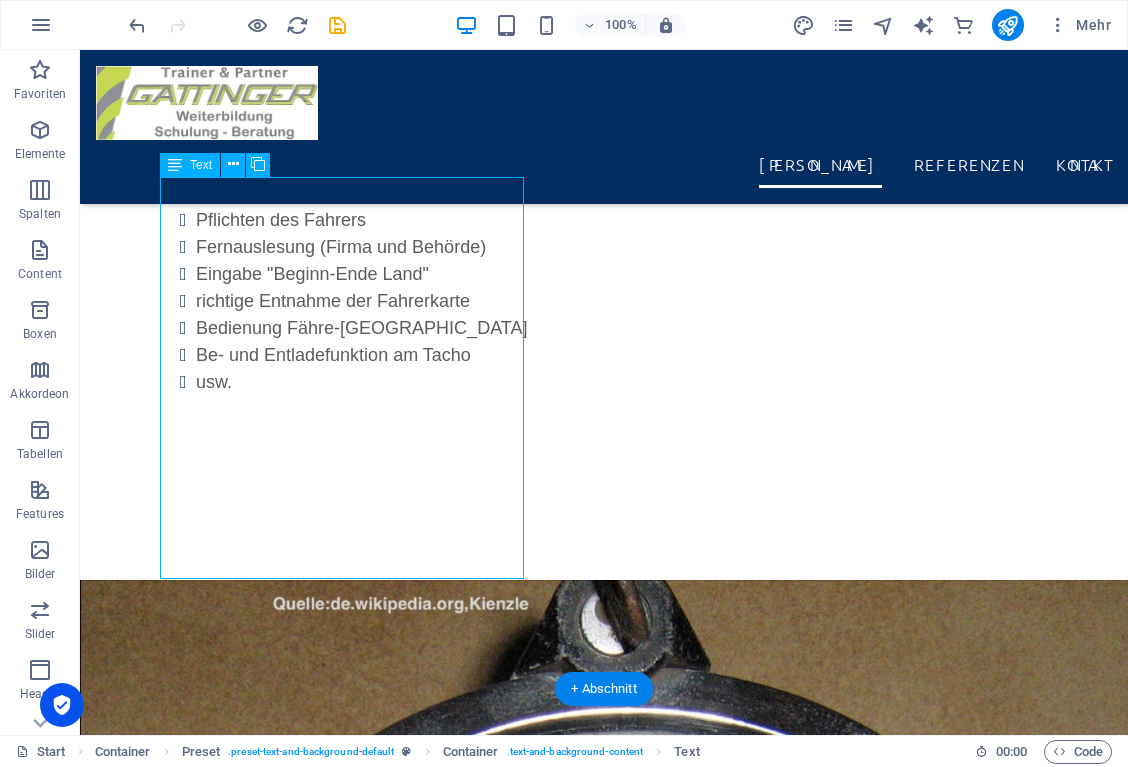 scroll, scrollTop: 10144, scrollLeft: 0, axis: vertical 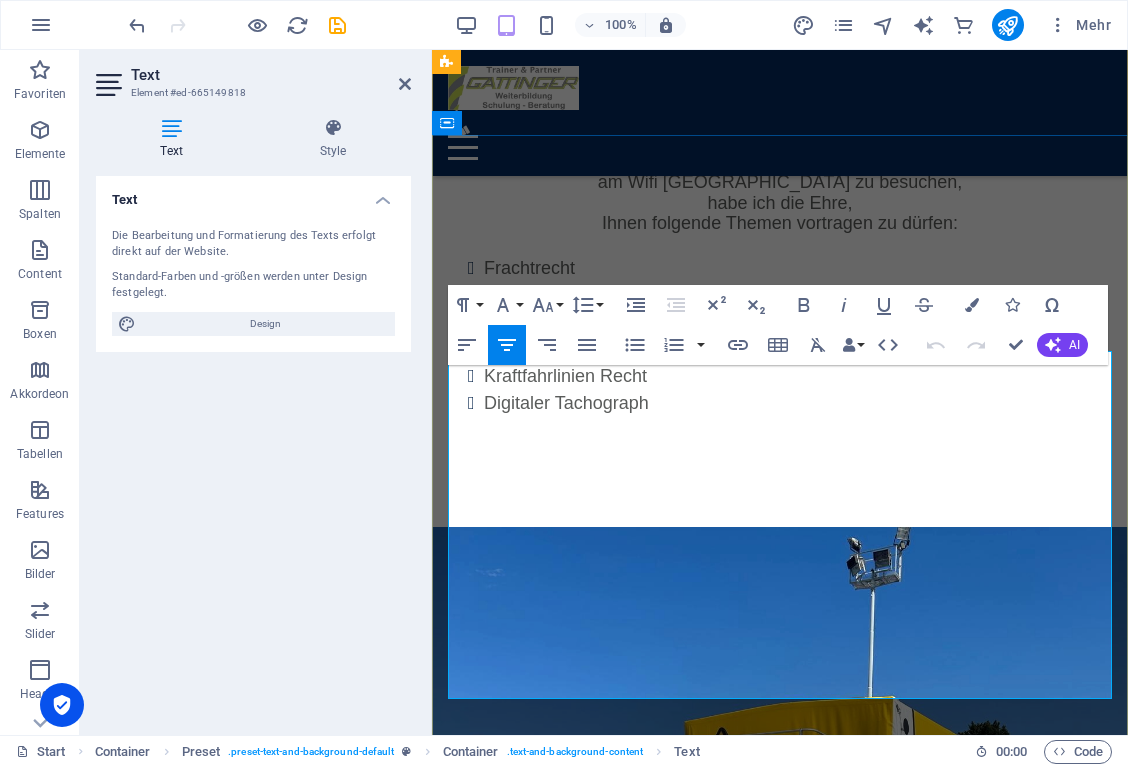 click on "Anhang 1C" at bounding box center [788, 2413] 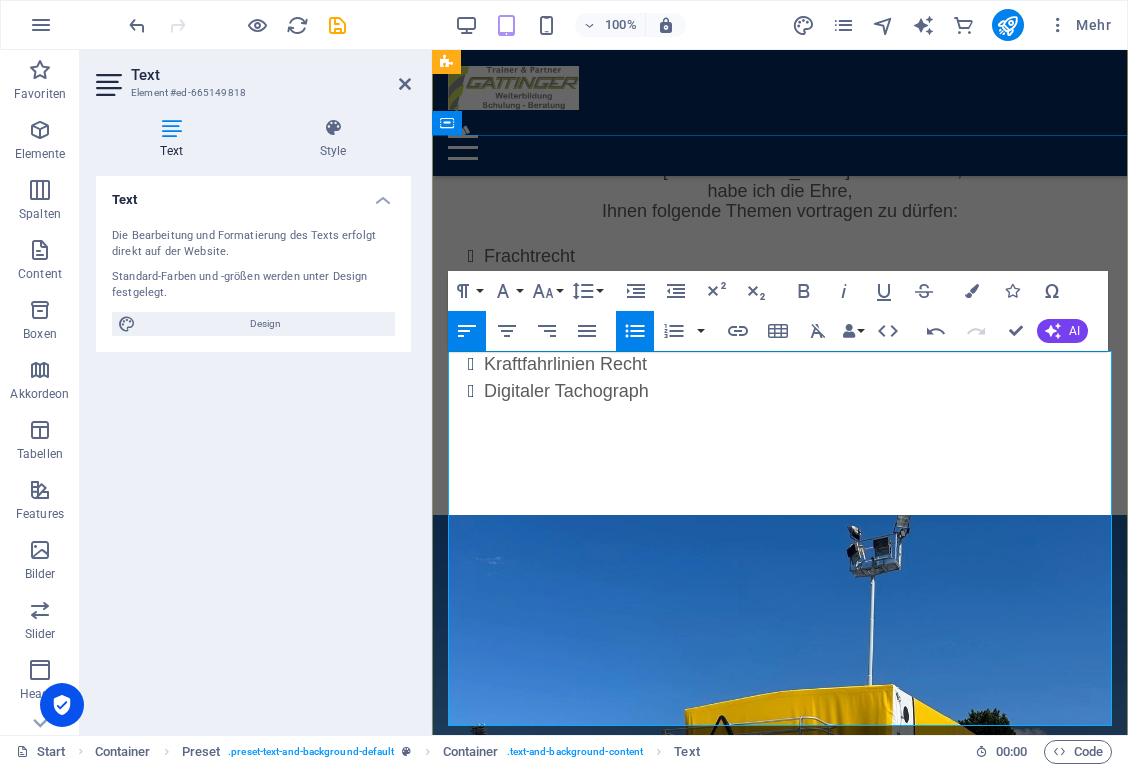 type 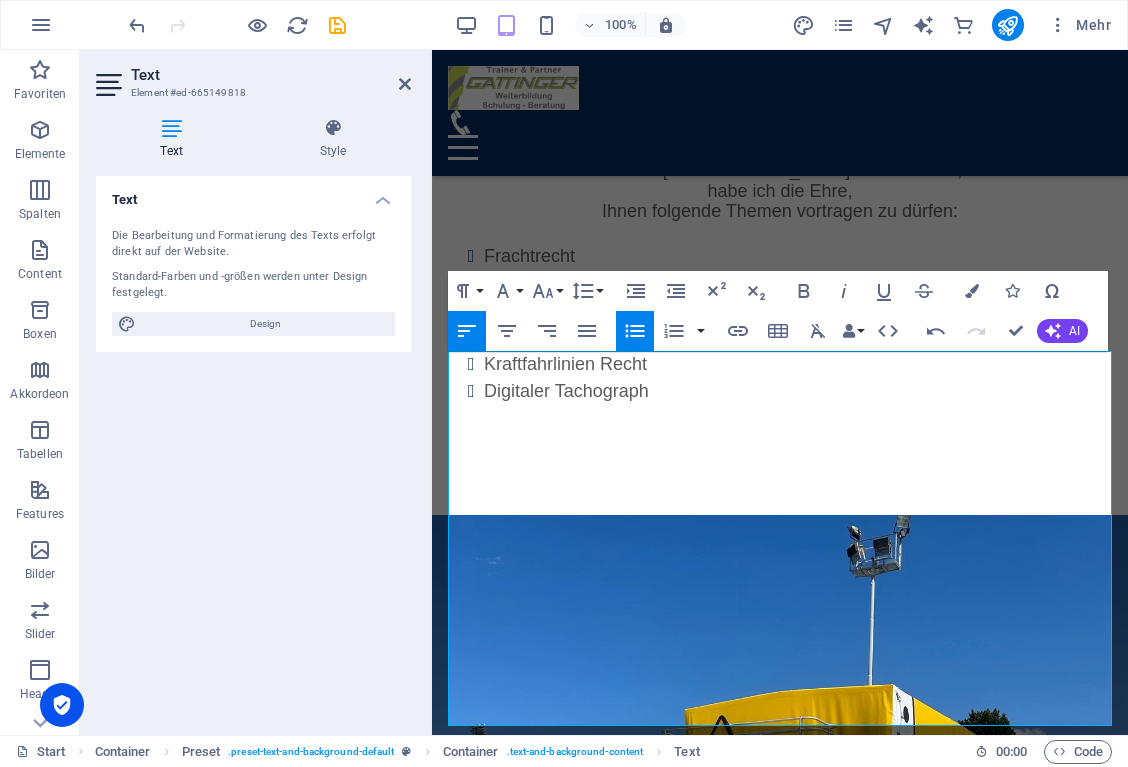 drag, startPoint x: 762, startPoint y: 527, endPoint x: 418, endPoint y: 523, distance: 344.02325 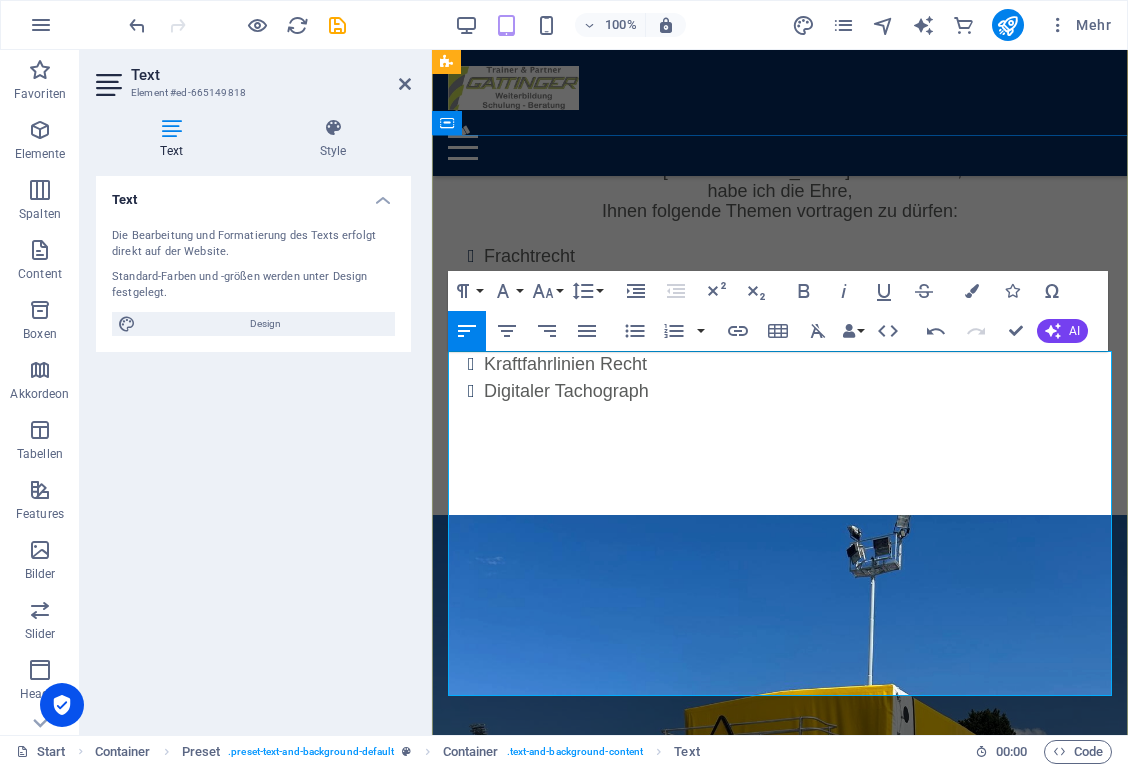 click on "Sonderbestimmungen Bus" at bounding box center [788, 2425] 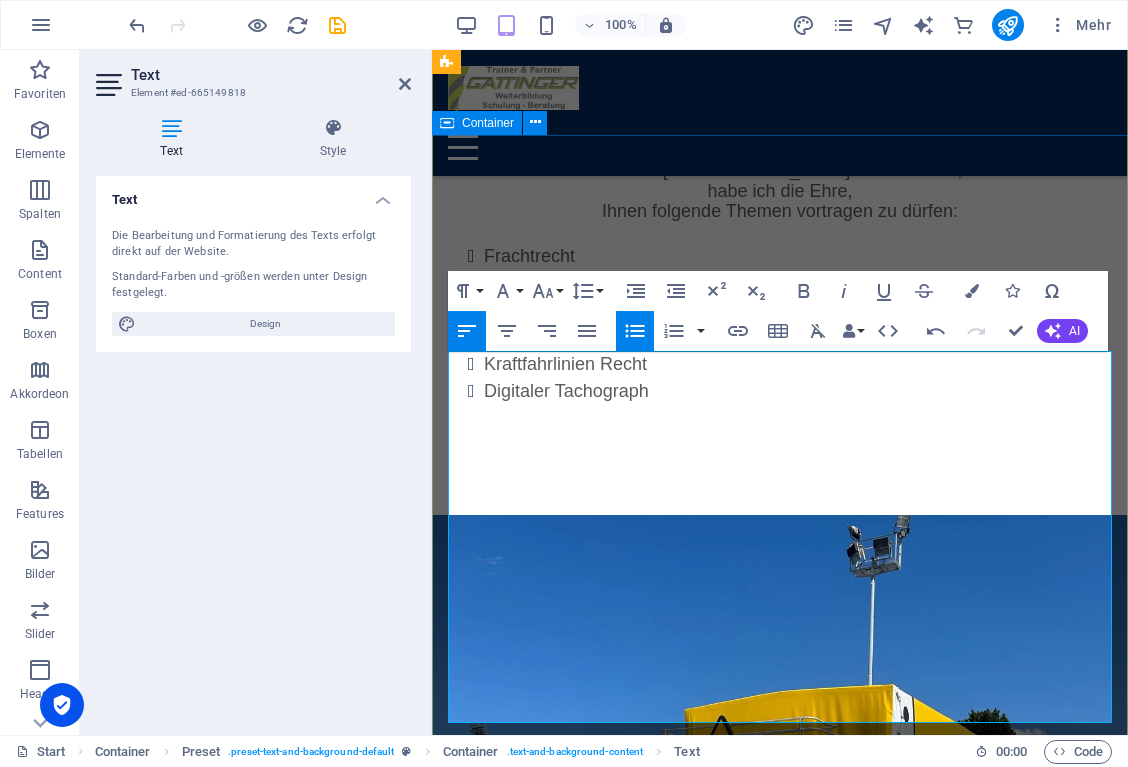click on "Fachbuchautor  für Berufskraftfahrer (BKF) In Zusammenarbeit mit [PERSON_NAME] bin ich bemüht Nachschlagewerke auf den Markt zu bringen, die in regelmäßigen Abständen aktualisiert werden und somit die Möglichkeit besteht, immer am neuesten Stand zu sein . Lenk- und Ruhezeiten EG-VO 561/2006 EG-VO 165/2014 Anhang 1C Arbeitszeit- und Arbeitsruhegesetz Sonderbestimmungen Bus u.v.m......" at bounding box center (780, 2251) 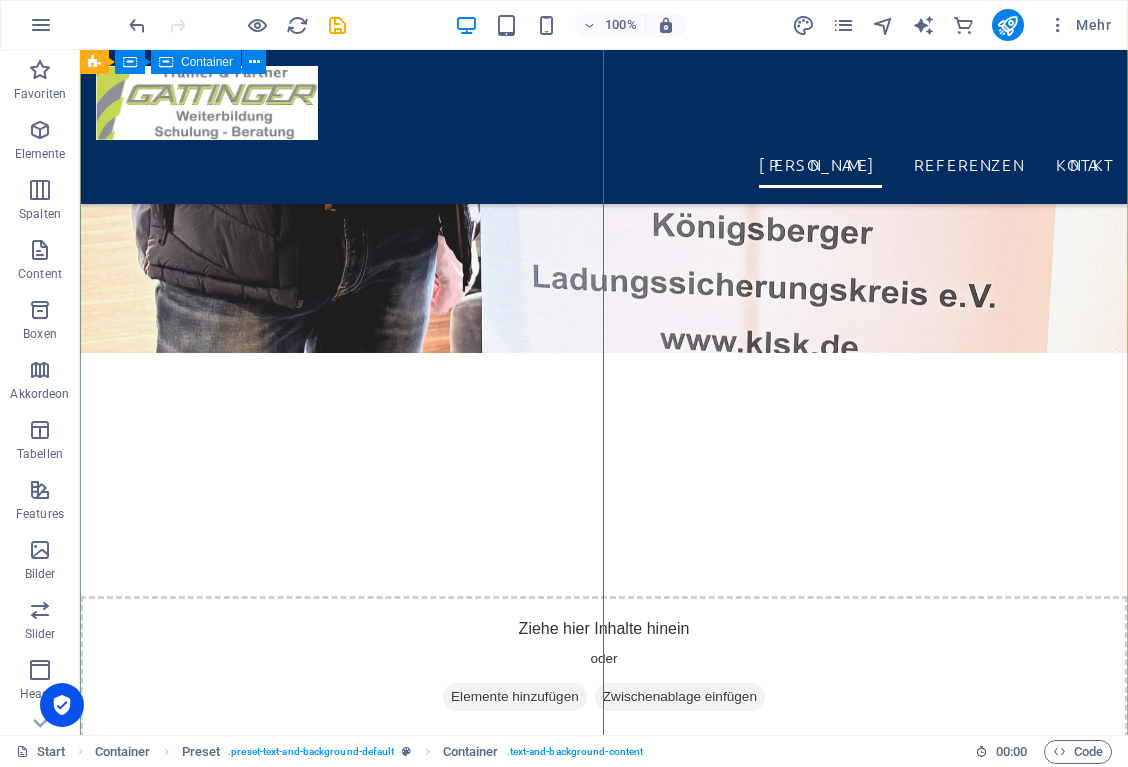 scroll, scrollTop: 7960, scrollLeft: 0, axis: vertical 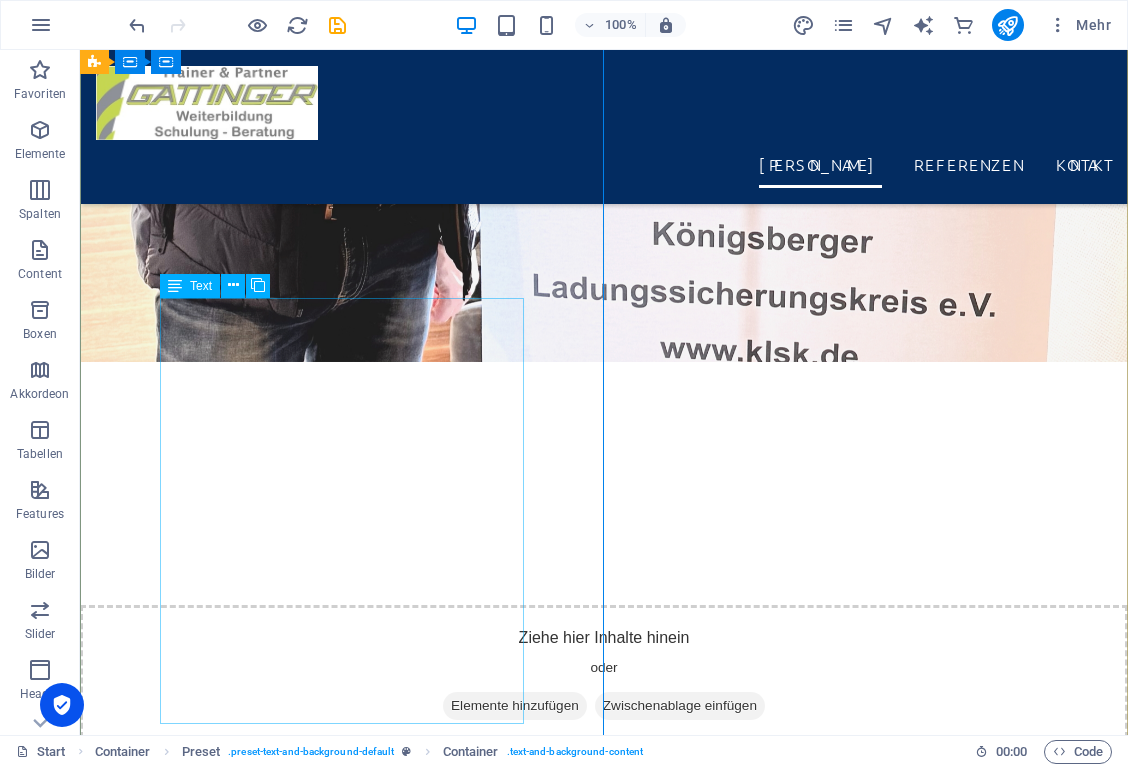 click on "In Zusammenarbeit mit [PERSON_NAME] bin ich bemüht Nachschlagewerke auf den Markt zu bringen, die in regelmäßigen Abständen aktualisiert werden und somit die Möglichkeit besteht, immer am neuesten Stand zu sein . Lenk- und Ruhezeiten EG-VO 561/2006 EG-VO 165/2014 Anhang 1C Arbeitszeit- und Arbeitsruhegesetz Sonderbestimmungen Bus u.v.m......" at bounding box center (604, 8758) 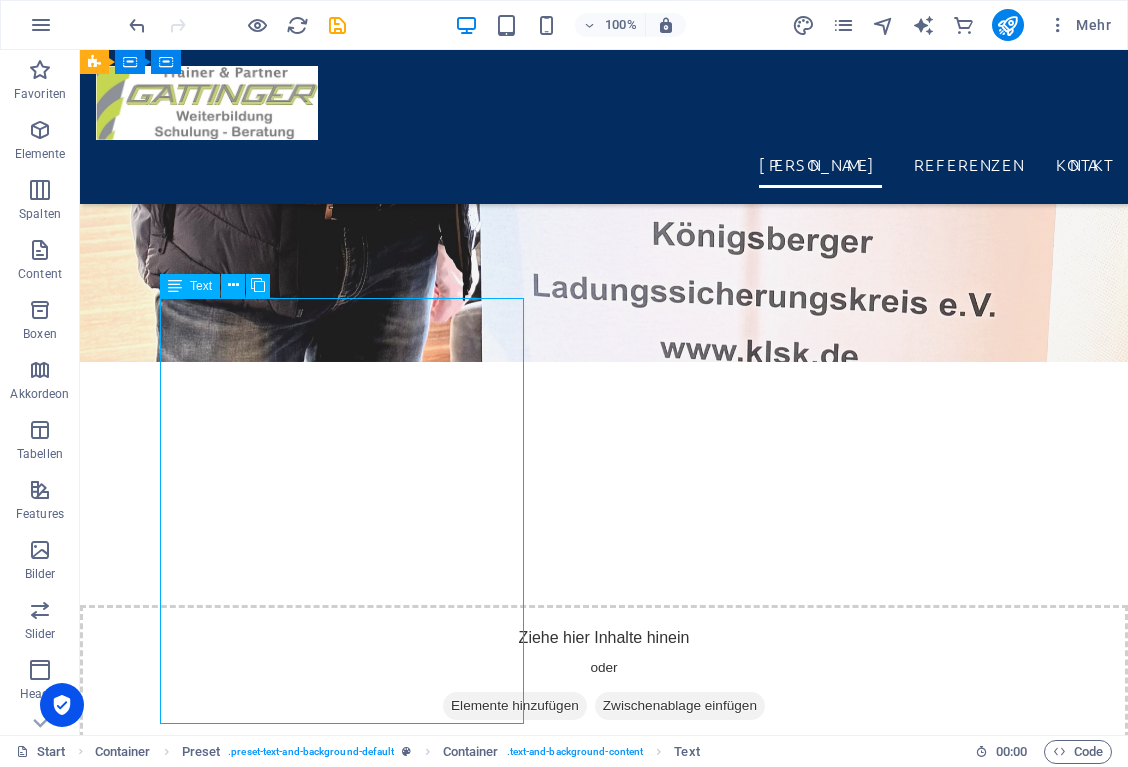 click on "In Zusammenarbeit mit [PERSON_NAME] bin ich bemüht Nachschlagewerke auf den Markt zu bringen, die in regelmäßigen Abständen aktualisiert werden und somit die Möglichkeit besteht, immer am neuesten Stand zu sein . Lenk- und Ruhezeiten EG-VO 561/2006 EG-VO 165/2014 Anhang 1C Arbeitszeit- und Arbeitsruhegesetz Sonderbestimmungen Bus u.v.m......" at bounding box center [604, 8758] 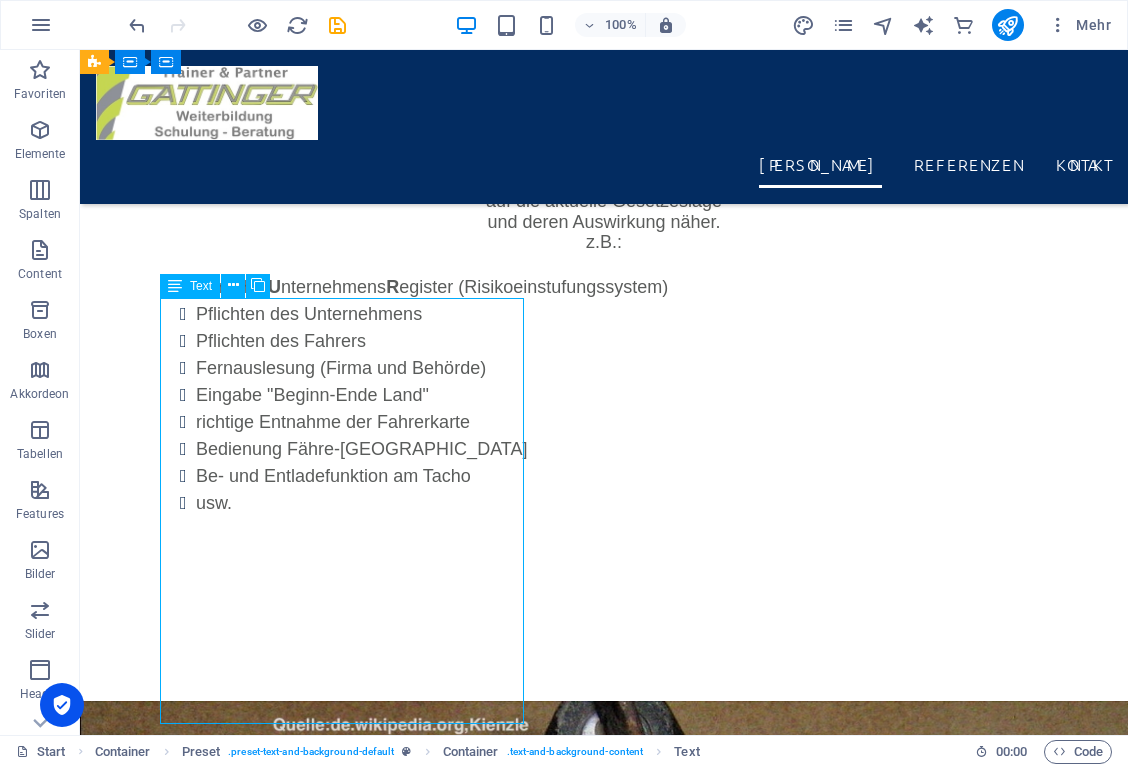 scroll, scrollTop: 10144, scrollLeft: 0, axis: vertical 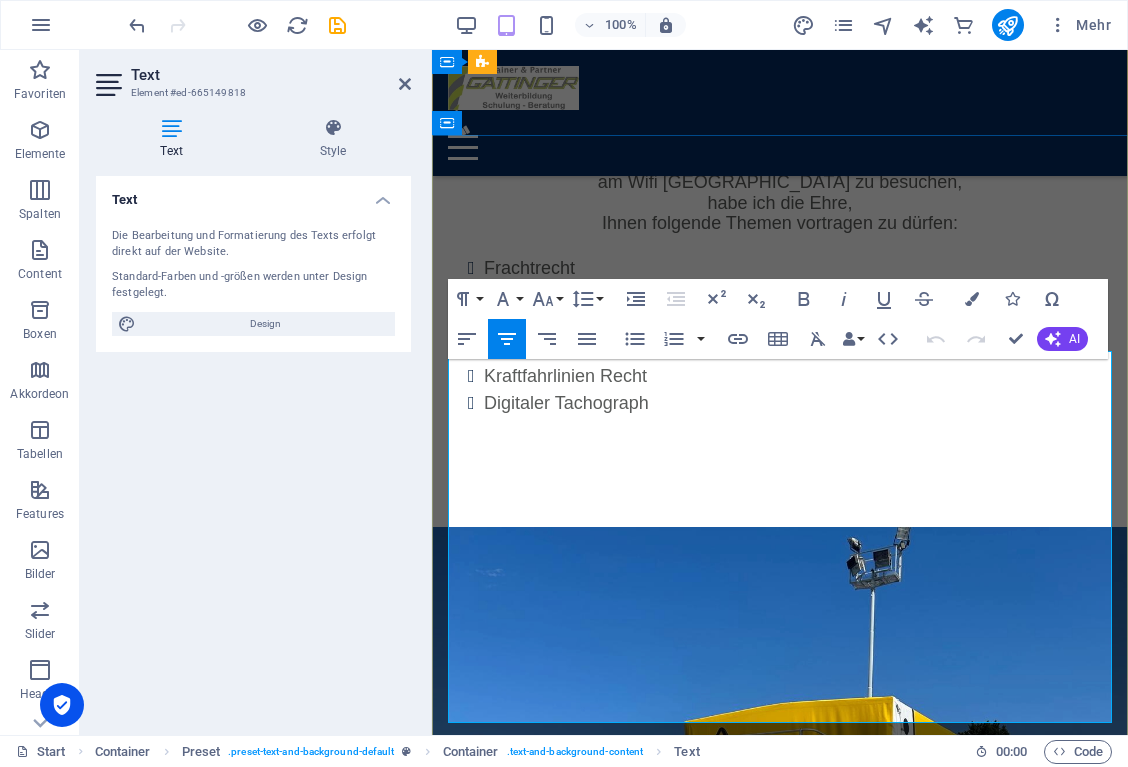 click on "bin ich bemüht Nachschlagewerke auf den Markt zu bringen," at bounding box center (779, 2170) 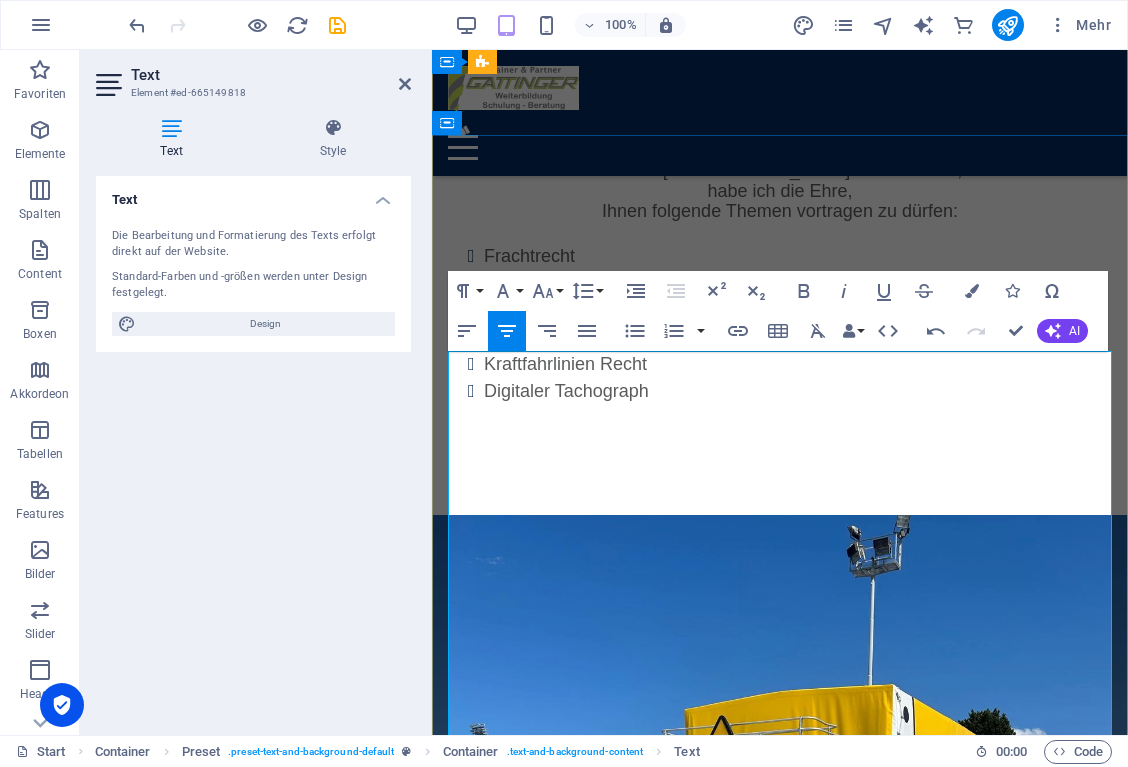 click on "die in regelmäßigen Abständen aktualisiert werden" at bounding box center [779, 2212] 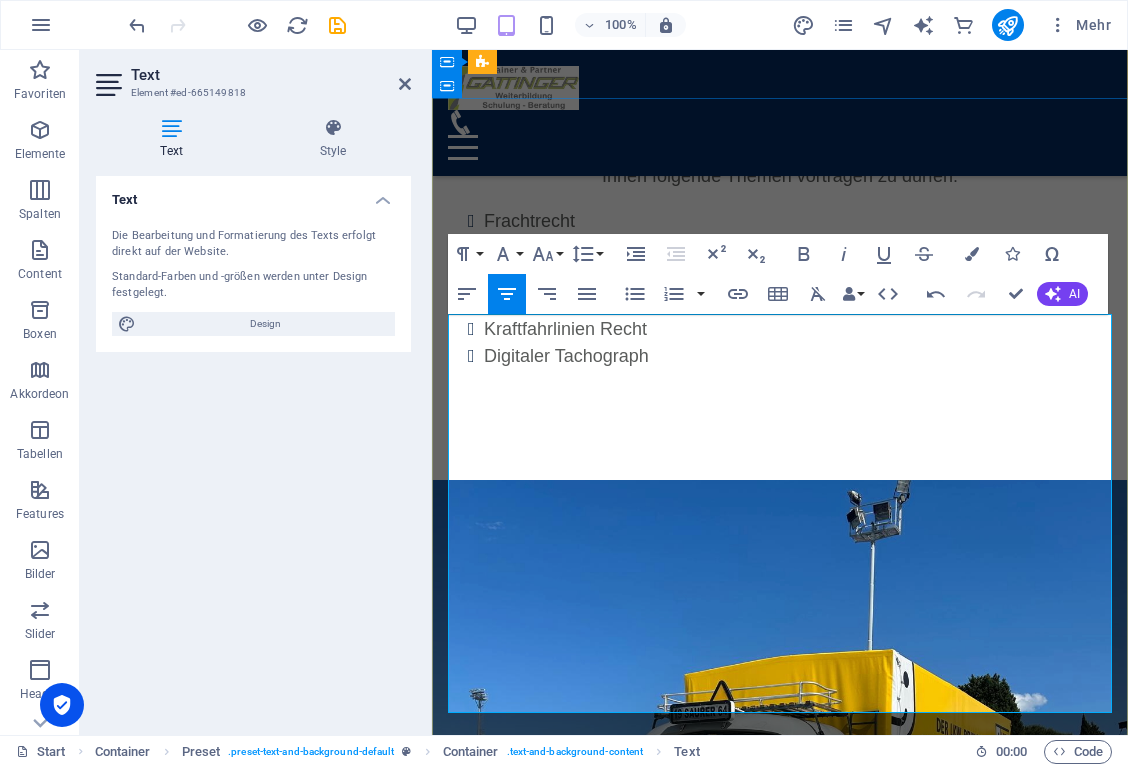 scroll, scrollTop: 10181, scrollLeft: 0, axis: vertical 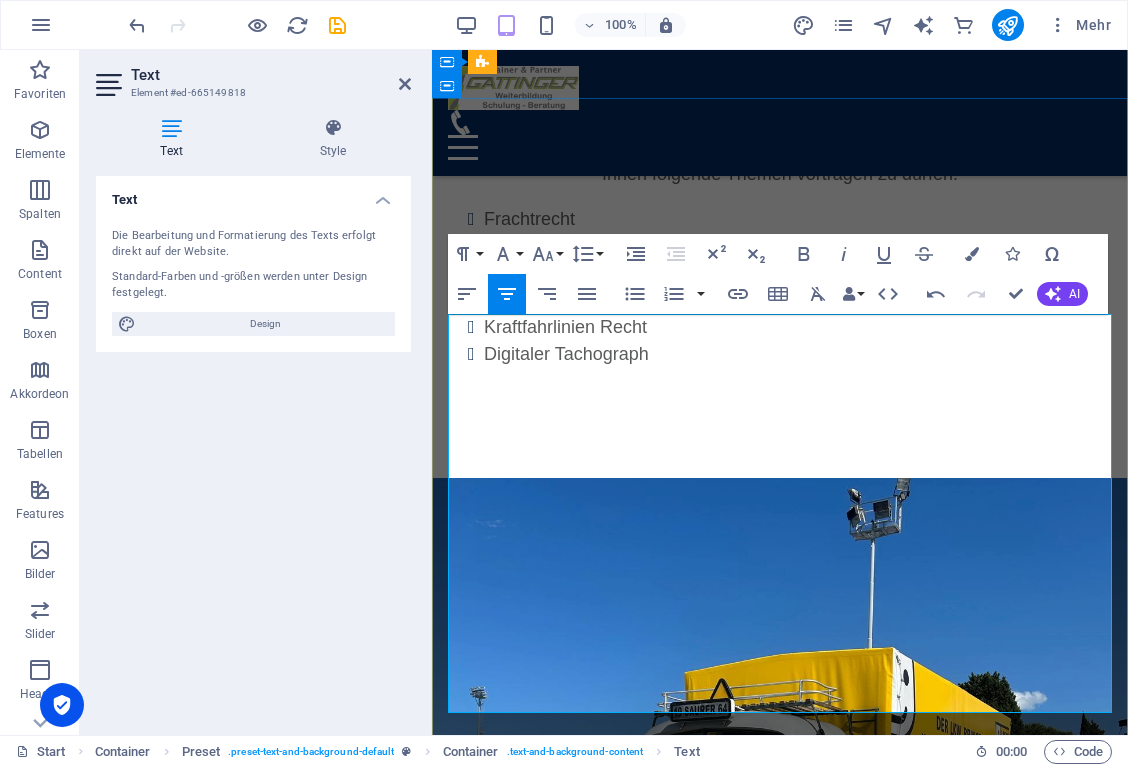 click on "Arbeitszeit- und Arbeitsruhegesetz" at bounding box center [788, 2388] 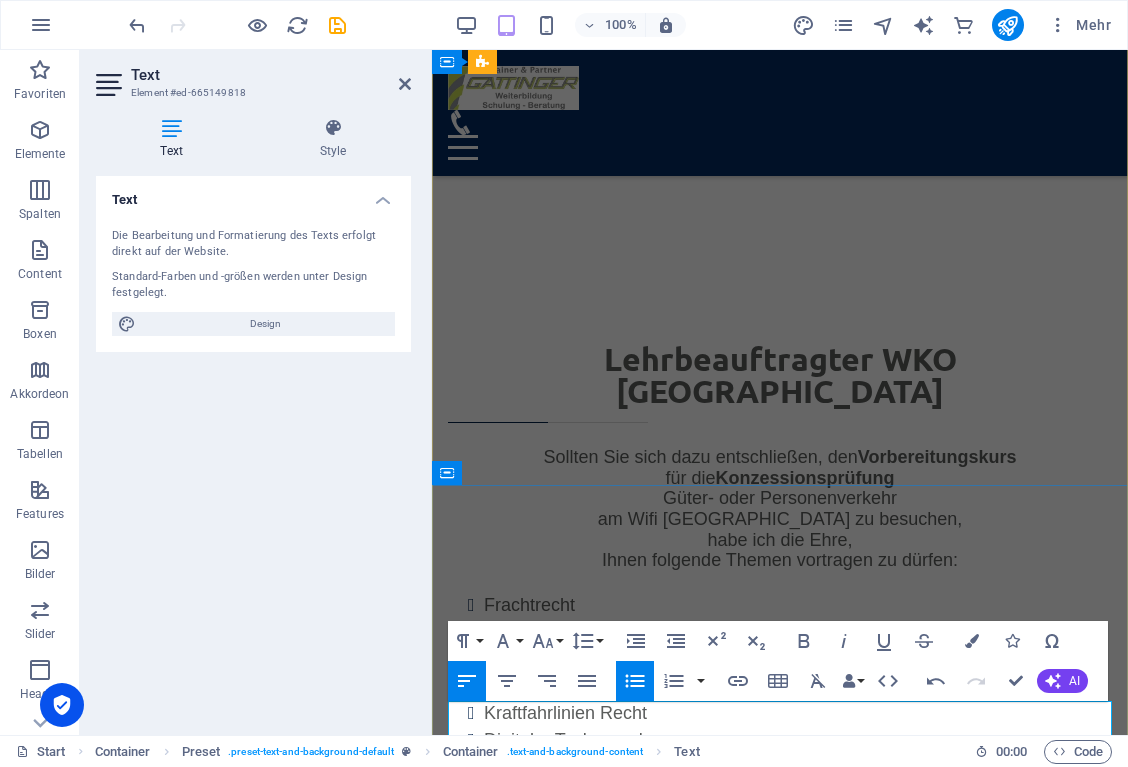 scroll, scrollTop: 9794, scrollLeft: 0, axis: vertical 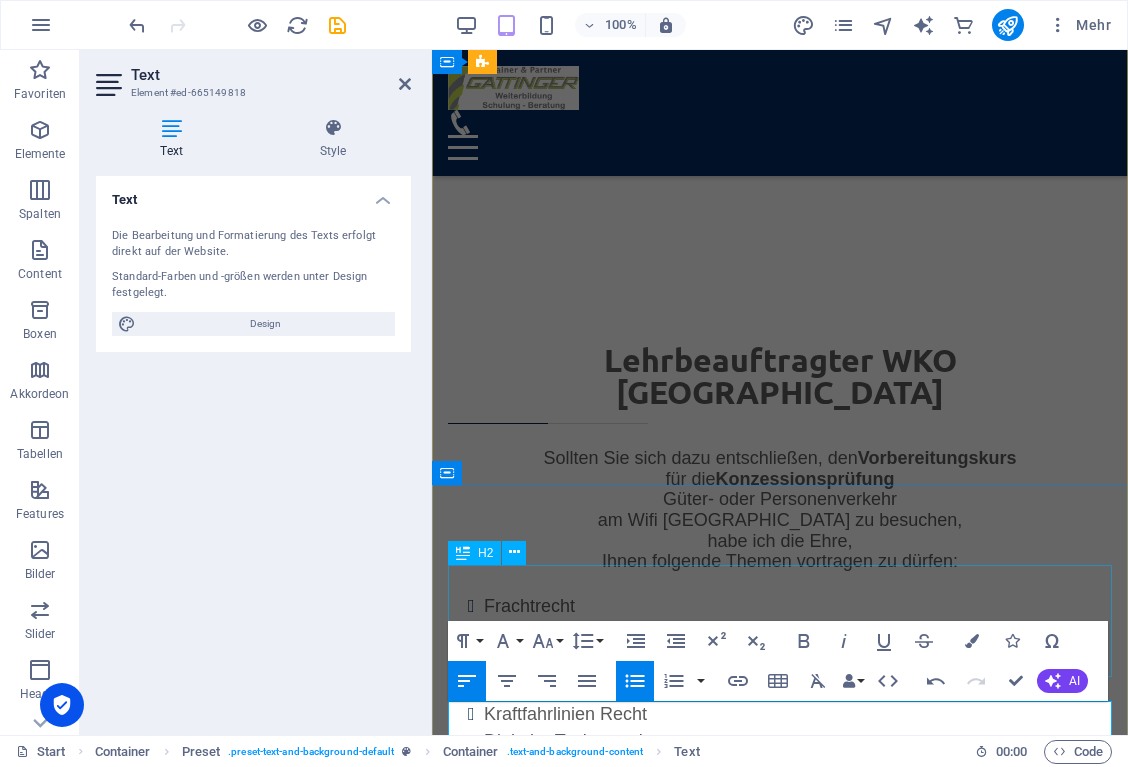 click on "Fachbuchautor  für Berufskraftfahrer (BKF)" at bounding box center (780, 2388) 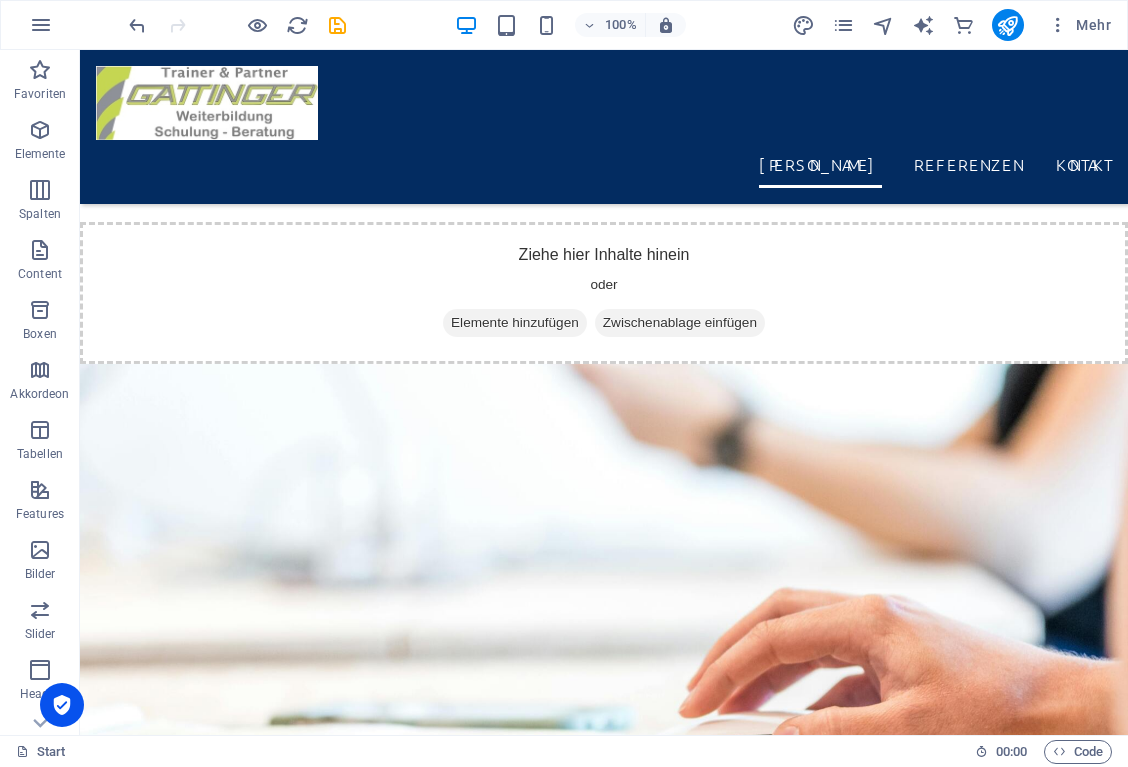 scroll, scrollTop: 5129, scrollLeft: 0, axis: vertical 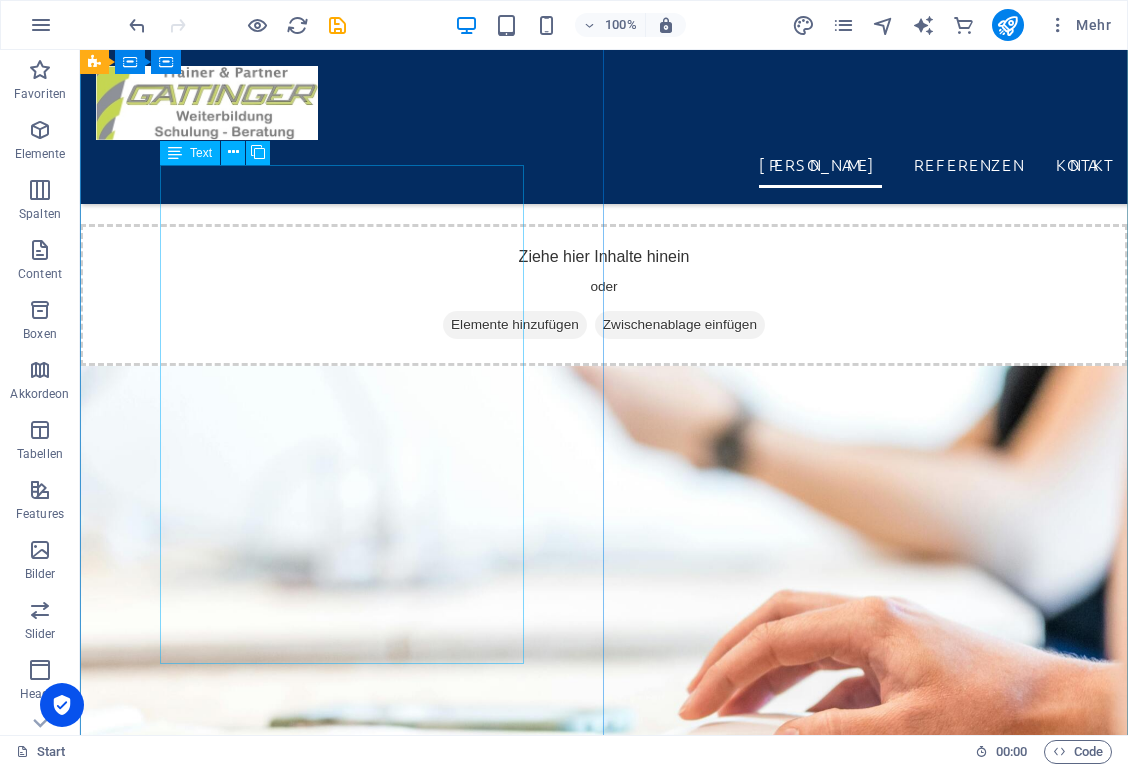 click on "Für  ALLE  im Bereich von  Personen- und Güterverkehr   tätigen Personen.  In Abstimmung mit Experten aus ganz [GEOGRAPHIC_DATA]  bringen wir den Teilnehmern  die richtige Bedienung im Bezug  auf die aktuelle Gesetzeslage  und deren Auswirkung näher. z.B.: V erkehrs U nternehmens R egister (Risikoeinstufungssystem) Pflichten des Unternehmens Pflichten des Fahrers Fernauslesung (Firma und Behörde) Eingabe "Beginn-Ende Land" richtige Entnahme der Fahrerkarte Bedienung Fähre-Zug Be- und Entladefunktion am Tacho usw." at bounding box center [604, 5509] 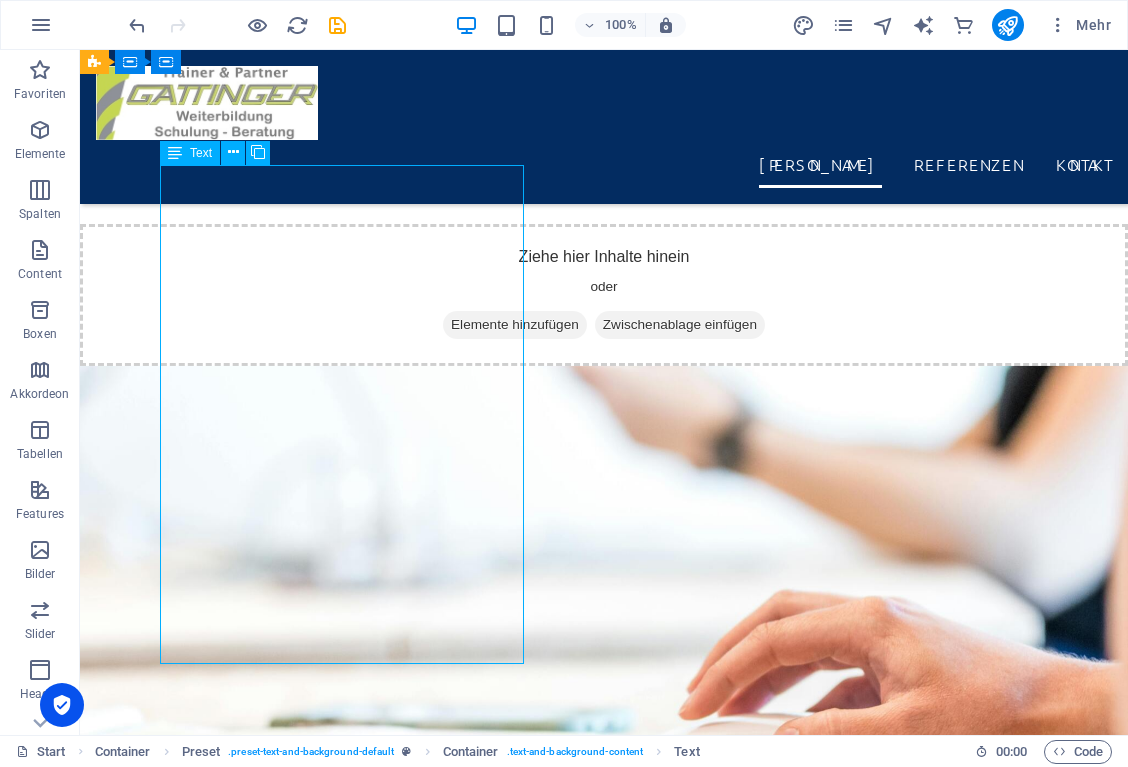 click on "Für  ALLE  im Bereich von  Personen- und Güterverkehr   tätigen Personen.  In Abstimmung mit Experten aus ganz [GEOGRAPHIC_DATA]  bringen wir den Teilnehmern  die richtige Bedienung im Bezug  auf die aktuelle Gesetzeslage  und deren Auswirkung näher. z.B.: V erkehrs U nternehmens R egister (Risikoeinstufungssystem) Pflichten des Unternehmens Pflichten des Fahrers Fernauslesung (Firma und Behörde) Eingabe "Beginn-Ende Land" richtige Entnahme der Fahrerkarte Bedienung Fähre-Zug Be- und Entladefunktion am Tacho usw." at bounding box center (604, 5509) 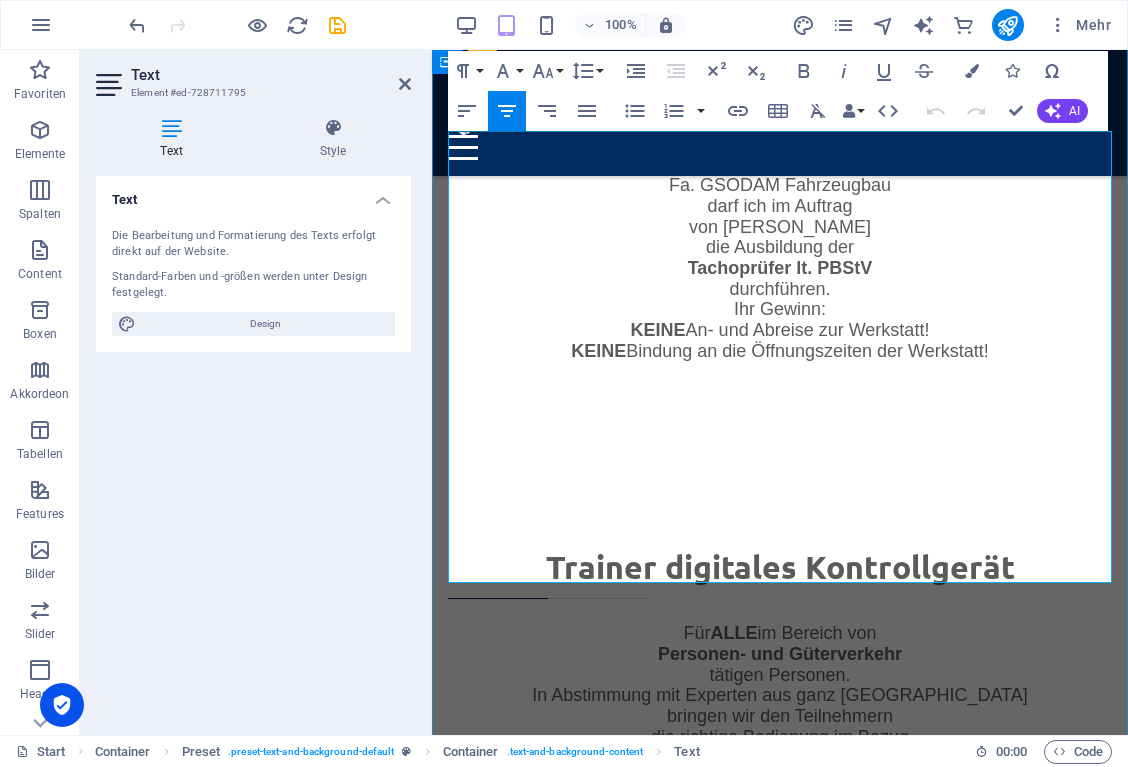 scroll, scrollTop: 7173, scrollLeft: 0, axis: vertical 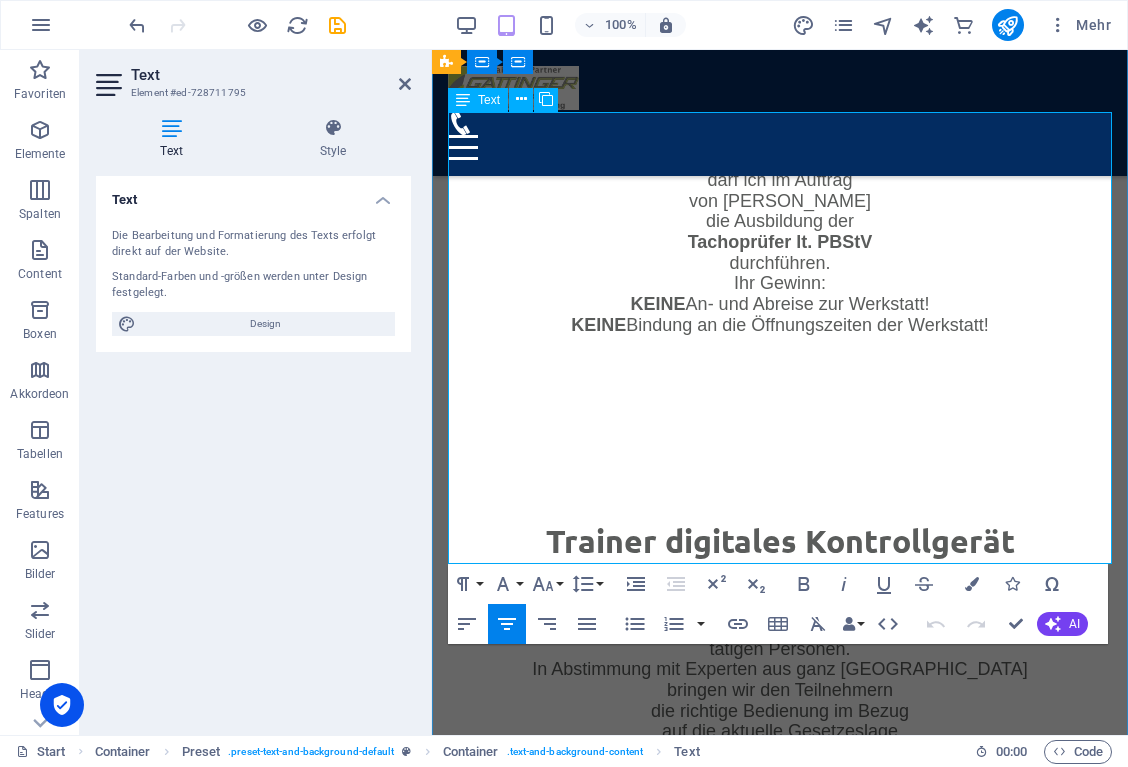 click on "usw." at bounding box center (798, 1033) 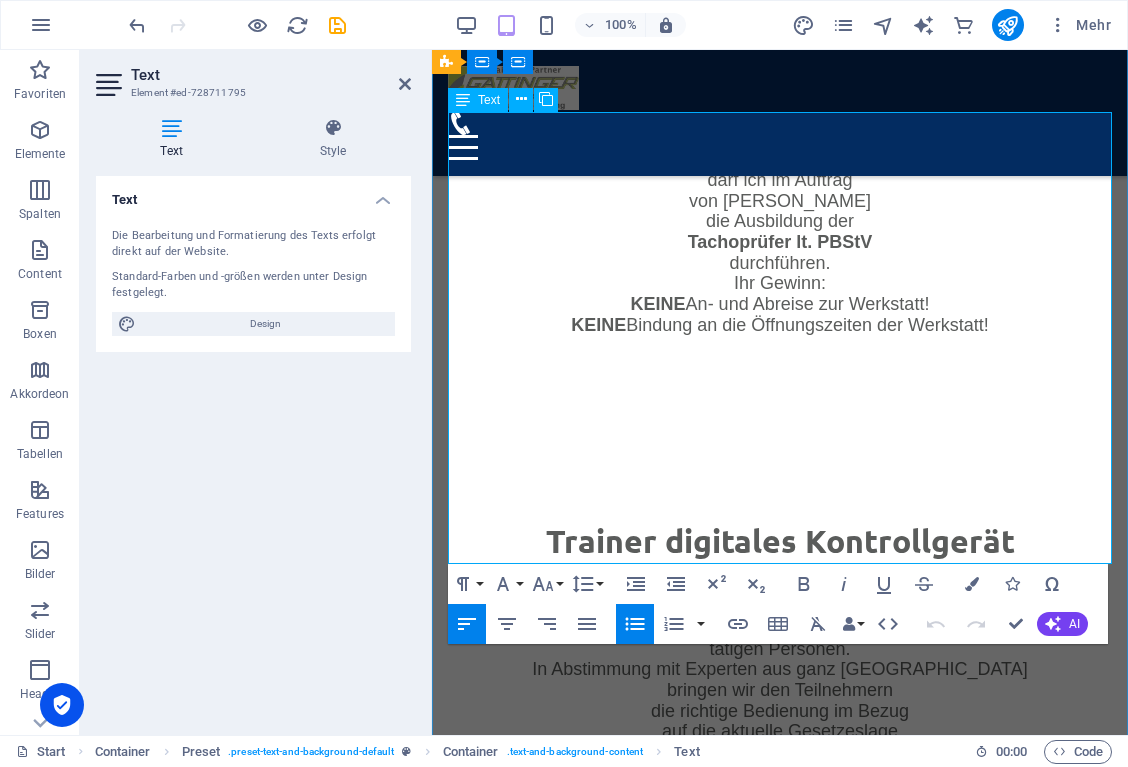 type 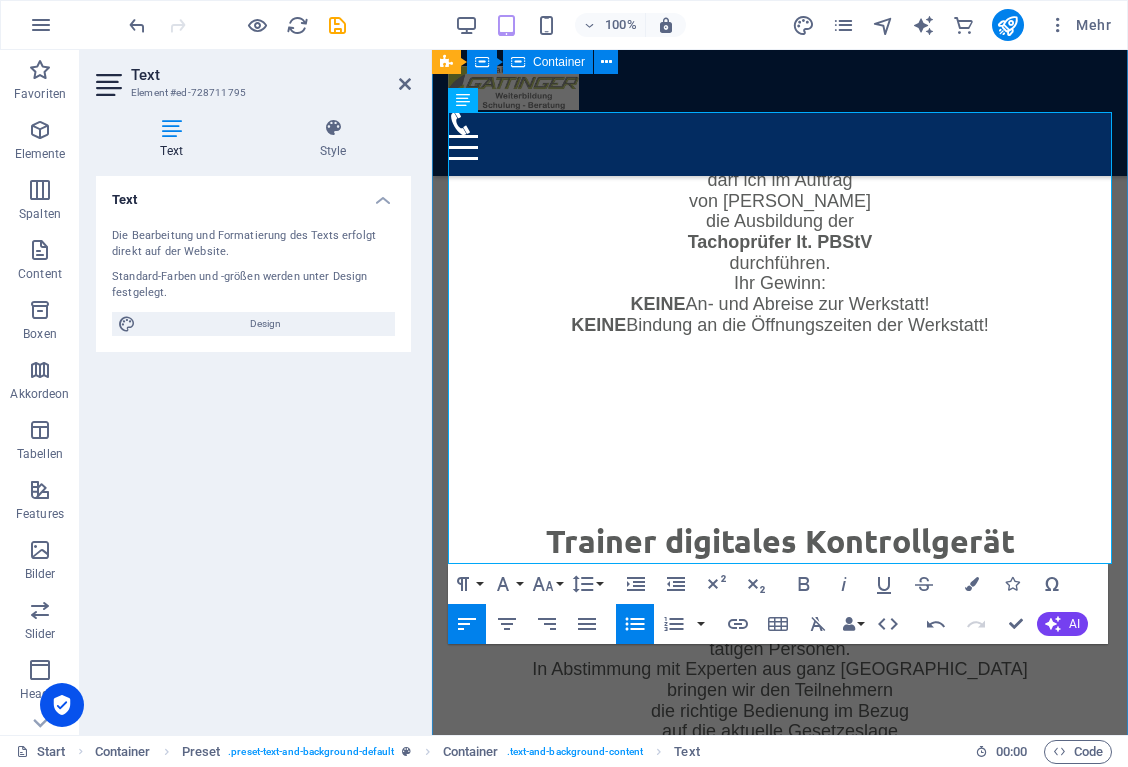click on "Trainer digitales Kontrollgerät Für  ALLE  im Bereich von  Personen- und Güterverkehr   tätigen Personen.  In Abstimmung mit Experten aus ganz [GEOGRAPHIC_DATA]  bringen wir den Teilnehmern  die richtige Bedienung im Bezug  auf die aktuelle Gesetzeslage  und deren Auswirkung näher. z.B.: V erkehrs U nternehmens R egister (Risikoeinstufungssystem) Pflichten des Unternehmens Pflichten des Fahrers Fernauslesung (Firma und Behörde) Eingabe "Beginn-Ende Land" richtige Entnahme der Fahrerkarte Bedienung Fähre-Zug Be- und Entladefunktion am Tacho usw...." at bounding box center (780, 838) 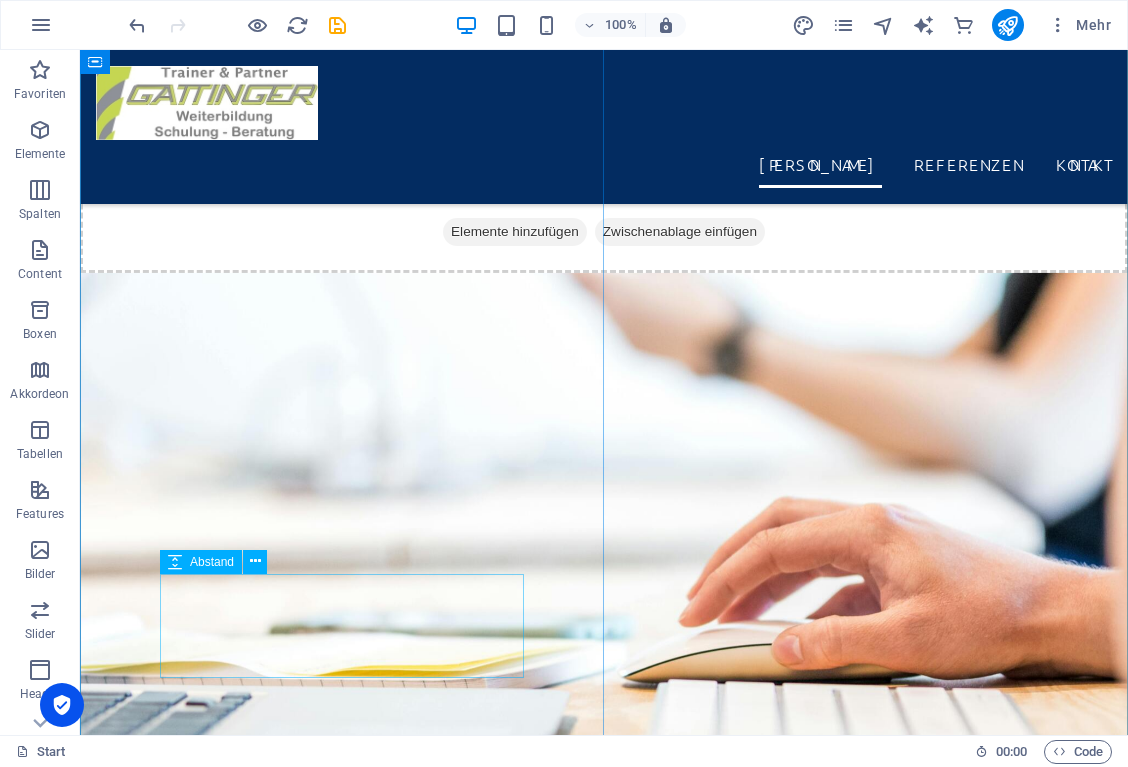 scroll, scrollTop: 5219, scrollLeft: 0, axis: vertical 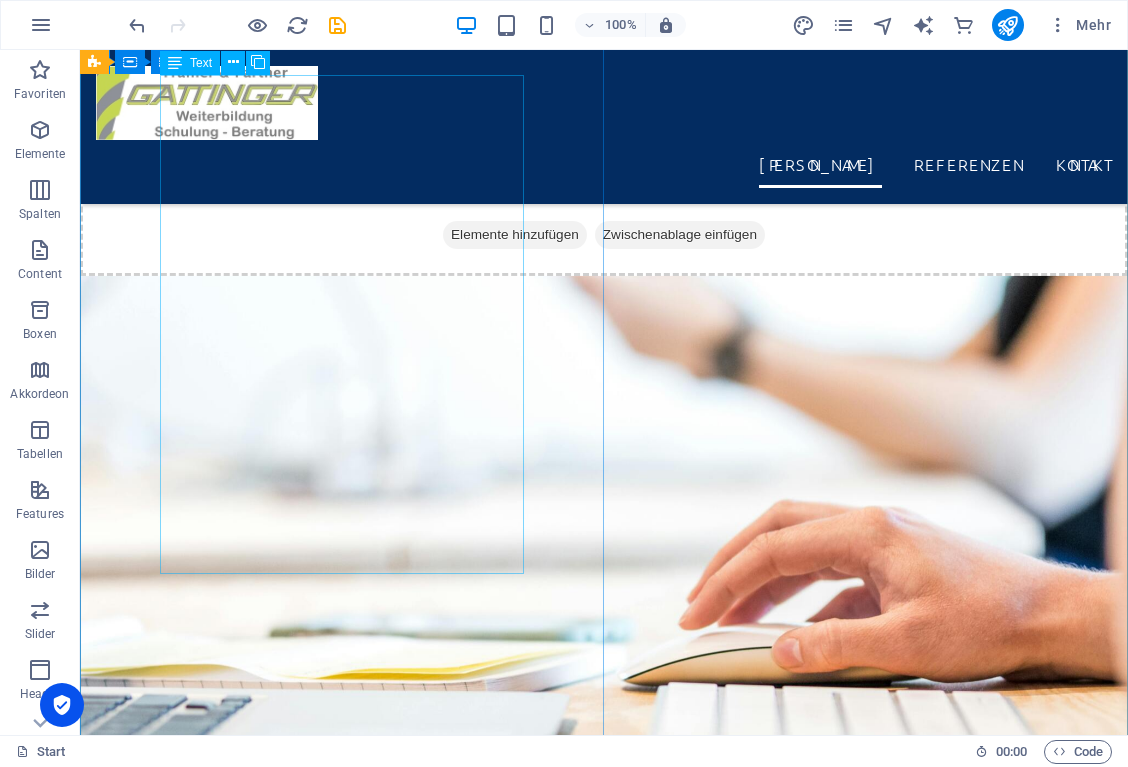 click on "Für  ALLE  im Bereich von  Personen- und Güterverkehr   tätigen Personen.  In Abstimmung mit Experten aus ganz [GEOGRAPHIC_DATA]  bringen wir den Teilnehmern  die richtige Bedienung im Bezug  auf die aktuelle Gesetzeslage  und deren Auswirkung näher. z.B.: V erkehrs U nternehmens R egister (Risikoeinstufungssystem) Pflichten des Unternehmens Pflichten des Fahrers Fernauslesung (Firma und Behörde) Eingabe "Beginn-Ende Land" richtige Entnahme der Fahrerkarte Bedienung Fähre-Zug Be- und Entladefunktion am Tacho usw...." at bounding box center [604, 5419] 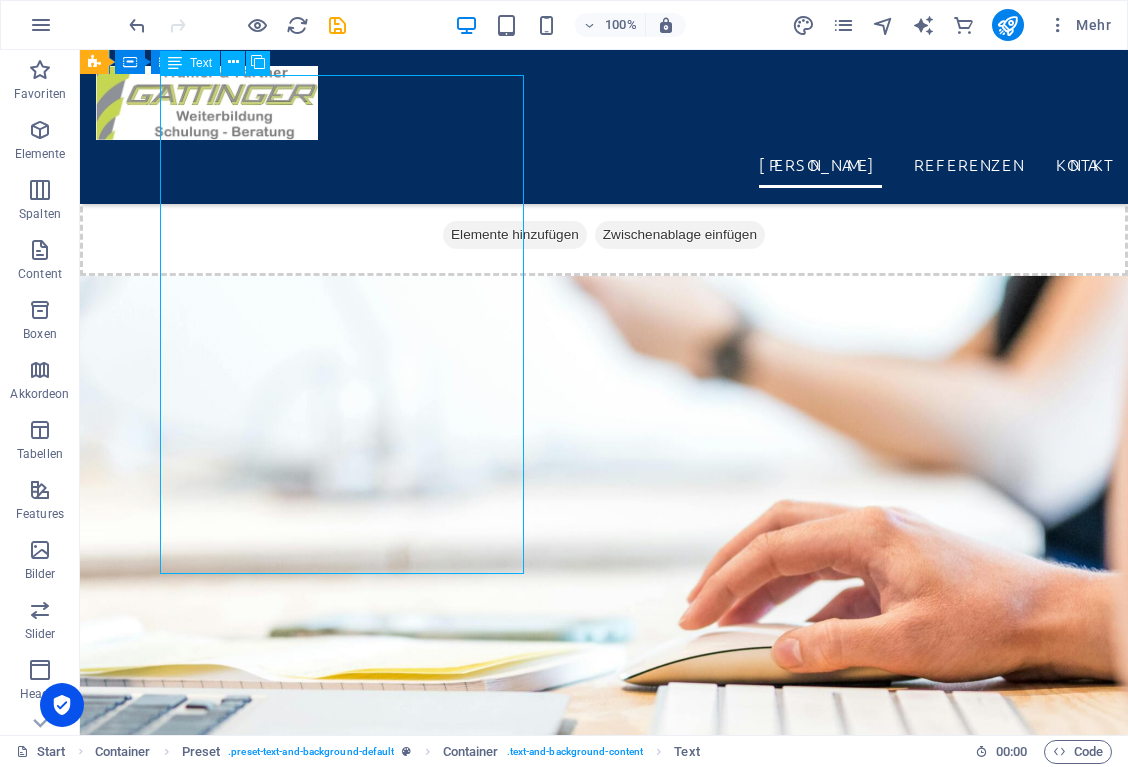 click on "Für  ALLE  im Bereich von  Personen- und Güterverkehr   tätigen Personen.  In Abstimmung mit Experten aus ganz [GEOGRAPHIC_DATA]  bringen wir den Teilnehmern  die richtige Bedienung im Bezug  auf die aktuelle Gesetzeslage  und deren Auswirkung näher. z.B.: V erkehrs U nternehmens R egister (Risikoeinstufungssystem) Pflichten des Unternehmens Pflichten des Fahrers Fernauslesung (Firma und Behörde) Eingabe "Beginn-Ende Land" richtige Entnahme der Fahrerkarte Bedienung Fähre-Zug Be- und Entladefunktion am Tacho usw...." at bounding box center (604, 5419) 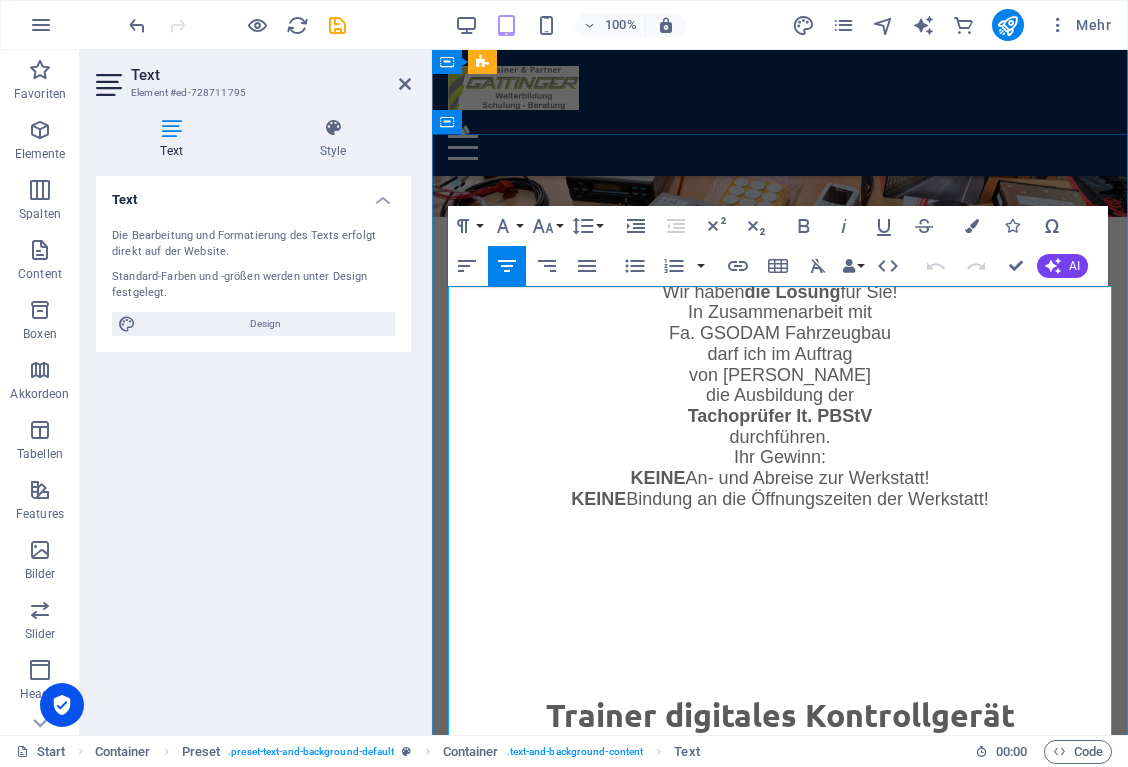scroll, scrollTop: 7044, scrollLeft: 0, axis: vertical 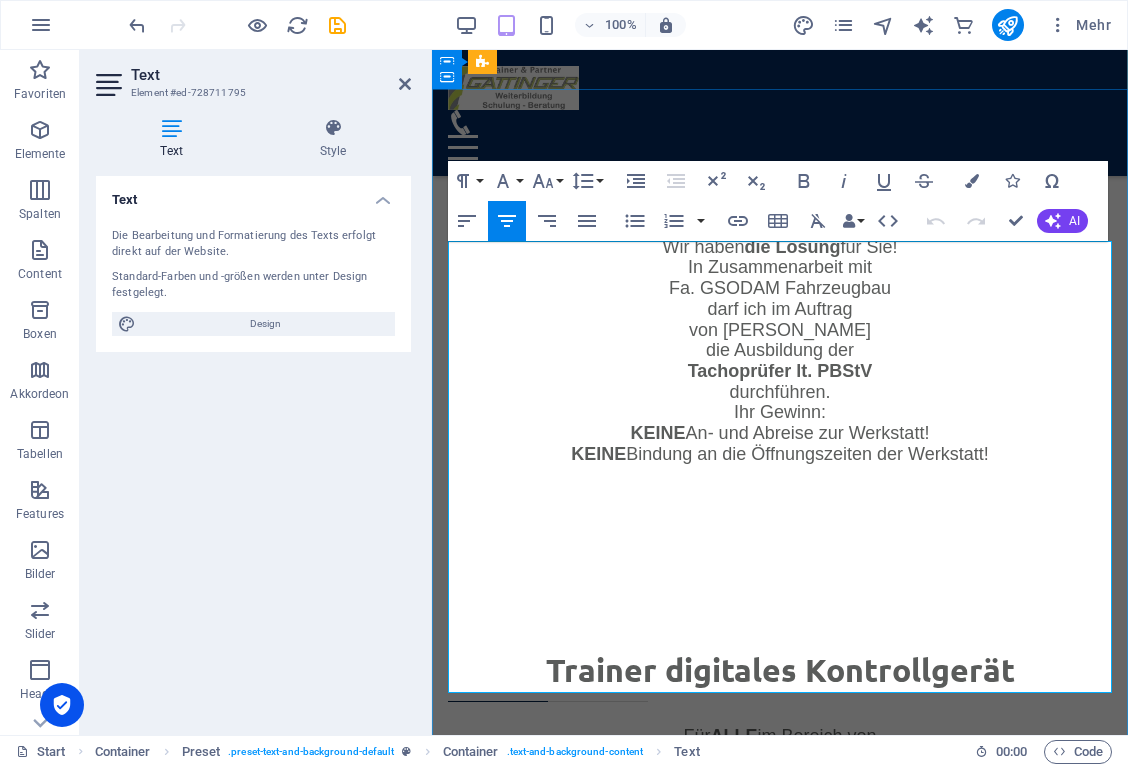 click on "Bedienung Fähre-[GEOGRAPHIC_DATA]" at bounding box center [798, 1108] 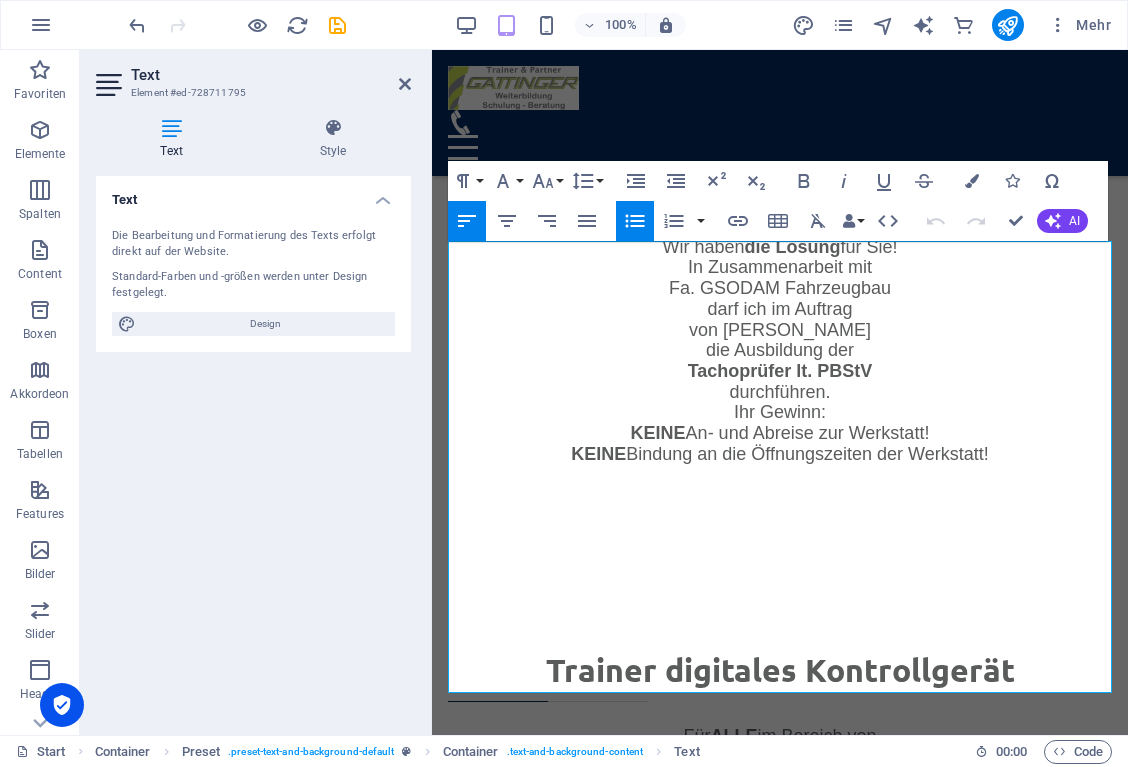 type 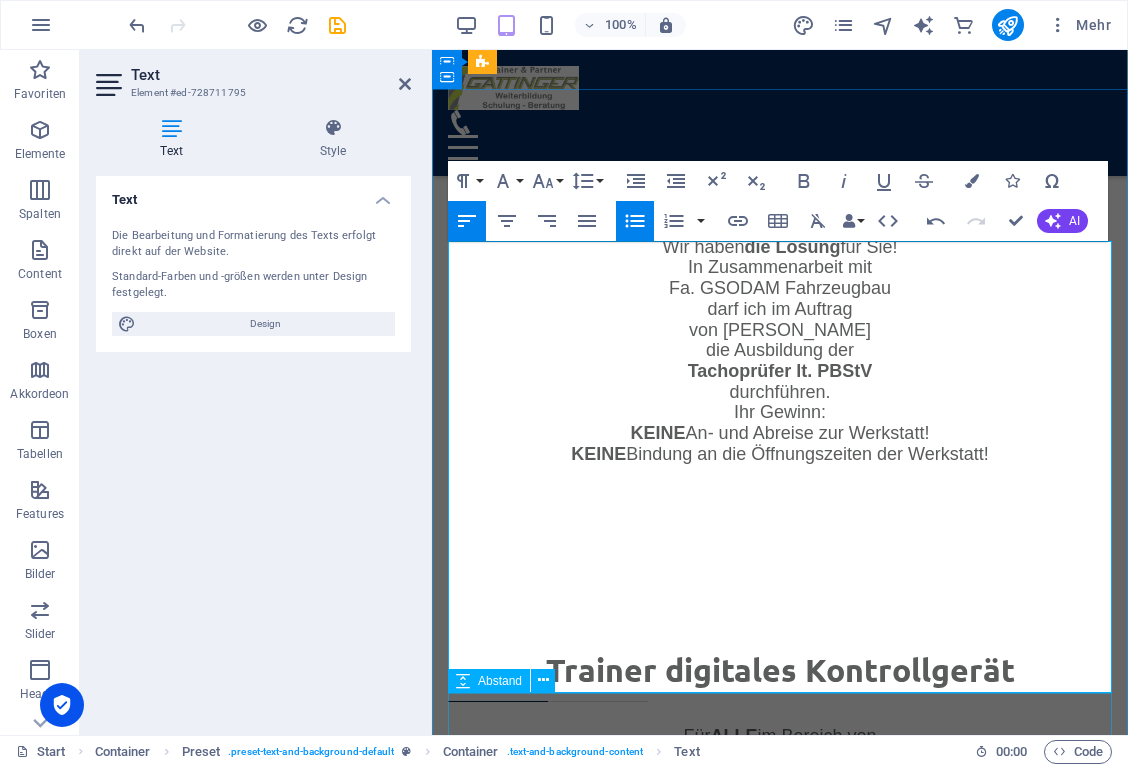 click at bounding box center (780, 1228) 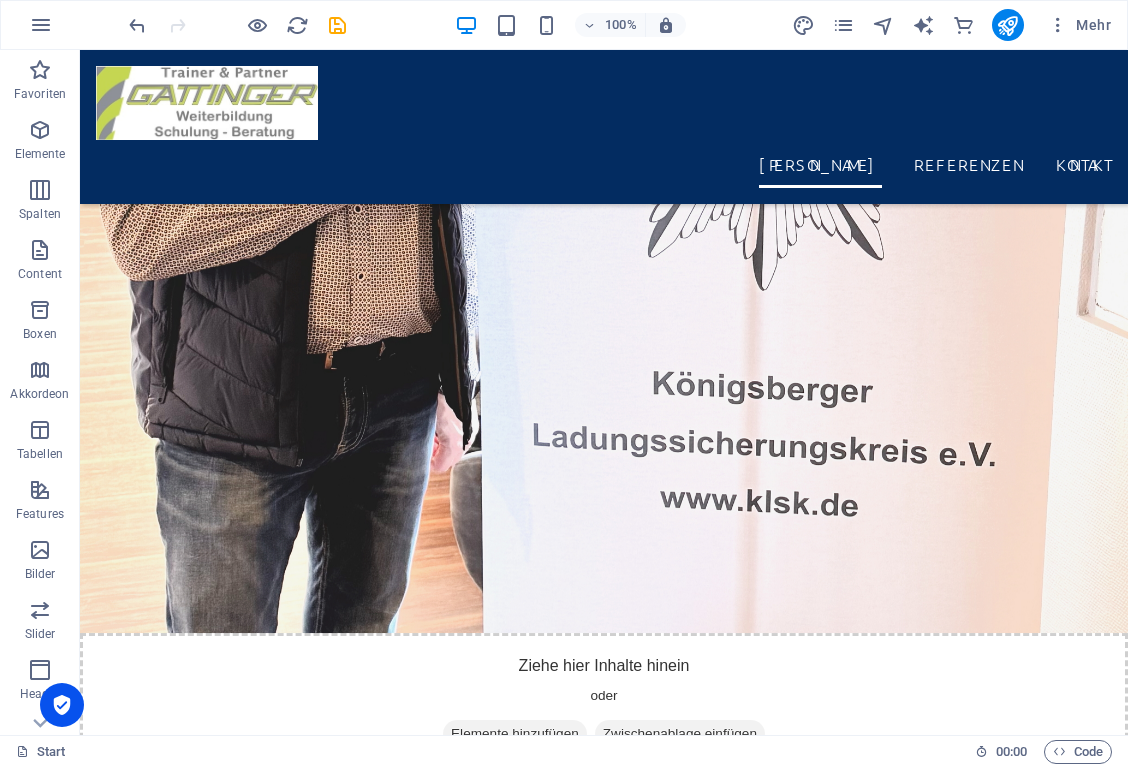 scroll, scrollTop: 7910, scrollLeft: 0, axis: vertical 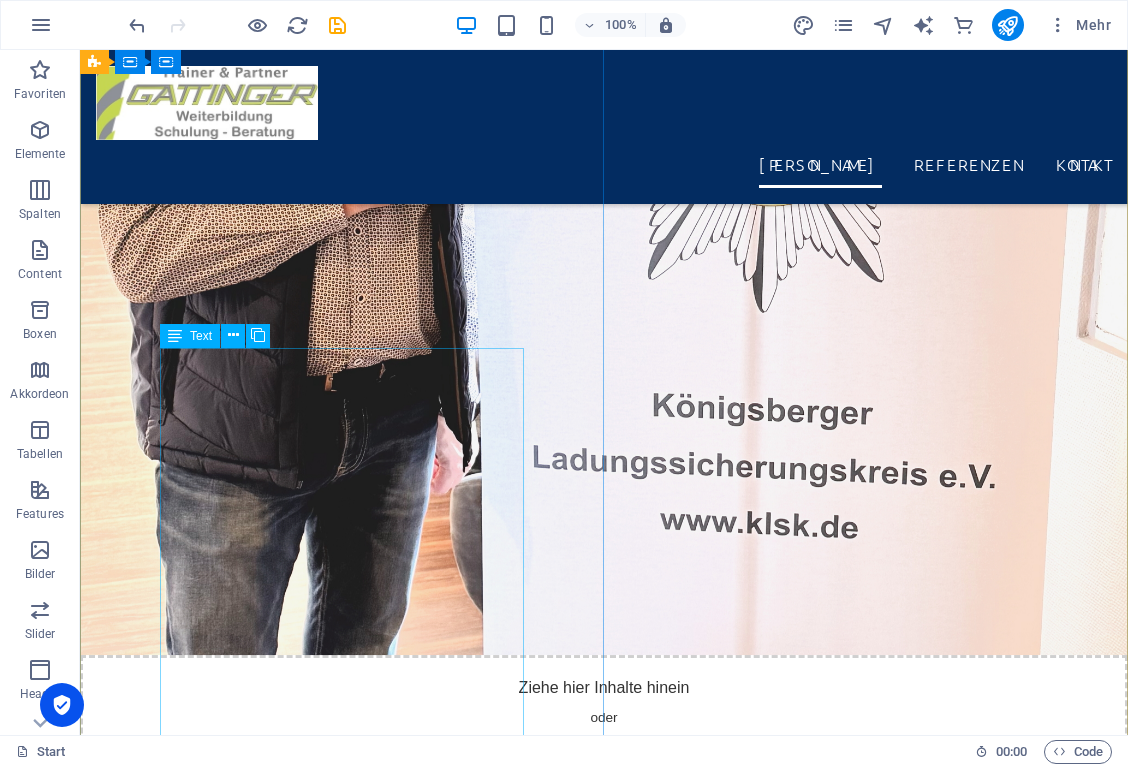 click on "In Zusammenarbeit mit [PERSON_NAME] bin ich bemüht Nachschlagewerke auf den Markt zu bringen, die in regelmäßigen Abständen aktualisiert werden  und somit die Möglichkeit besteht, immer am neuesten Stand zu sein . Lenk- und Ruhezeiten EG-VO 561/2006 EG-VO 165/2014 Anhang 1C Arbeitszeitgesetz Arbeitsruhegesetz Sonderbestimmungen Bus u.v.m......" at bounding box center (604, 8835) 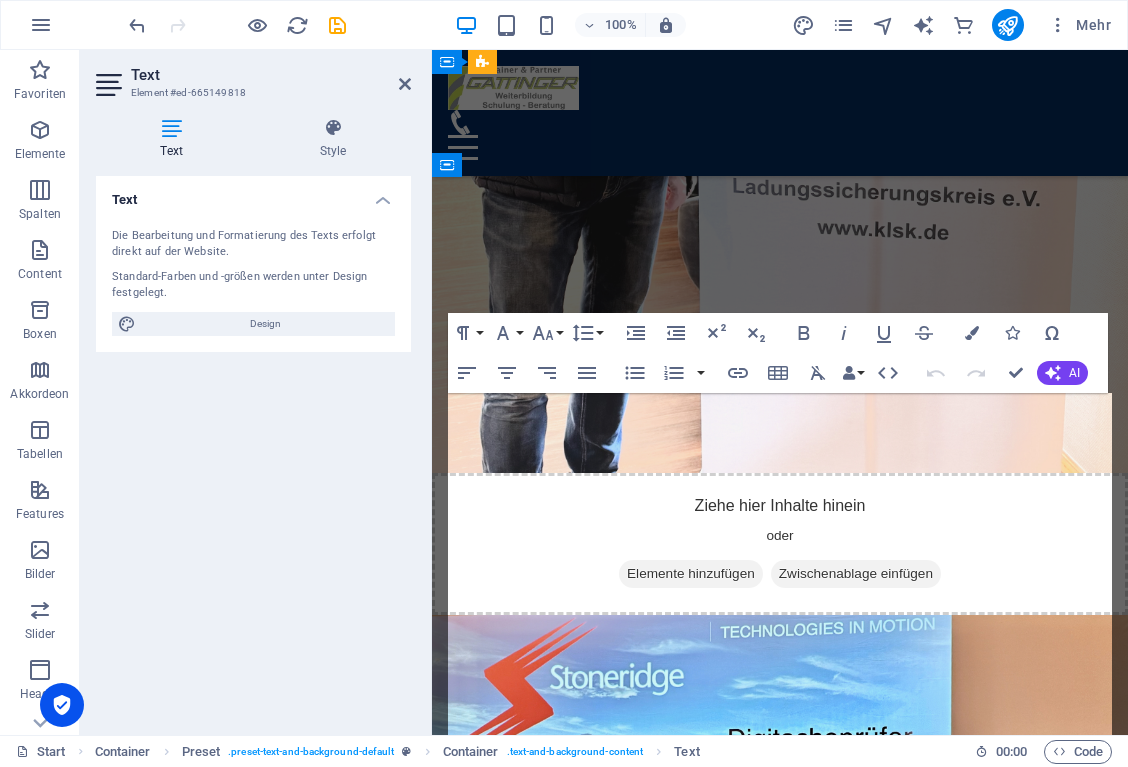 scroll, scrollTop: 10144, scrollLeft: 0, axis: vertical 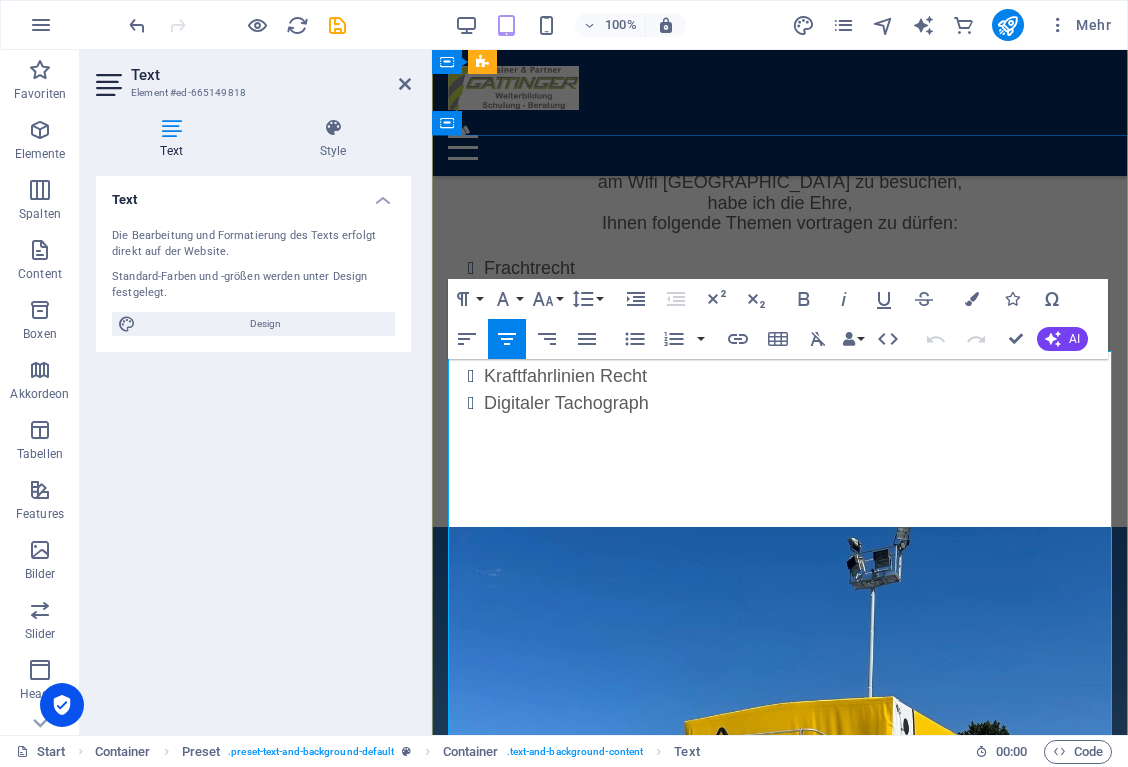 click at bounding box center [780, 2304] 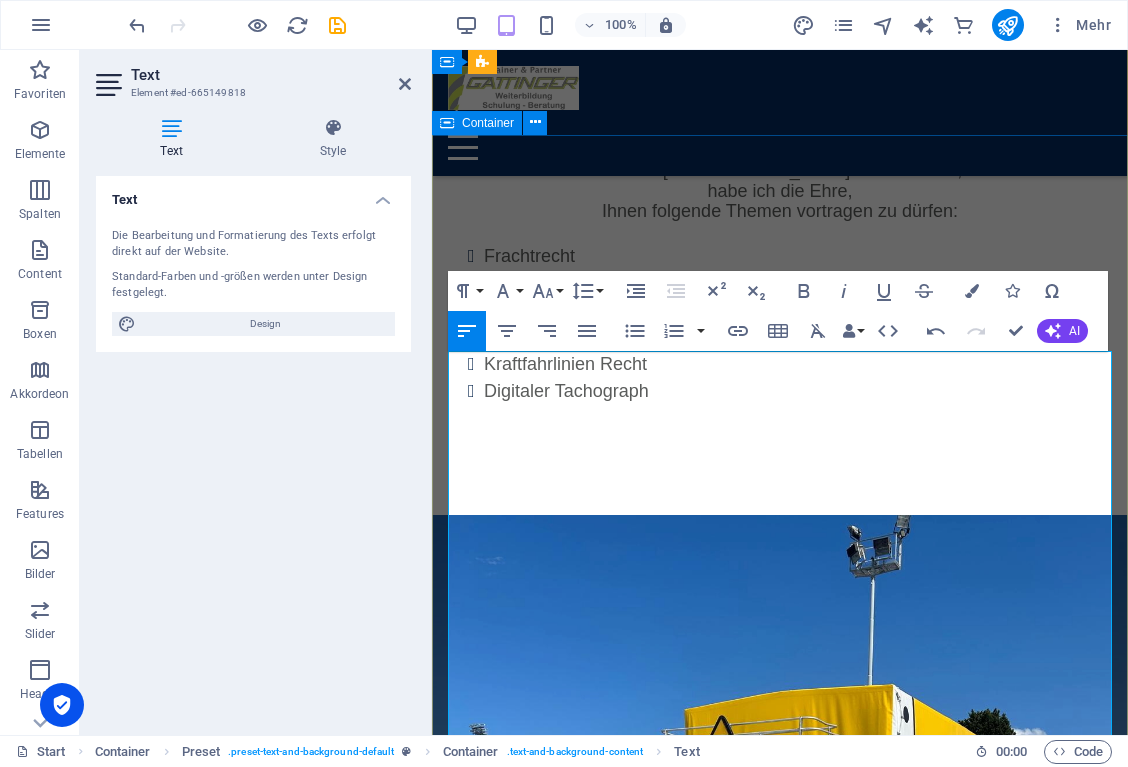 click on "Fachbuchautor  für Berufskraftfahrer (BKF) In Zusammenarbeit mit [PERSON_NAME] bin ich bemüht Nachschlagewerke auf den Markt zu bringen, die in regelmäßigen Abständen aktualisiert werden  und somit die Möglichkeit besteht, immer am neuesten Stand zu sein . Lenk- und Ruhezeiten EG-VO 561/2006 EG-VO 165/2014 Anhang 1C Arbeitszeitgesetz Arbeitsruhegesetz Sonderbestimmungen Bus u.v.m......" at bounding box center [780, 2290] 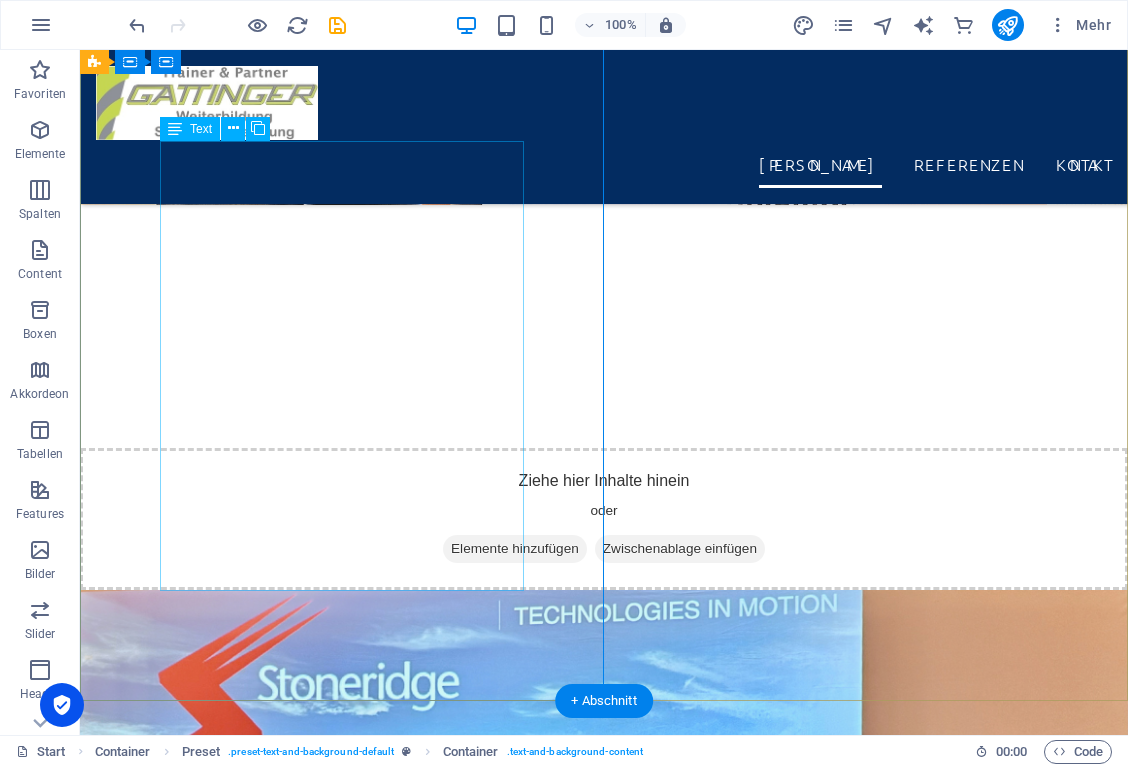 scroll, scrollTop: 8120, scrollLeft: 0, axis: vertical 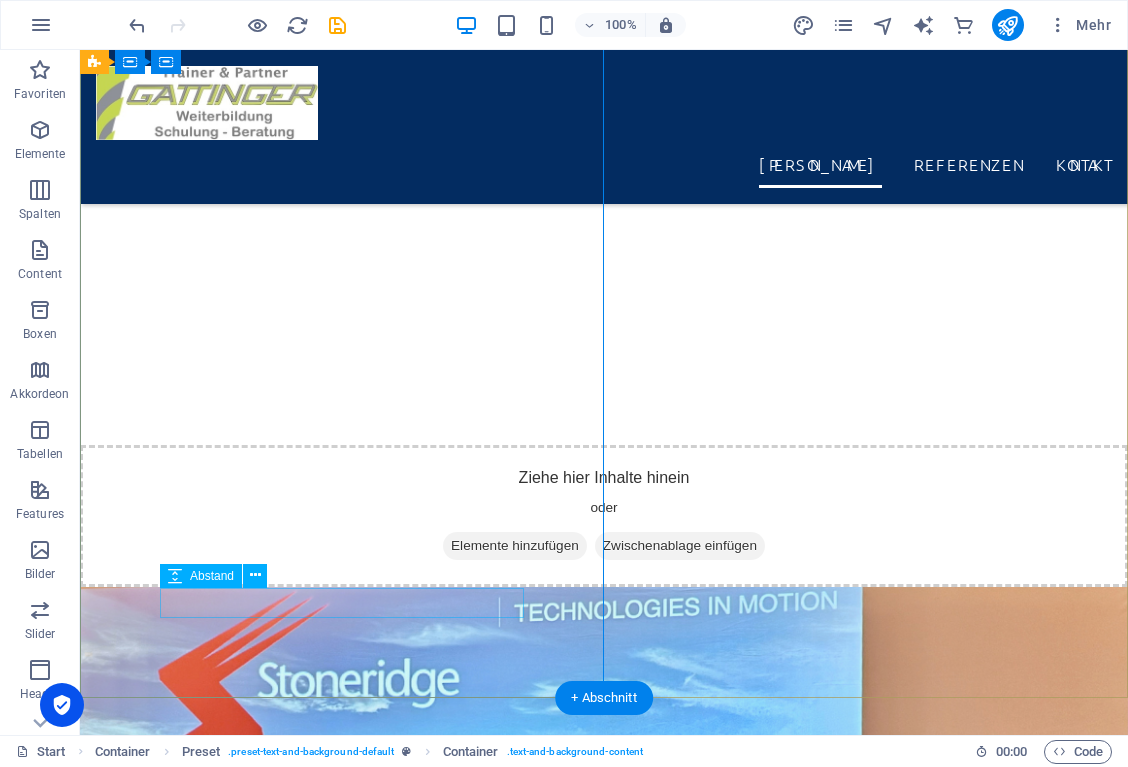 click at bounding box center [175, 576] 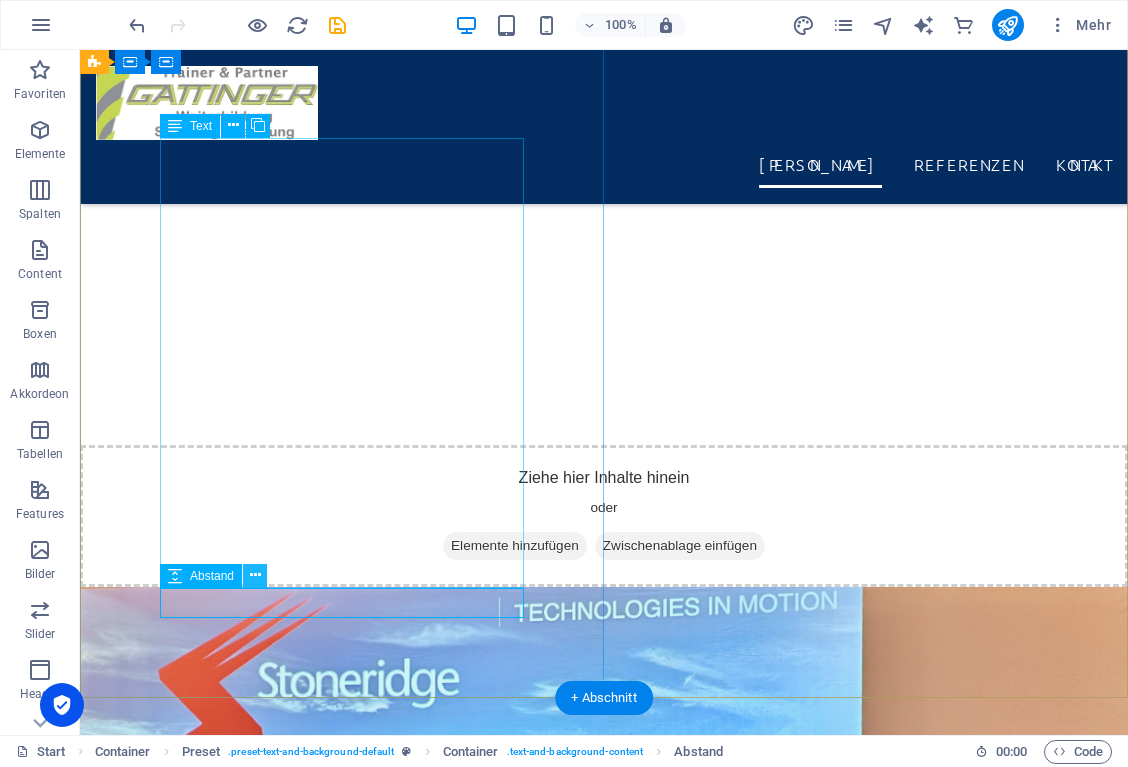 click at bounding box center [255, 575] 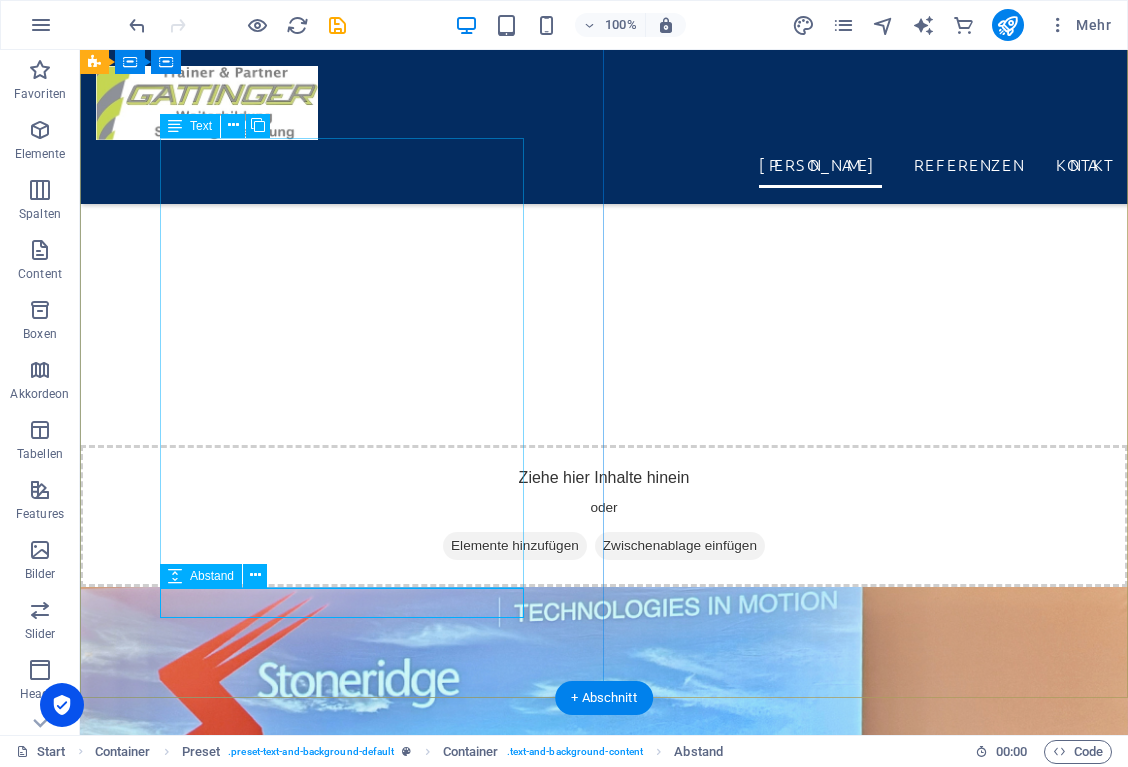 click at bounding box center [175, 576] 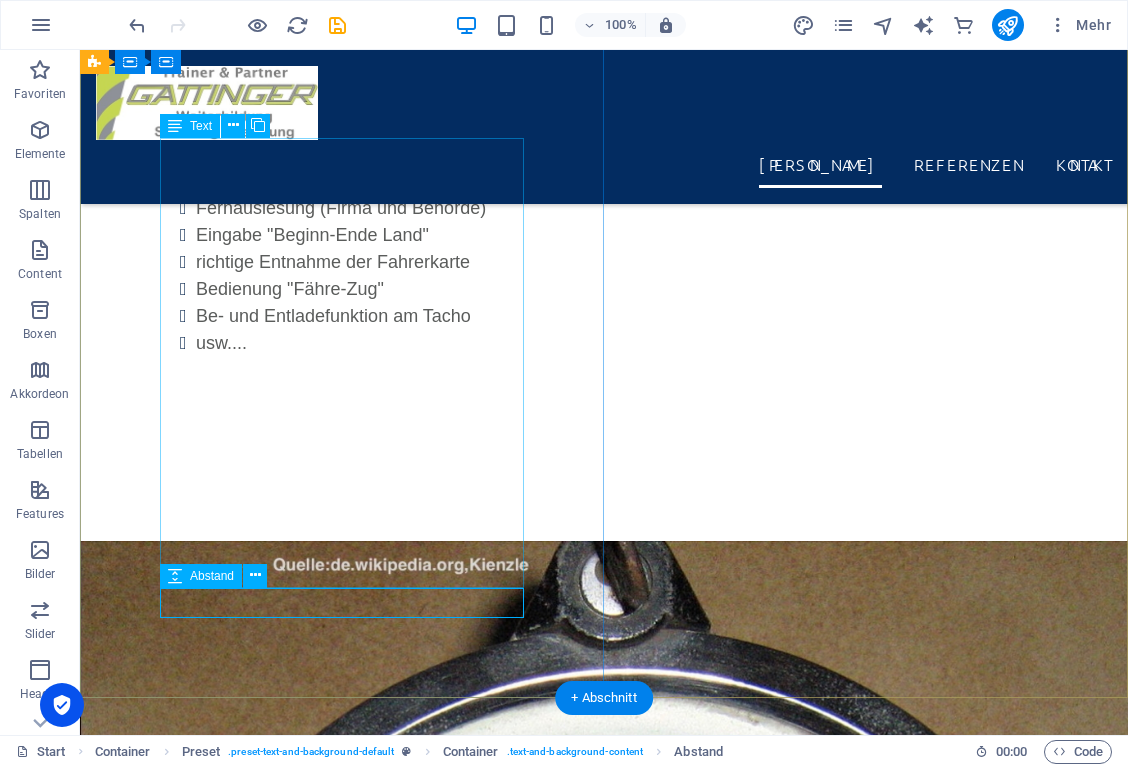 select on "px" 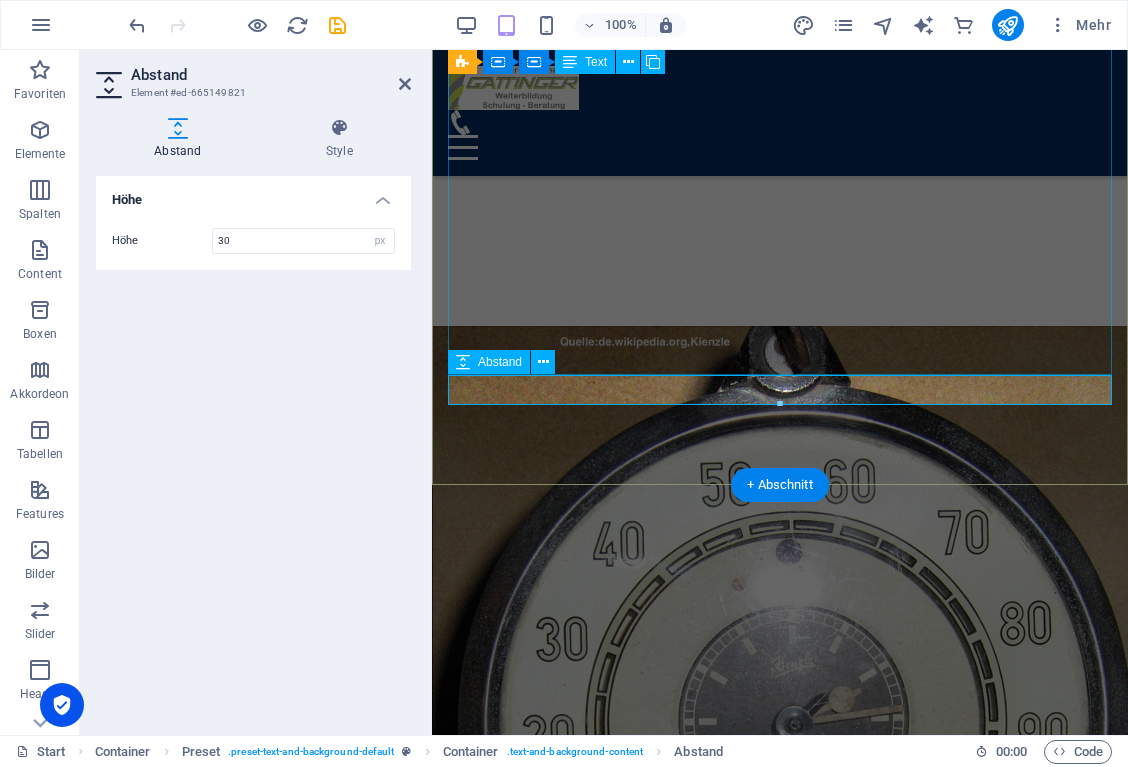 scroll, scrollTop: 10609, scrollLeft: 0, axis: vertical 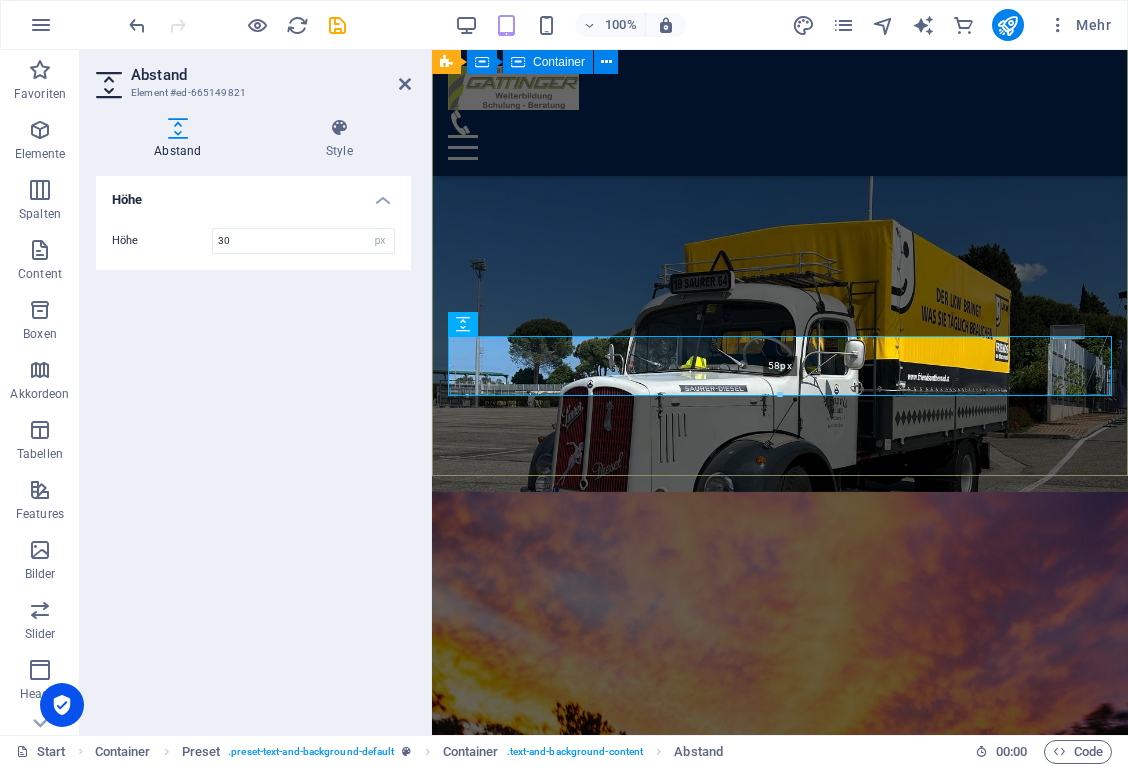 drag, startPoint x: 495, startPoint y: 367, endPoint x: 496, endPoint y: 396, distance: 29.017237 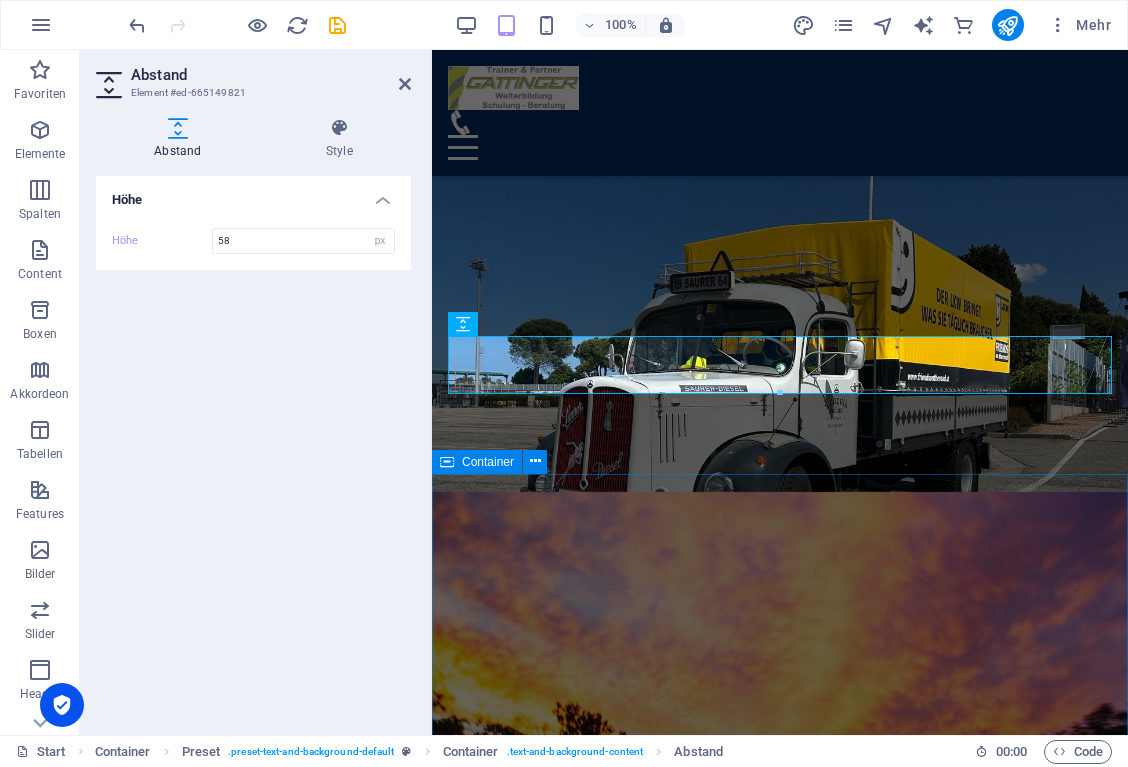 click on "Referenzen Bergland Milch Buspartner [GEOGRAPHIC_DATA] [PERSON_NAME] DCC Energie Direkt Gerngross Reisen Gitschtalreisen Wastian Komet Reisen Lankmayer Bus- und Taxiunternehmen [GEOGRAPHIC_DATA] Transporte Oberdrautaler Trans Obergailtaler Verkehrsbetriebe Retter Linien Steiermarkbahn Taferner Reisen Tieber Reisen Ing. [PERSON_NAME] Transporte Wilhelmer Reisen" at bounding box center [780, 3025] 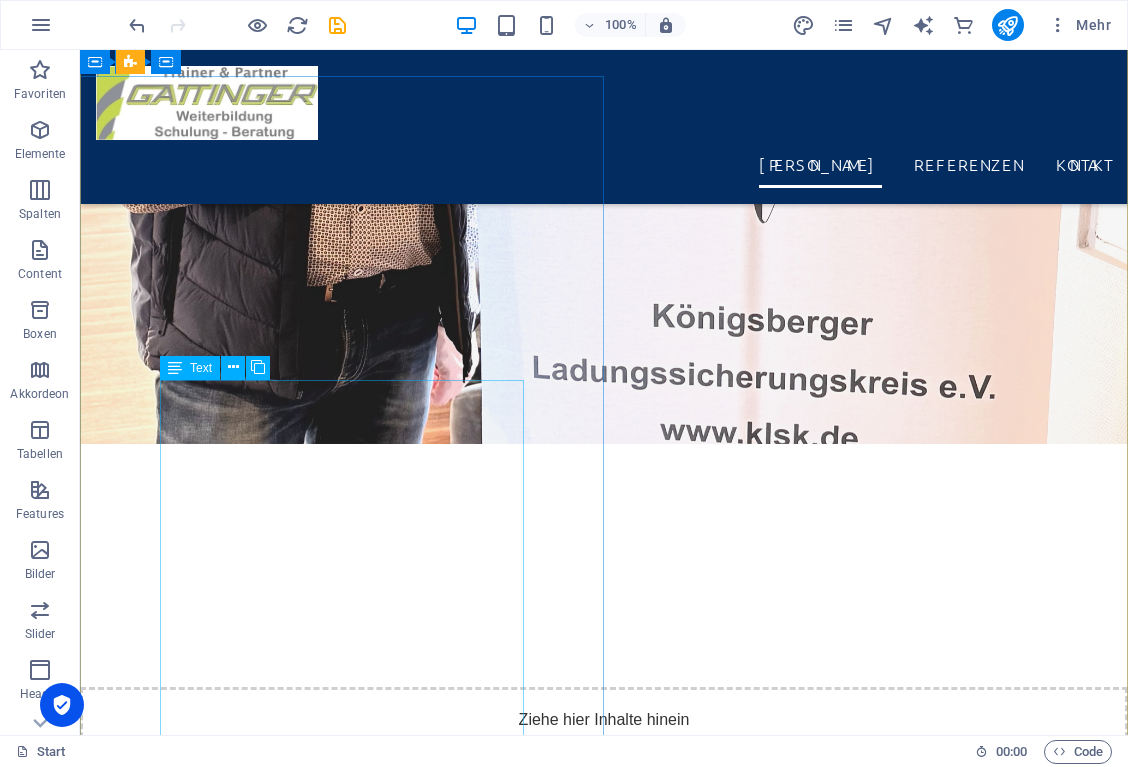 scroll, scrollTop: 7858, scrollLeft: 0, axis: vertical 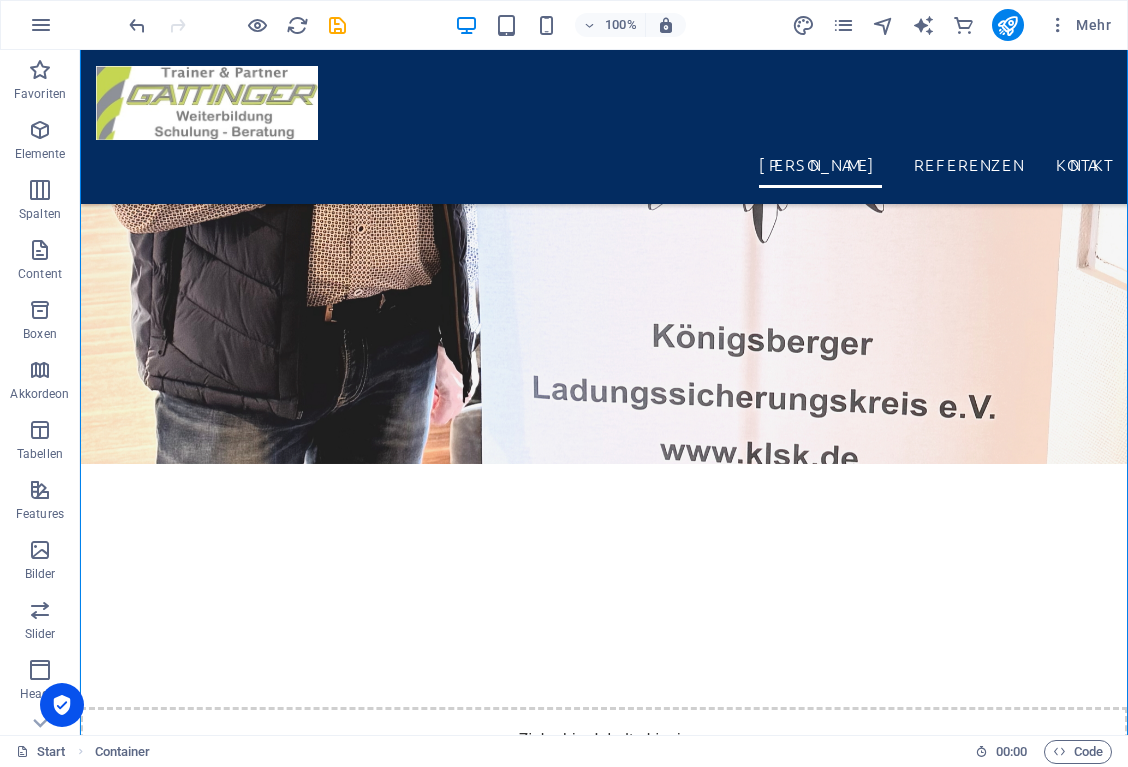 drag, startPoint x: 284, startPoint y: 438, endPoint x: 203, endPoint y: 403, distance: 88.23831 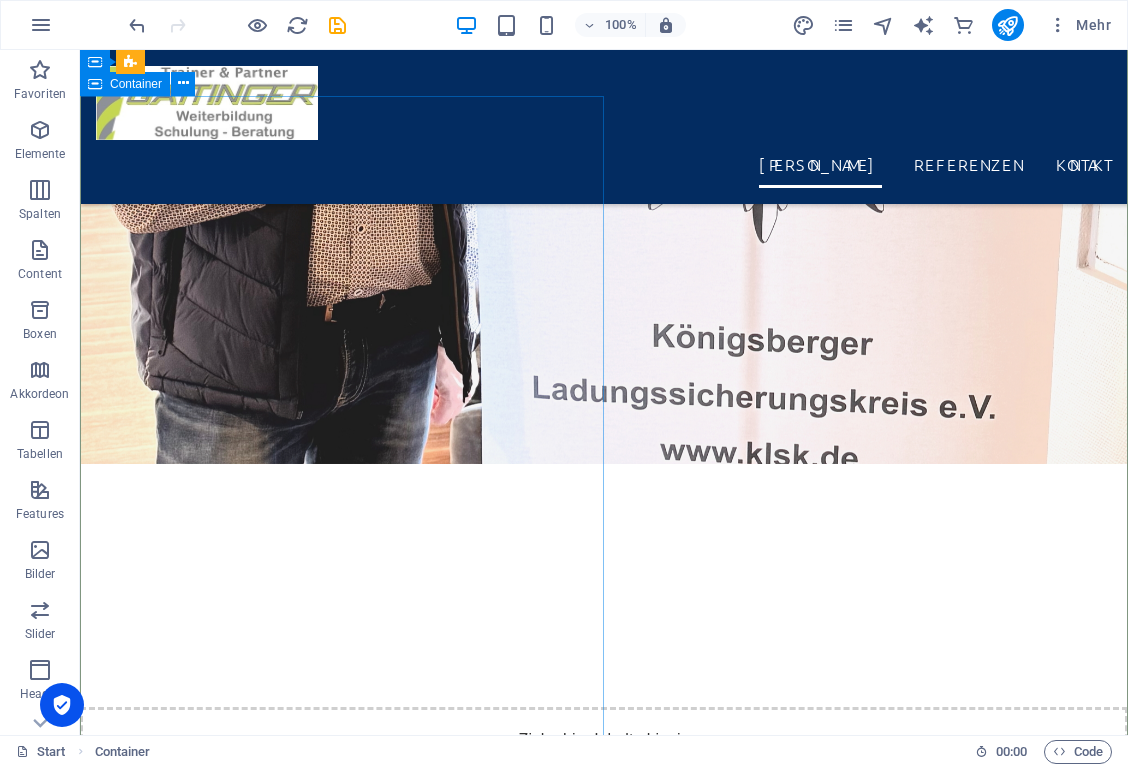 click on "Fachbuchautor  für Berufskraftfahrer (BKF) In Zusammenarbeit mit [PERSON_NAME] bin ich bemüht Nachschlagewerke auf den Markt zu bringen, die in regelmäßigen Abständen aktualisiert werden  und somit die Möglichkeit besteht, immer am neuesten Stand zu sein . Lenk- und Ruhezeiten EG-VO 561/2006 EG-VO 165/2014 Anhang 1C Arbeitszeitgesetz Arbeitsruhegesetz Sonderbestimmungen Bus u.v.m......" at bounding box center (604, 8842) 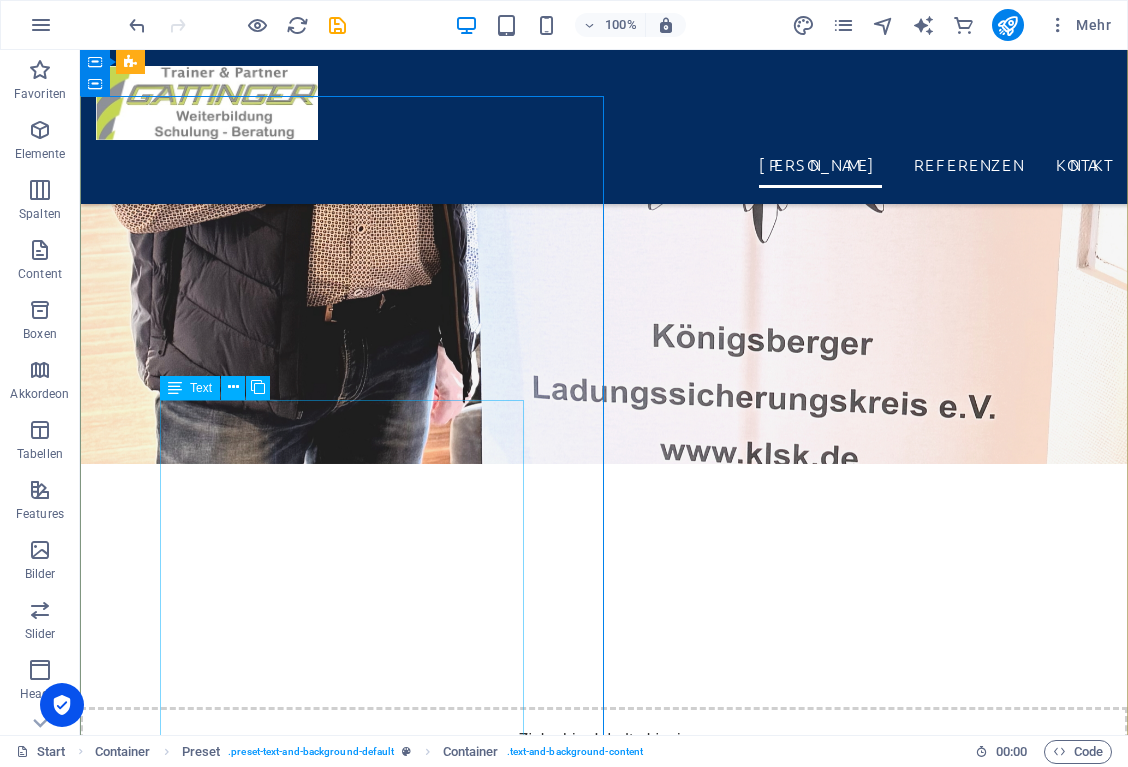 click on "In Zusammenarbeit mit [PERSON_NAME] bin ich bemüht Nachschlagewerke auf den Markt zu bringen, die in regelmäßigen Abständen aktualisiert werden  und somit die Möglichkeit besteht, immer am neuesten Stand zu sein . Lenk- und Ruhezeiten EG-VO 561/2006 EG-VO 165/2014 Anhang 1C Arbeitszeitgesetz Arbeitsruhegesetz Sonderbestimmungen Bus u.v.m......" at bounding box center [604, 8899] 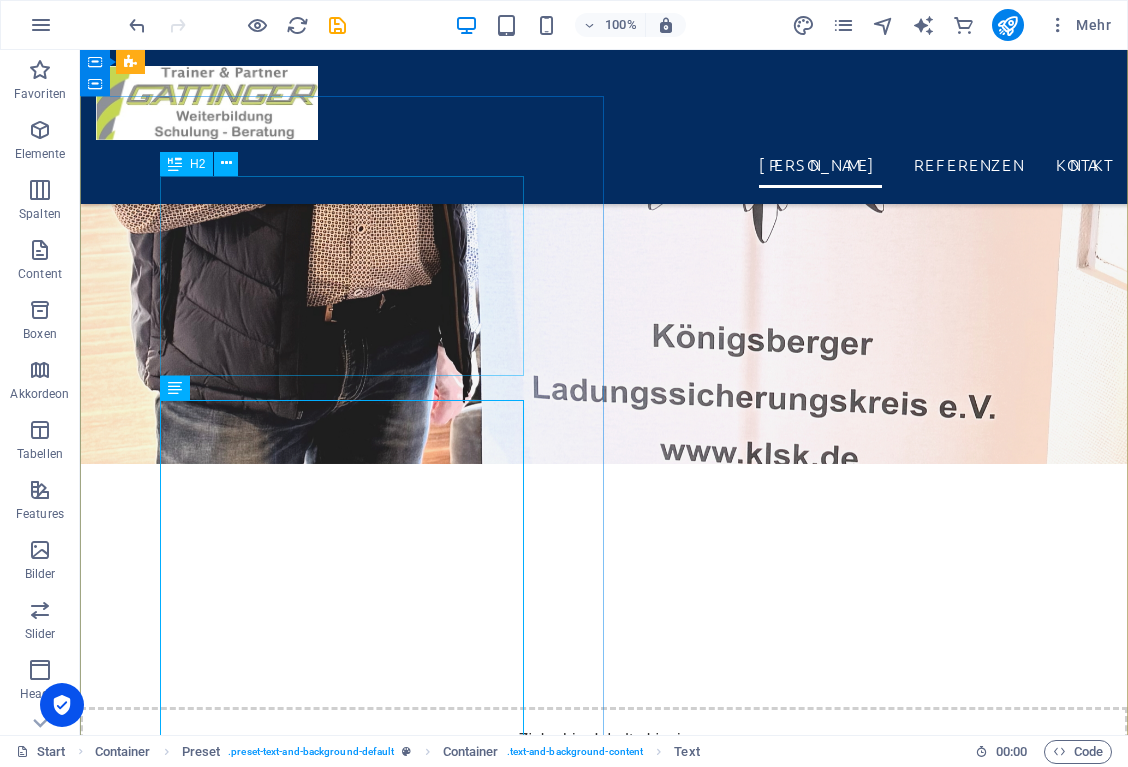 click on "Fachbuchautor  für Berufskraftfahrer (BKF)" at bounding box center [604, 8590] 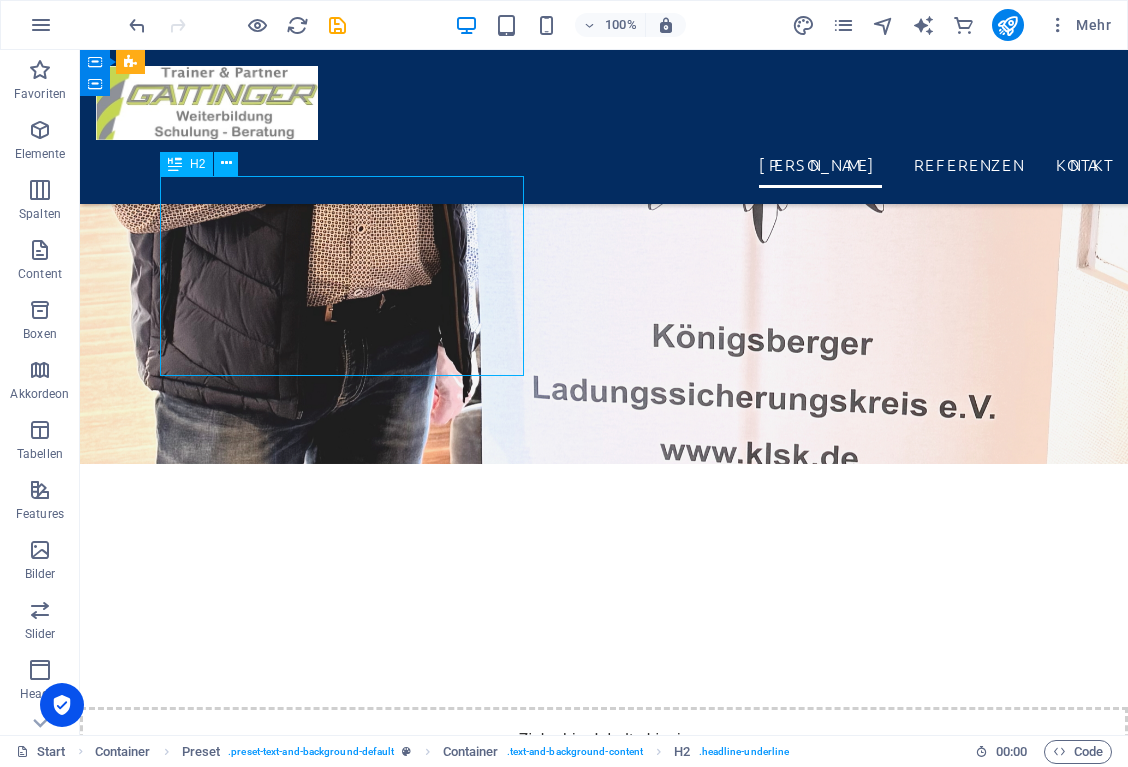click on "Fachbuchautor  für Berufskraftfahrer (BKF)" at bounding box center (604, 8590) 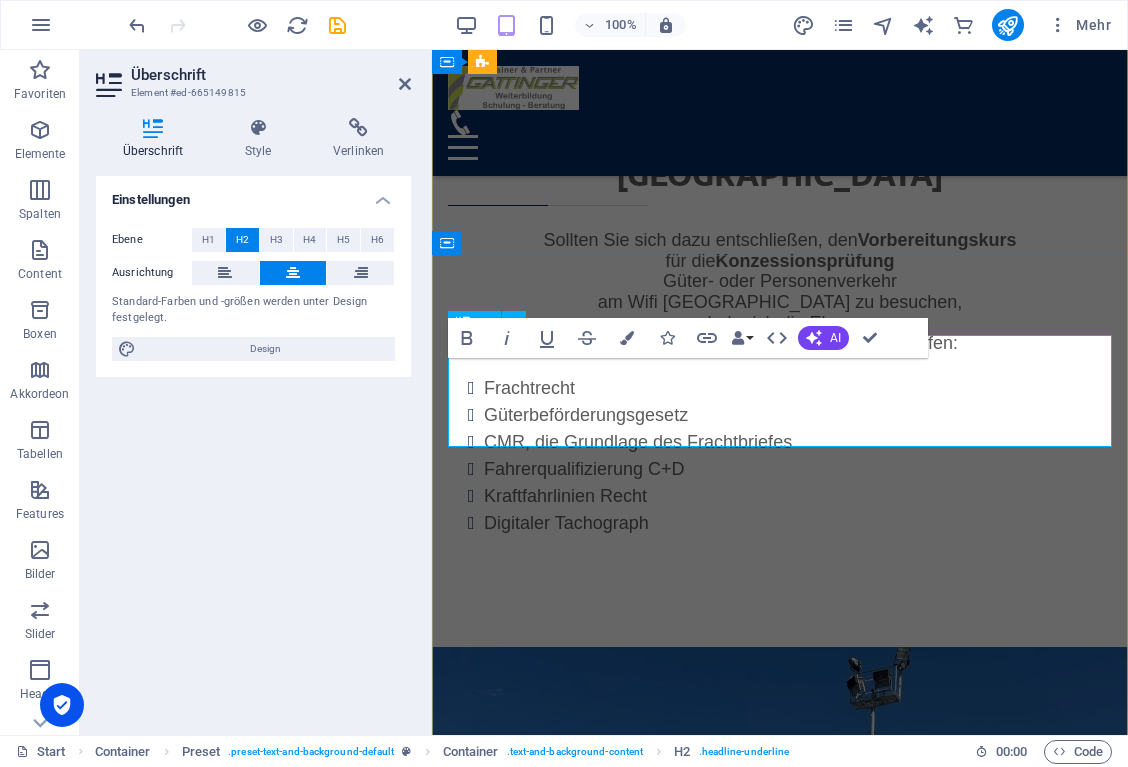 click on "Fachbuchautor  für Berufskraftfahrer (BKF)" at bounding box center [780, 2162] 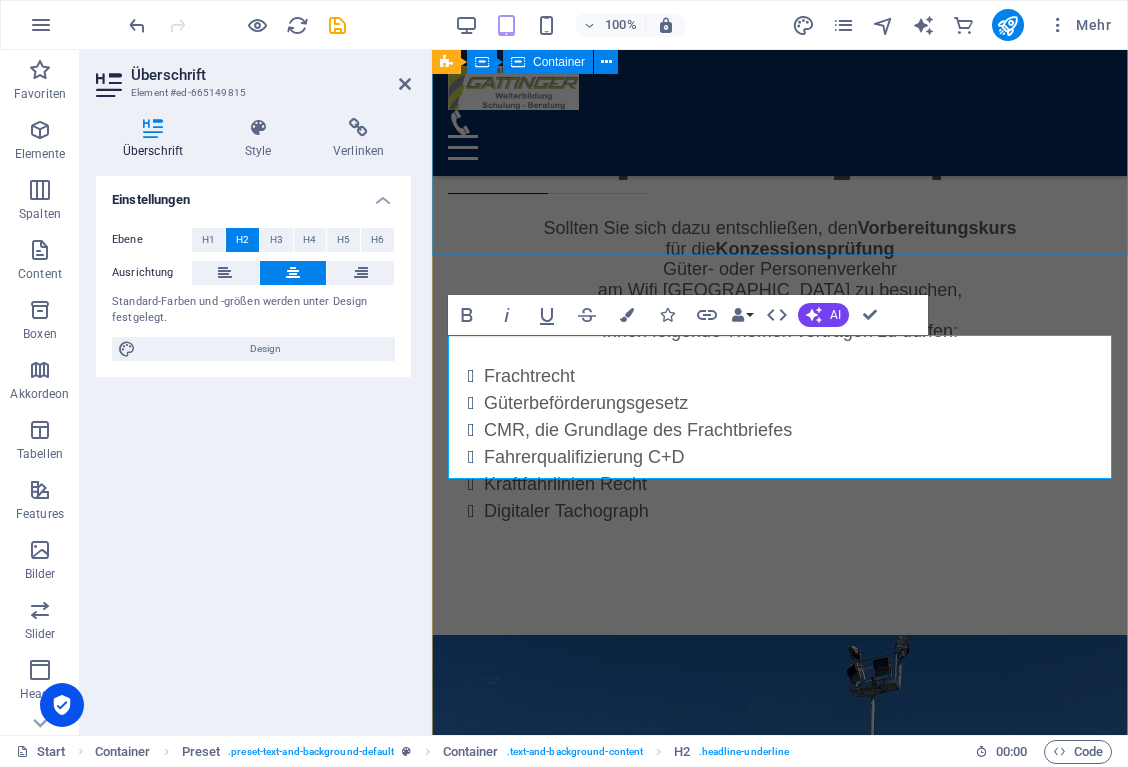click on "Vortragender Wifi [GEOGRAPHIC_DATA], [GEOGRAPHIC_DATA] u. [GEOGRAPHIC_DATA] Zu den Themen digitaler Tachograph und Ladungssicherheit (LASI)  darf ich über meine eigene  Firma (GATTINGER Trainer&Partner)  und über Auftrag der  CargoSafetyTec (CST)  für die Wirtschaftsförderungsinstitute [GEOGRAPHIC_DATA], [GEOGRAPHIC_DATA] und [GEOGRAPHIC_DATA]  als Vortragender tätig sein." at bounding box center [780, 1770] 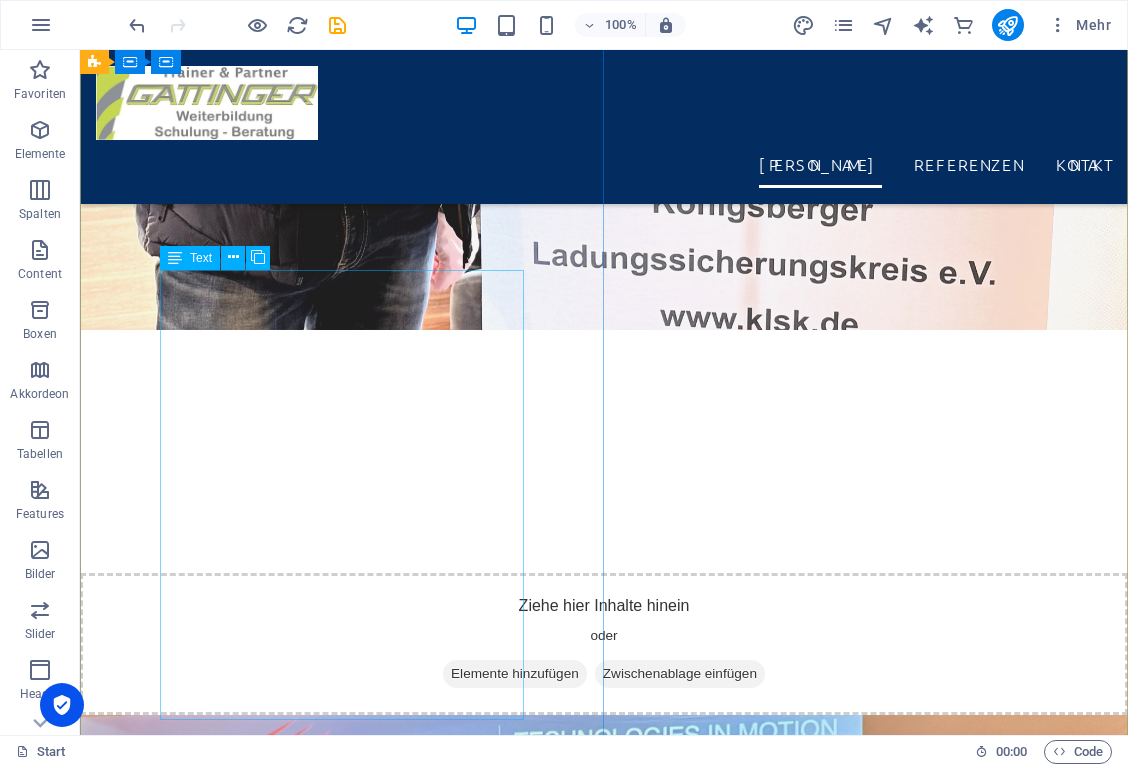 scroll, scrollTop: 7983, scrollLeft: 0, axis: vertical 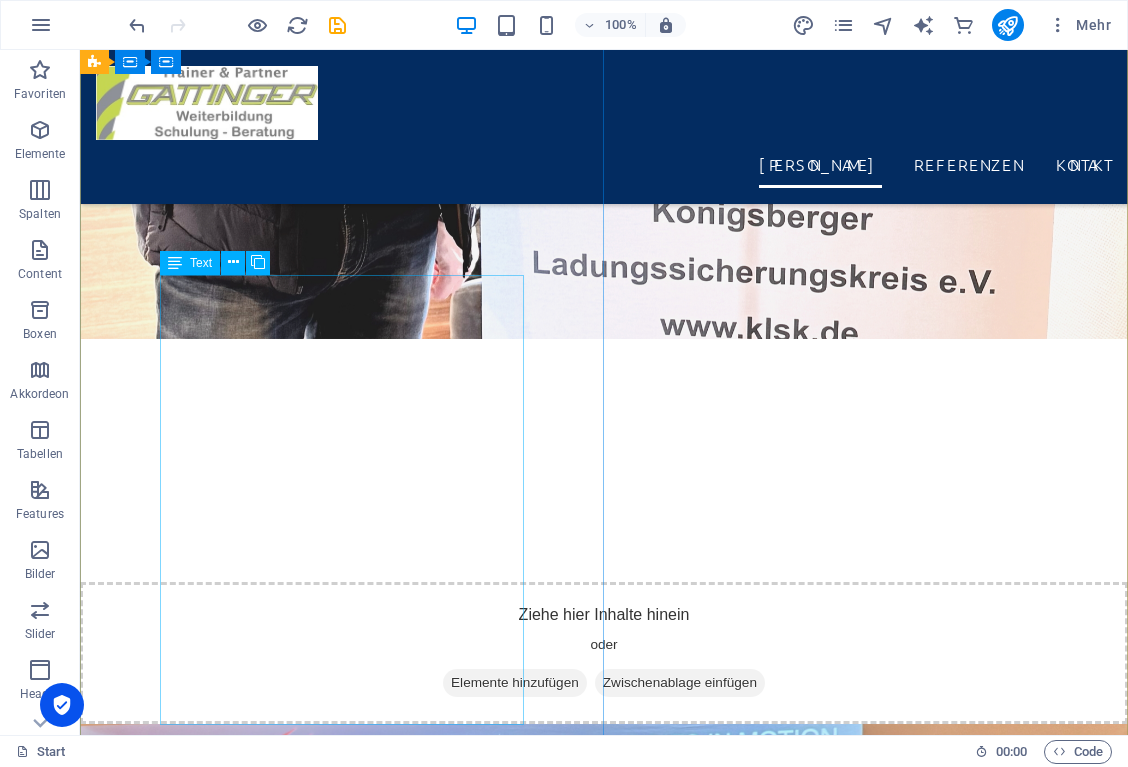 click on "In Zusammenarbeit mit [PERSON_NAME] bin ich bemüht Nachschlagewerke auf den Markt zu bringen, die in regelmäßigen Abständen aktualisiert werden  und somit die Möglichkeit besteht, immer am neuesten Stand zu sein . Lenk- und Ruhezeiten EG-VO 561/2006 EG-VO 165/2014 Anhang 1C Arbeitszeitgesetz Arbeitsruhegesetz Sonderbestimmungen Bus u.v.m......" at bounding box center (604, 8774) 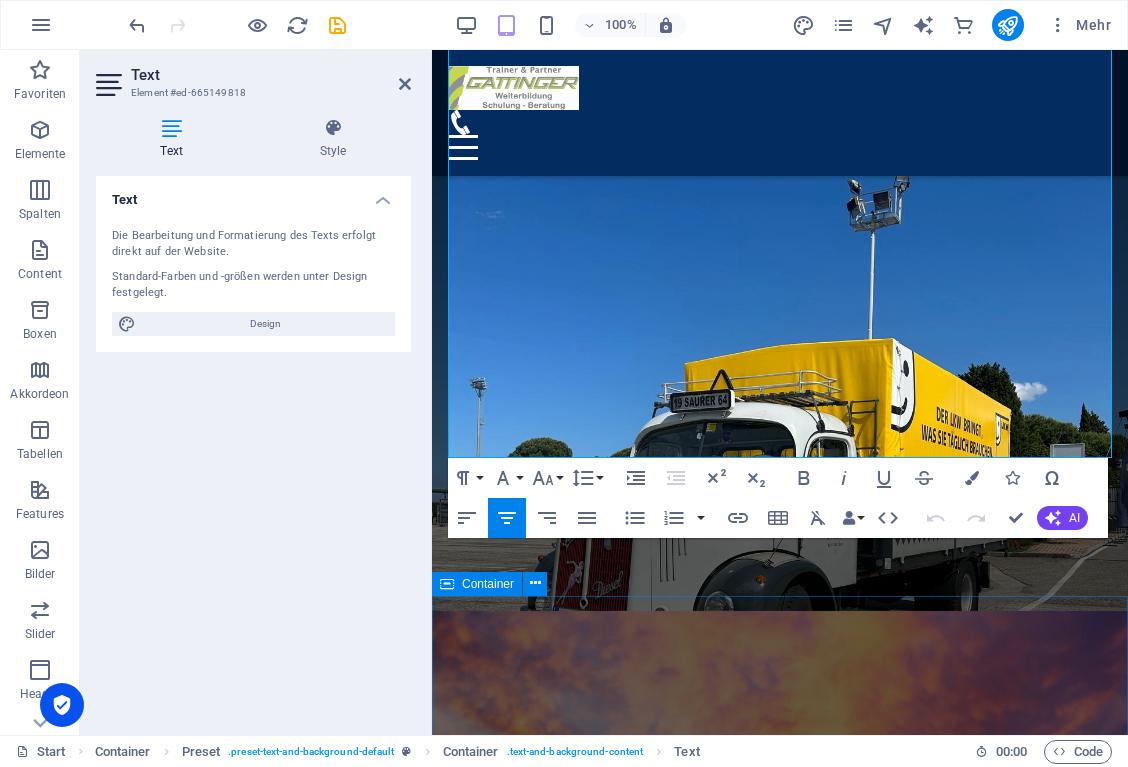 scroll, scrollTop: 10487, scrollLeft: 0, axis: vertical 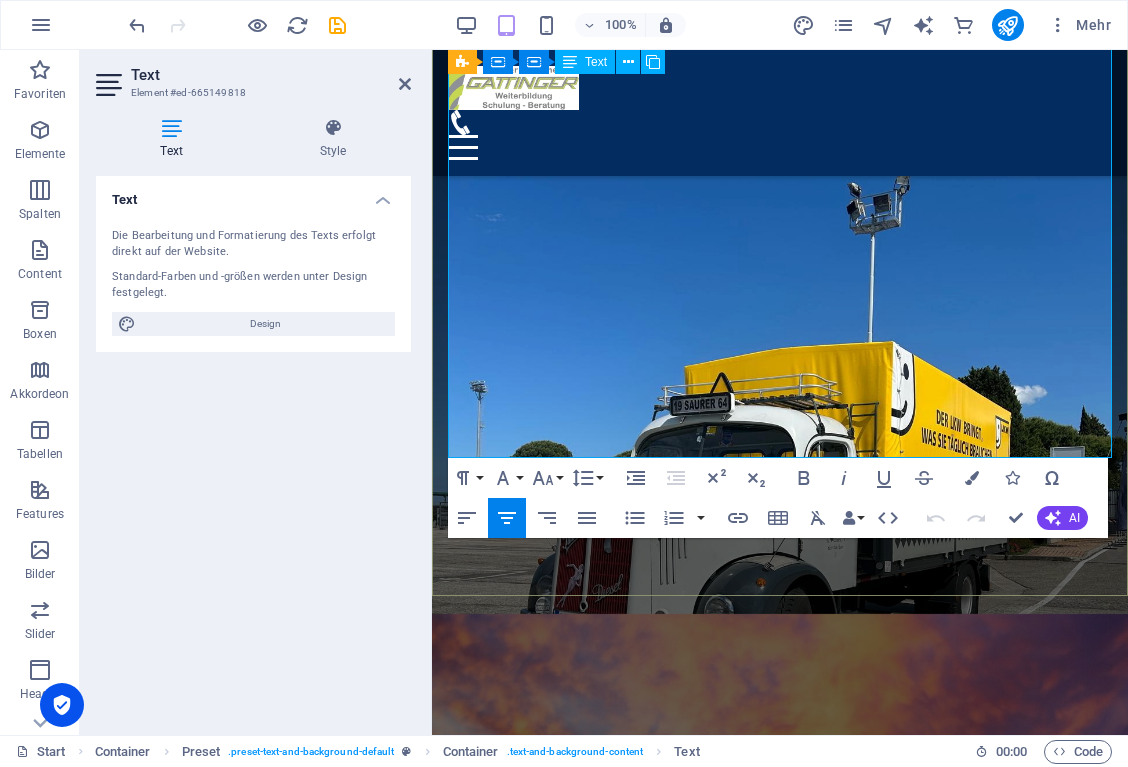 click on "u.v.m......" at bounding box center [788, 2187] 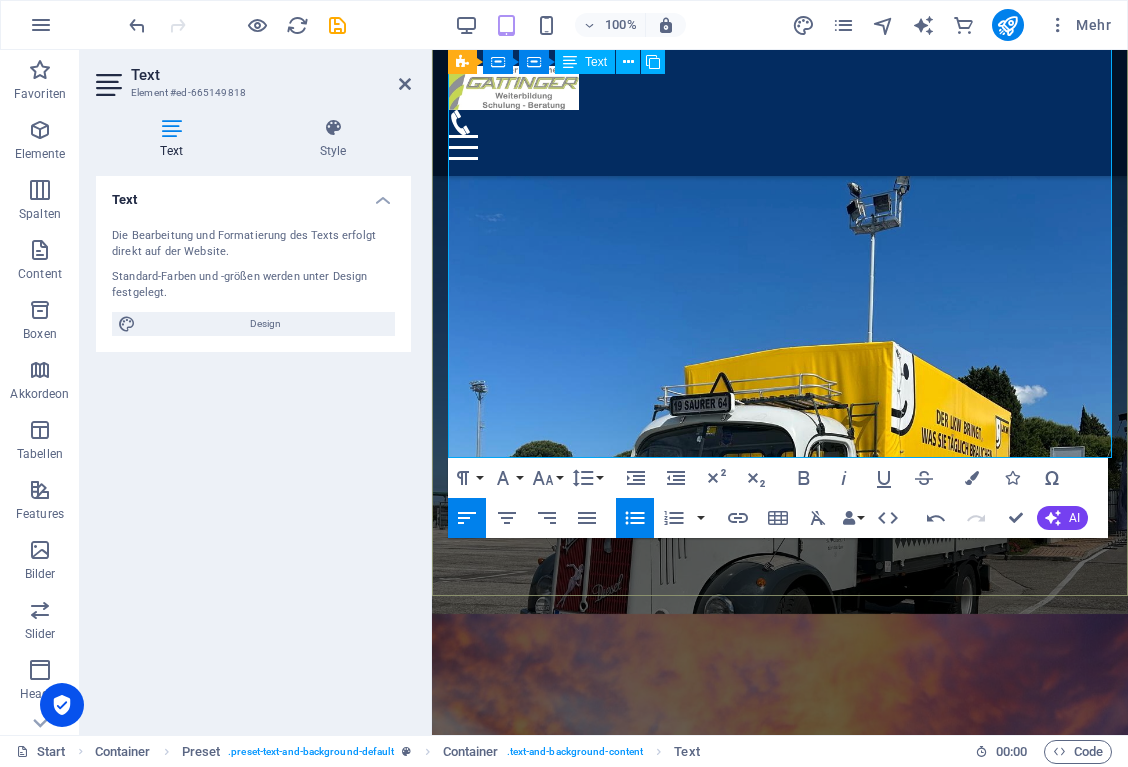 click on "EG-VO 165/2014" at bounding box center (788, 2052) 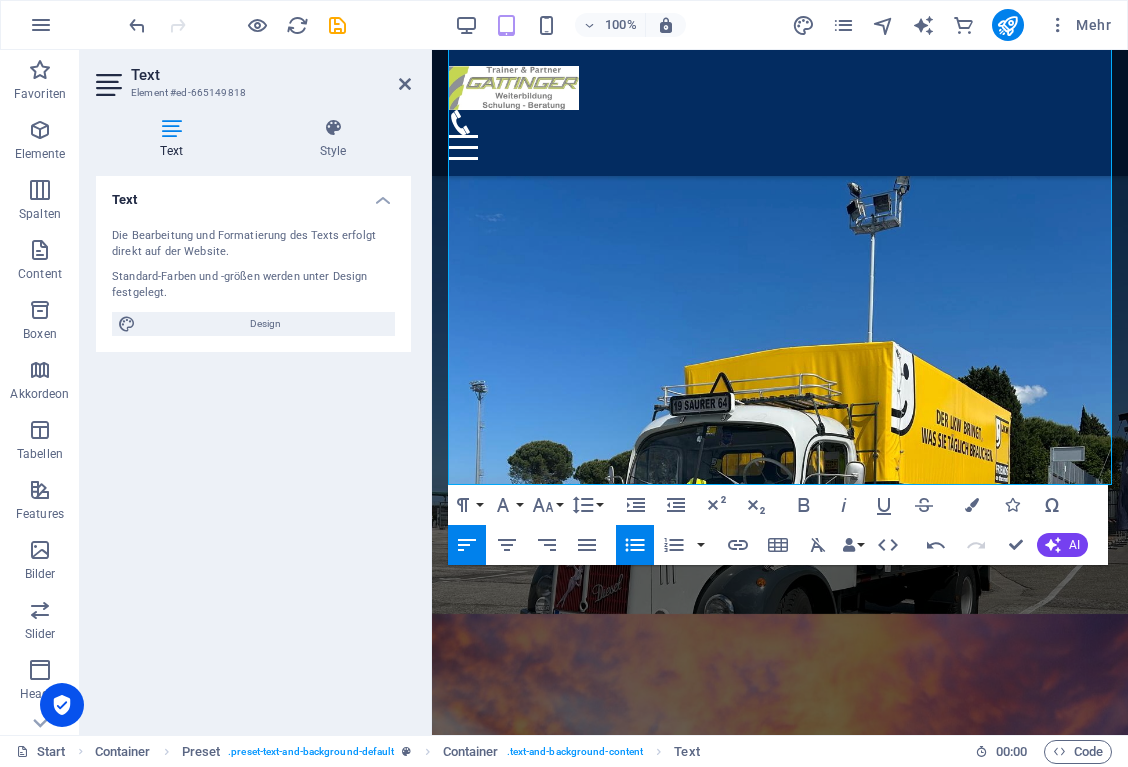 type 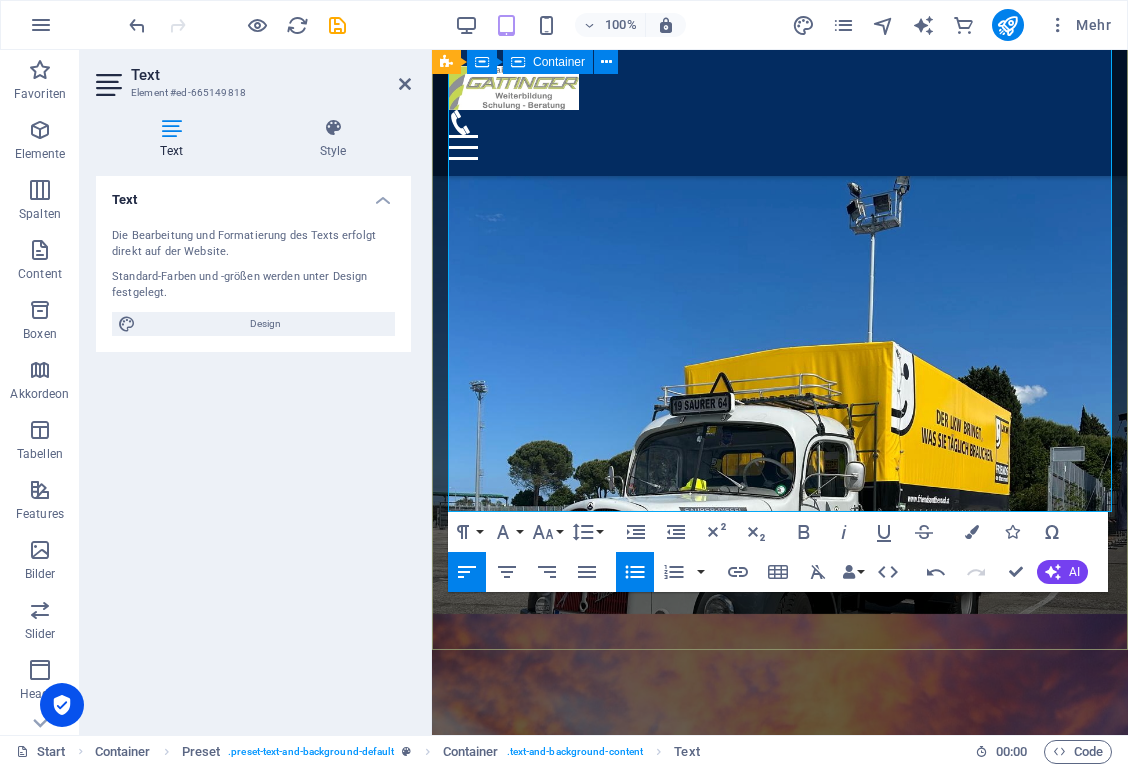 click on "Fachbuchautor  für Berufskraftfahrer (BKF) In Zusammenarbeit mit [PERSON_NAME] bin ich bemüht Nachschlagewerke auf den Markt zu bringen, die in regelmäßigen Abständen aktualisiert werden  und somit die Möglichkeit besteht, immer am neuesten Stand zu sein . Lenk- und Ruhezeiten EG-VO 561/2006 EG-VO 165/2014 KFG (Kraftfahrgesetz) STVO (Straßenverkehrsordnung) Anhang 1C Arbeitszeitgesetz Arbeitsruhegesetz Sonderbestimmungen Bus u.v.m...." at bounding box center (780, 1988) 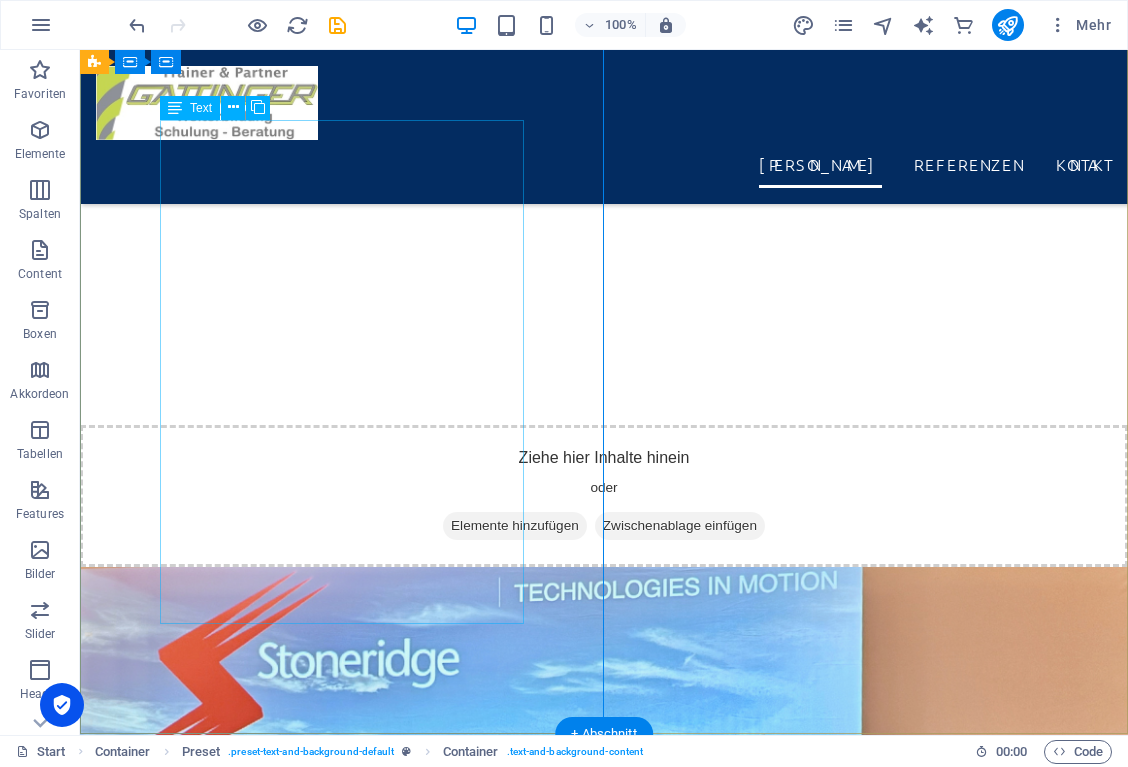 scroll, scrollTop: 8145, scrollLeft: 0, axis: vertical 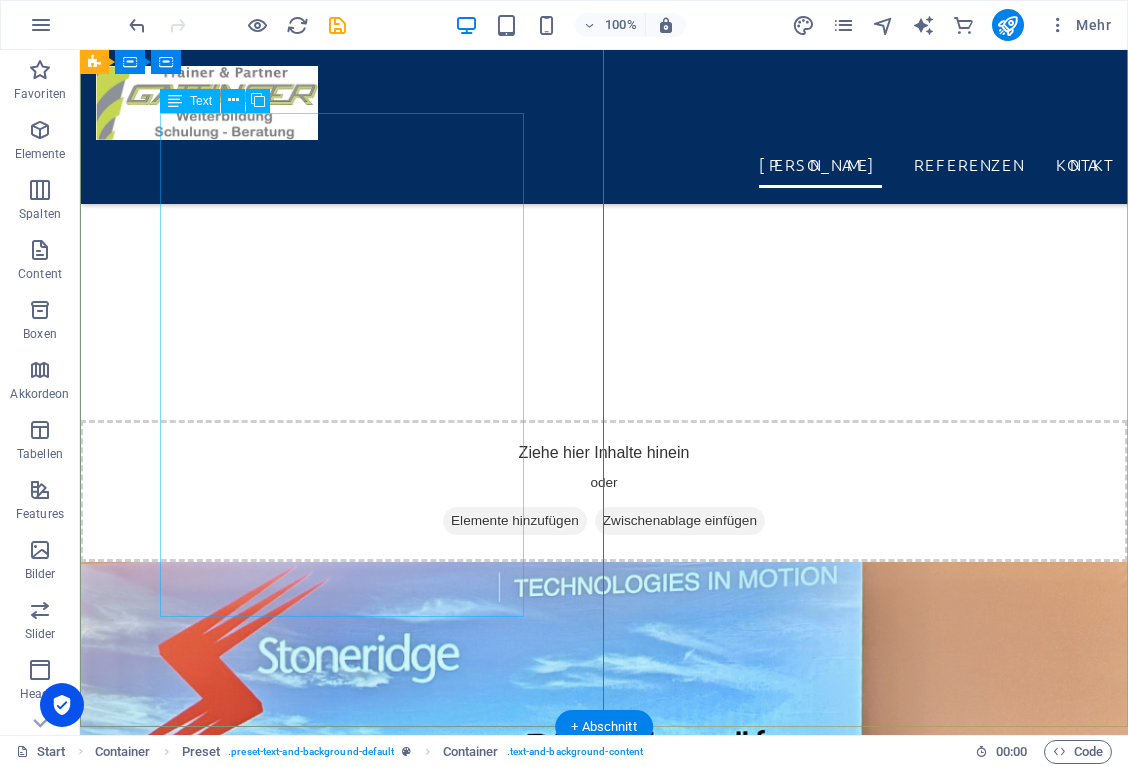 click on "In Zusammenarbeit mit [PERSON_NAME] bin ich bemüht Nachschlagewerke auf den Markt zu bringen, die in regelmäßigen Abständen aktualisiert werden  und somit die Möglichkeit besteht, immer am neuesten Stand zu sein . Lenk- und Ruhezeiten EG-VO 561/2006 EG-VO 165/2014 KFG (Kraftfahrgesetz) STVO (Straßenverkehrsordnung) Anhang 1C Arbeitszeitgesetz Arbeitsruhegesetz Sonderbestimmungen Bus u.v.m...." at bounding box center (604, 8639) 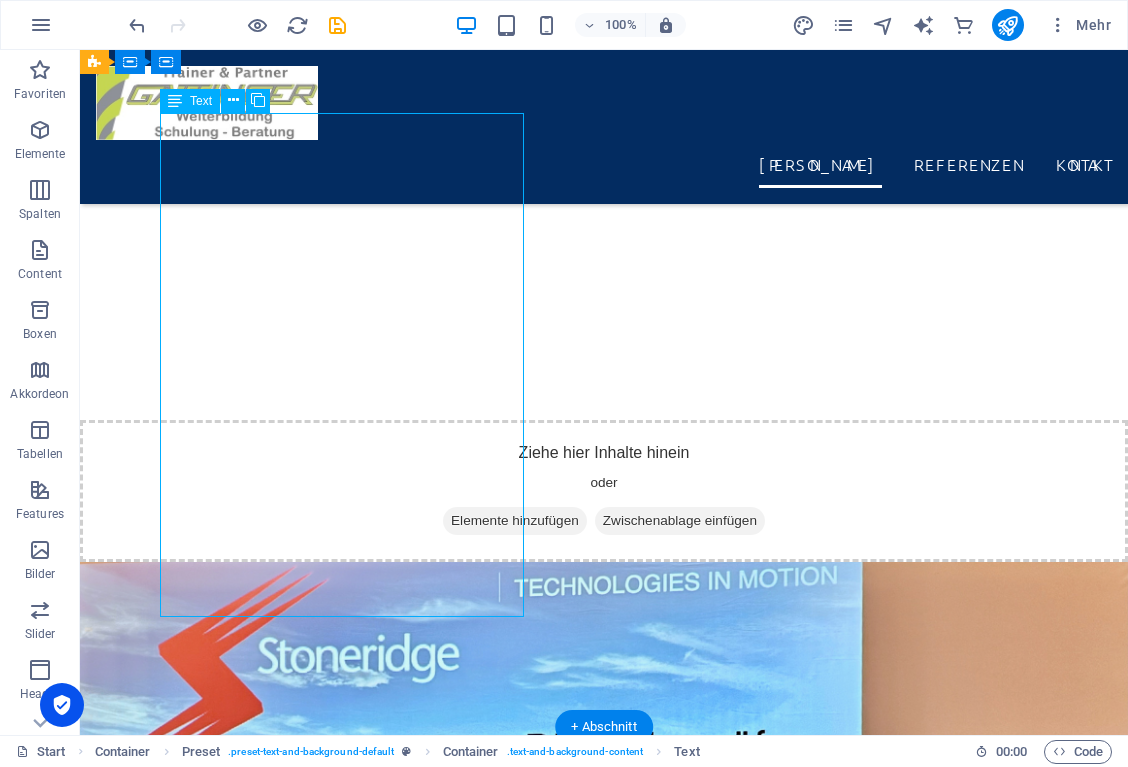 click on "In Zusammenarbeit mit [PERSON_NAME] bin ich bemüht Nachschlagewerke auf den Markt zu bringen, die in regelmäßigen Abständen aktualisiert werden  und somit die Möglichkeit besteht, immer am neuesten Stand zu sein . Lenk- und Ruhezeiten EG-VO 561/2006 EG-VO 165/2014 KFG (Kraftfahrgesetz) STVO (Straßenverkehrsordnung) Anhang 1C Arbeitszeitgesetz Arbeitsruhegesetz Sonderbestimmungen Bus u.v.m...." at bounding box center (604, 8639) 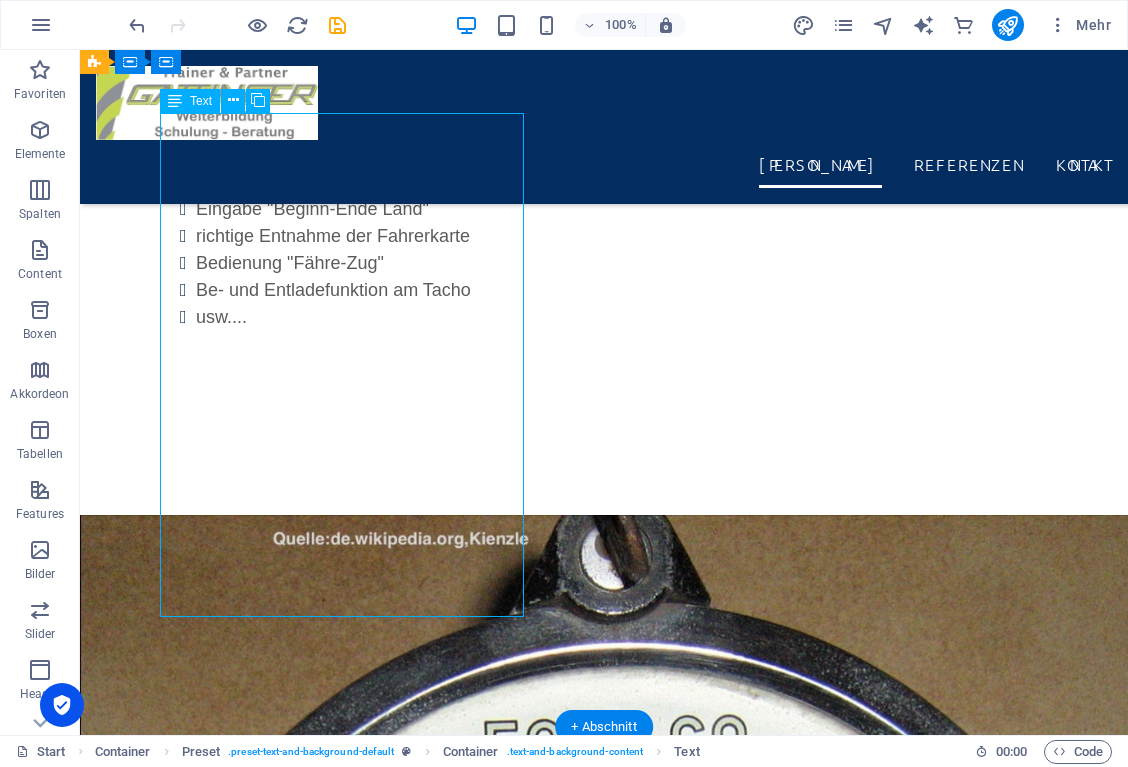 scroll, scrollTop: 10144, scrollLeft: 0, axis: vertical 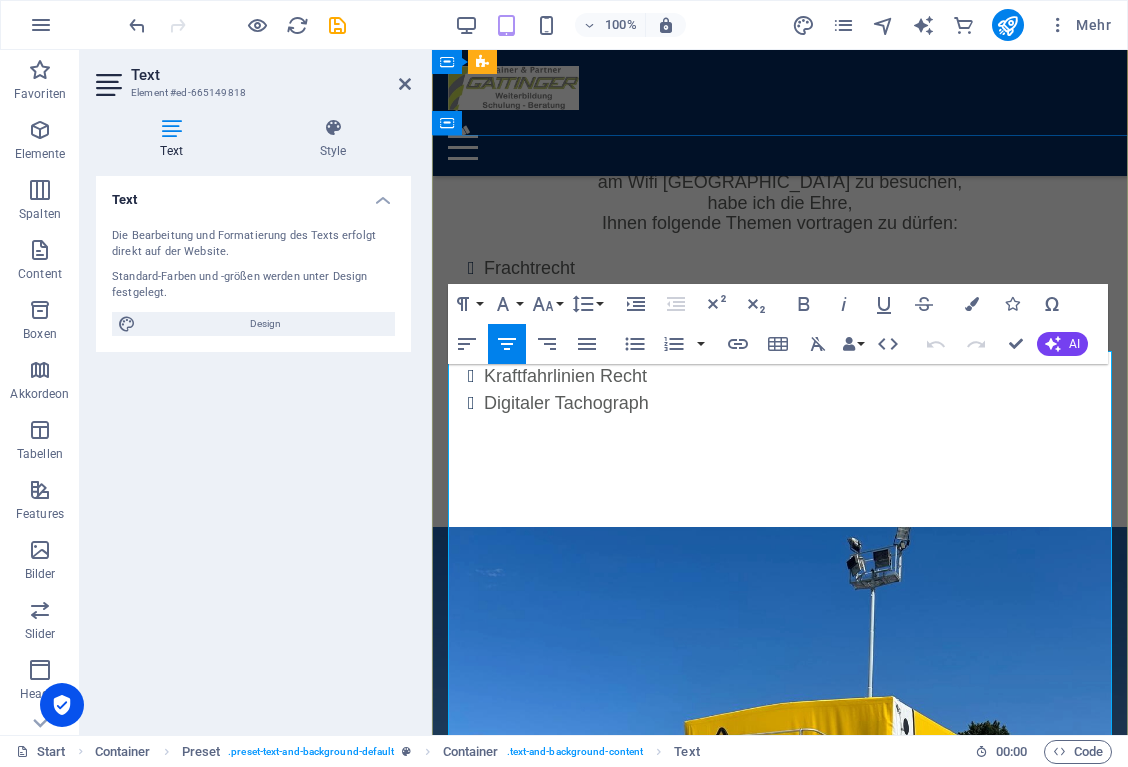 click on "immer am neuesten Stand zu sein ." at bounding box center [780, 2278] 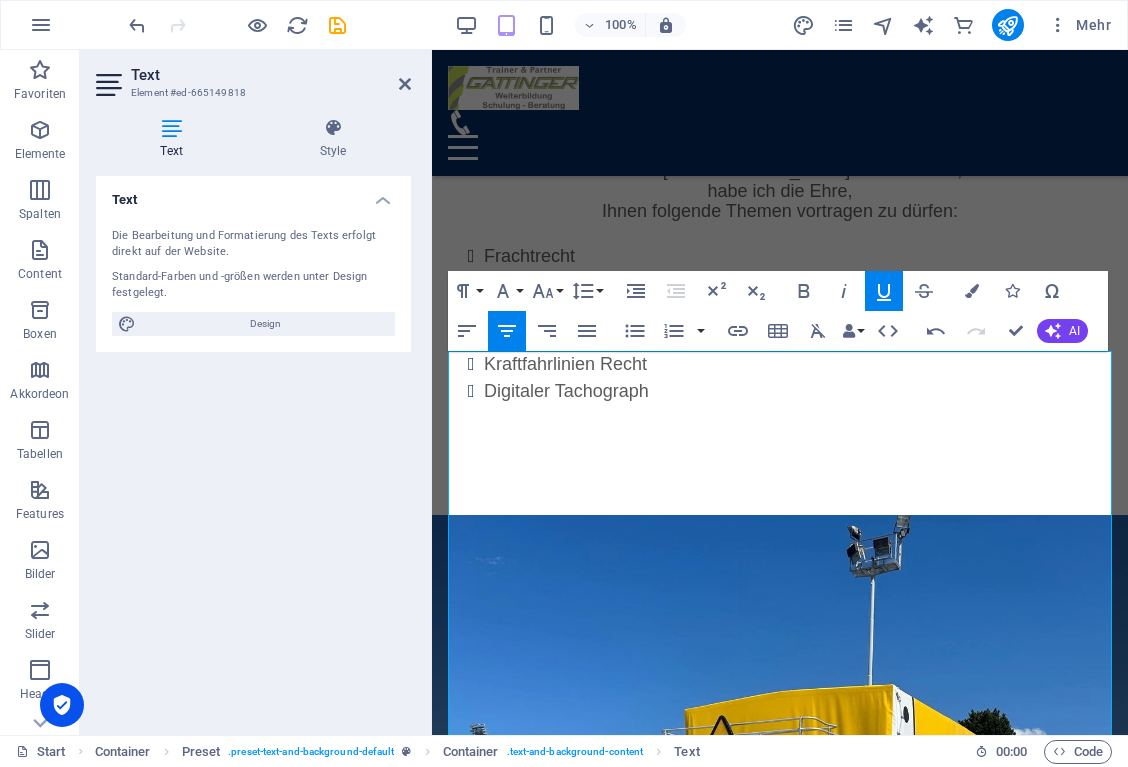 type 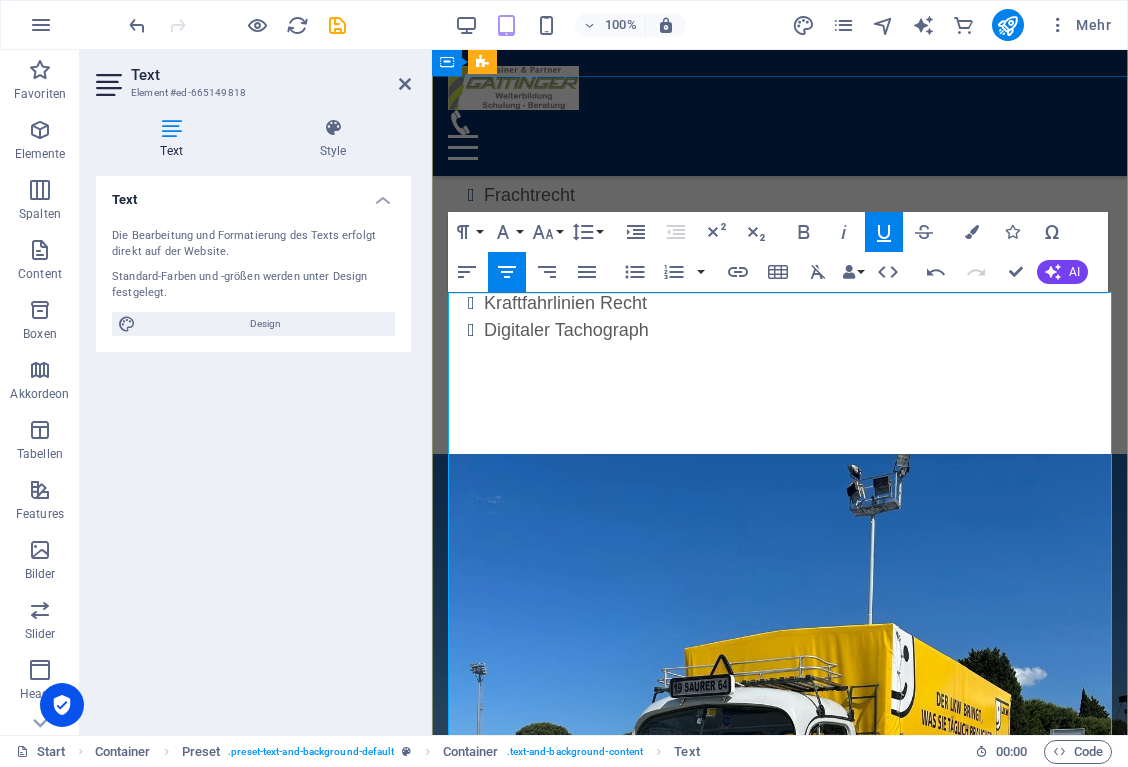 scroll, scrollTop: 10214, scrollLeft: 0, axis: vertical 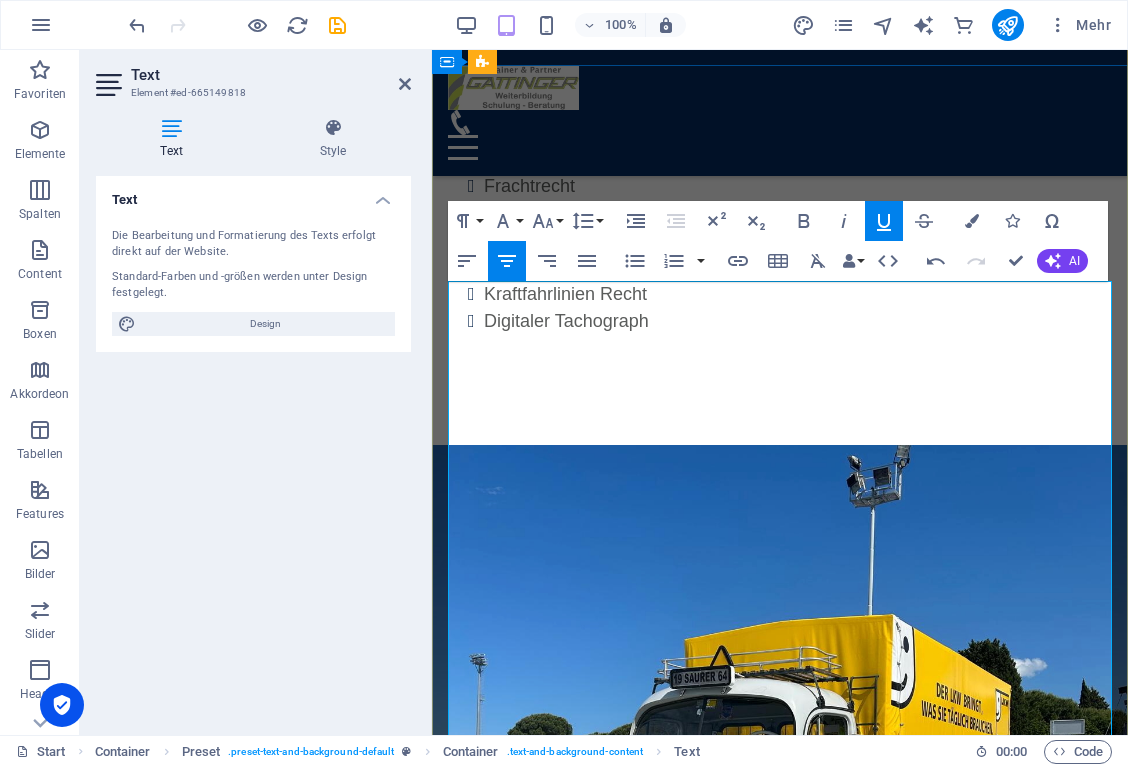click at bounding box center [780, 2246] 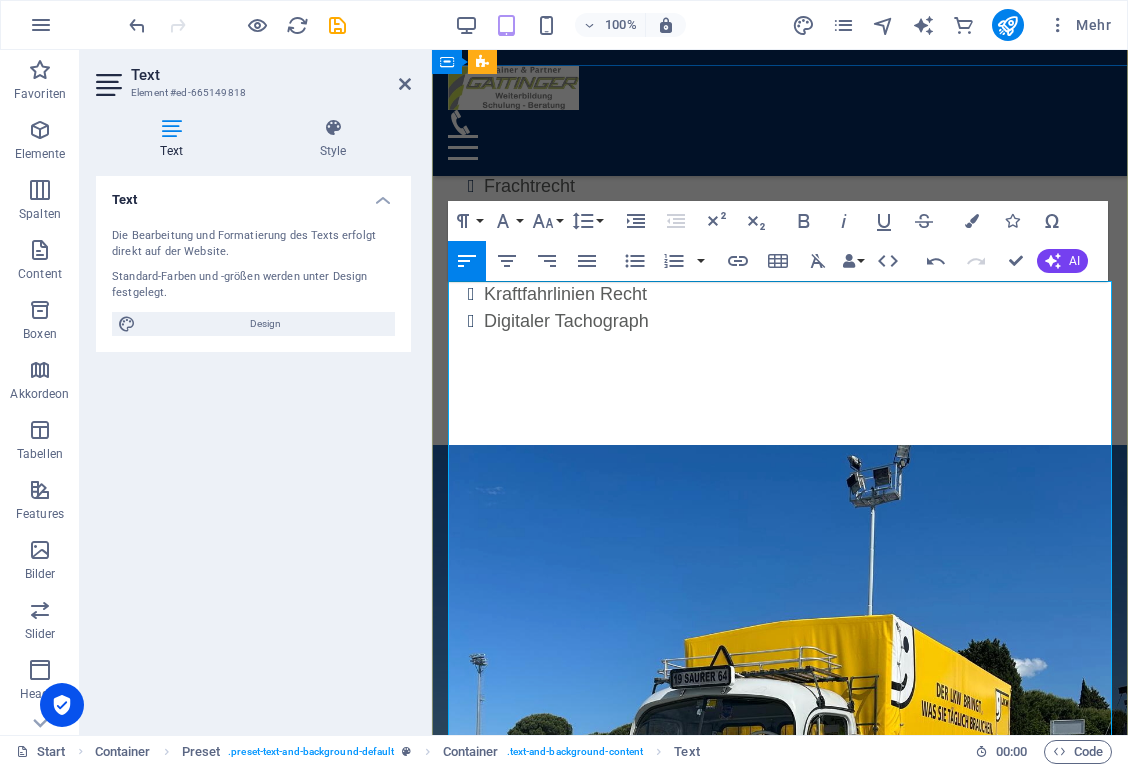 click on "immer am neuesten Stand zu sein:" at bounding box center [780, 2196] 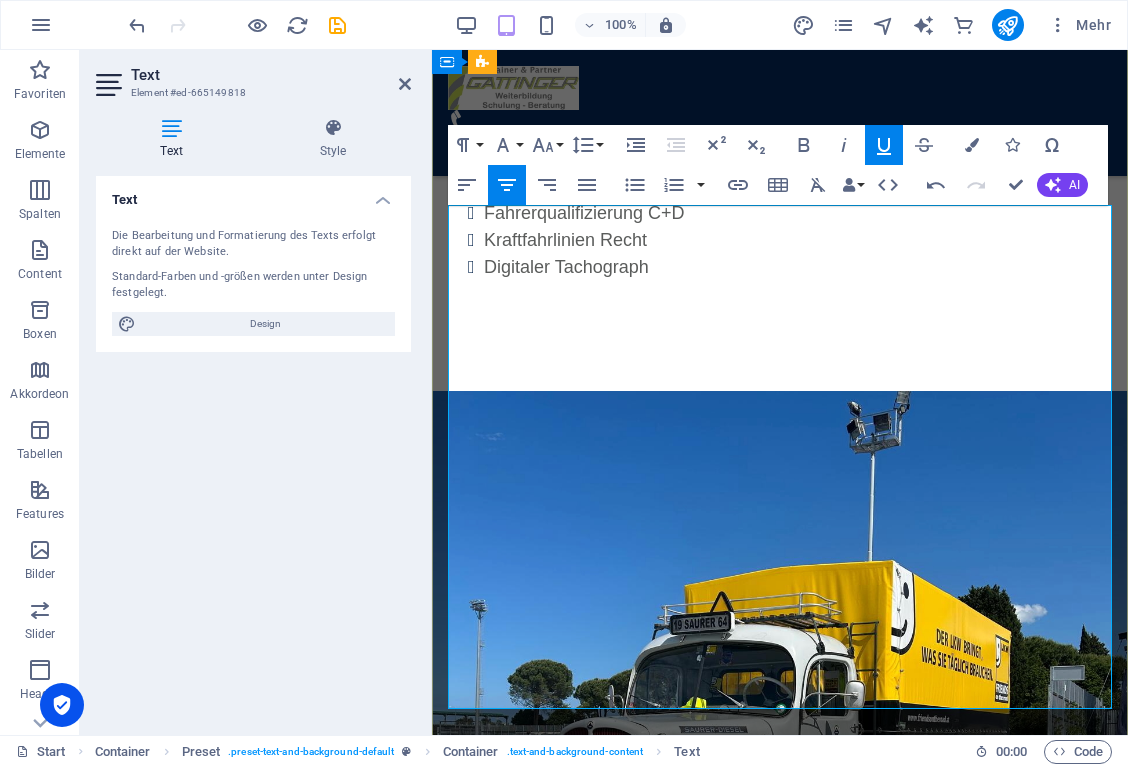 scroll, scrollTop: 10290, scrollLeft: 0, axis: vertical 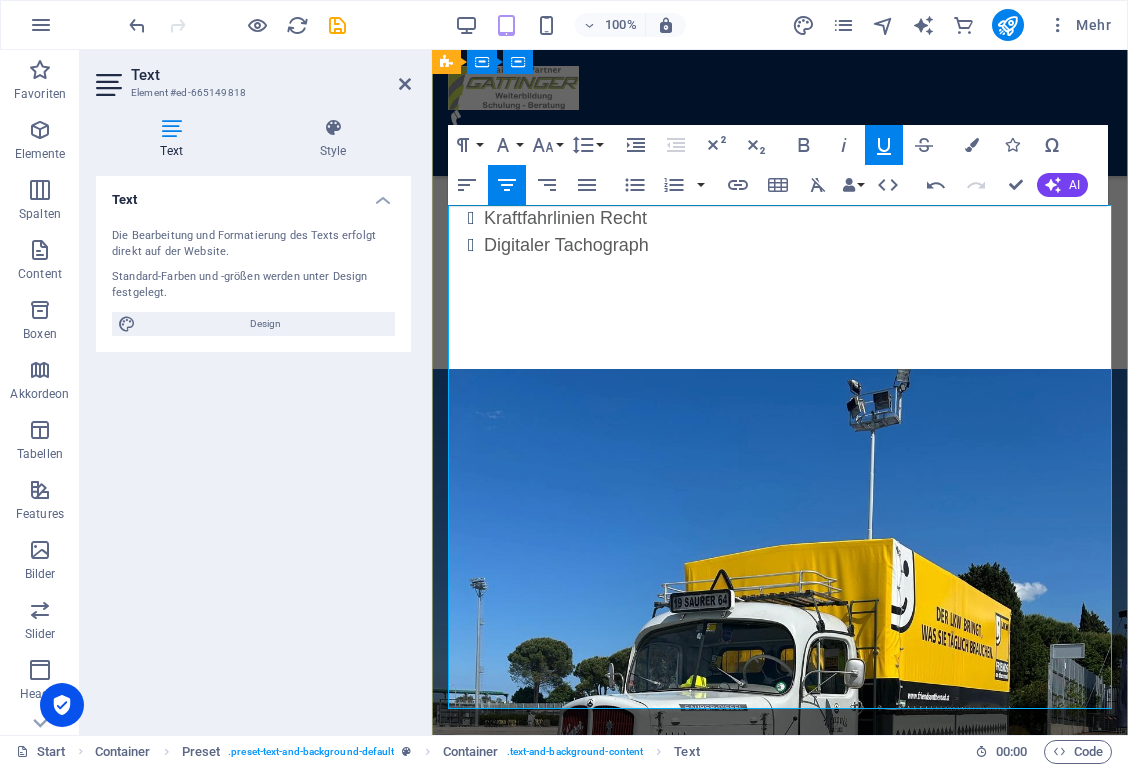 drag, startPoint x: 747, startPoint y: 536, endPoint x: 466, endPoint y: 507, distance: 282.4925 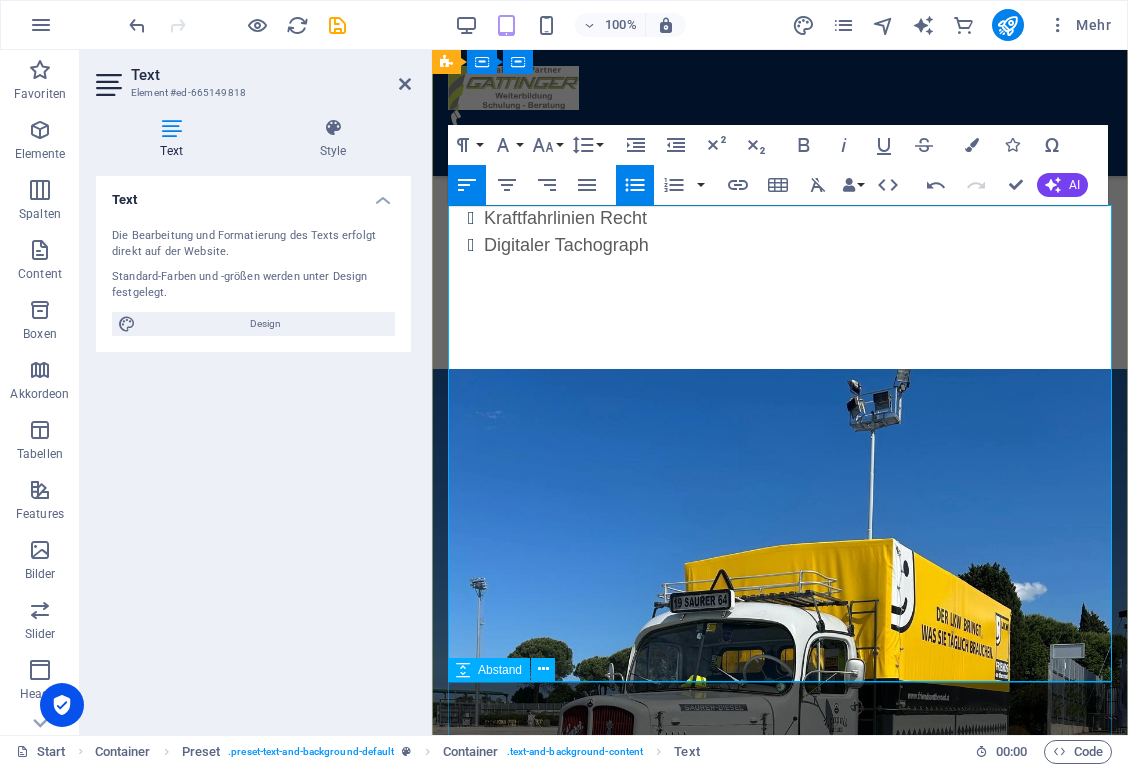 click at bounding box center (780, 2478) 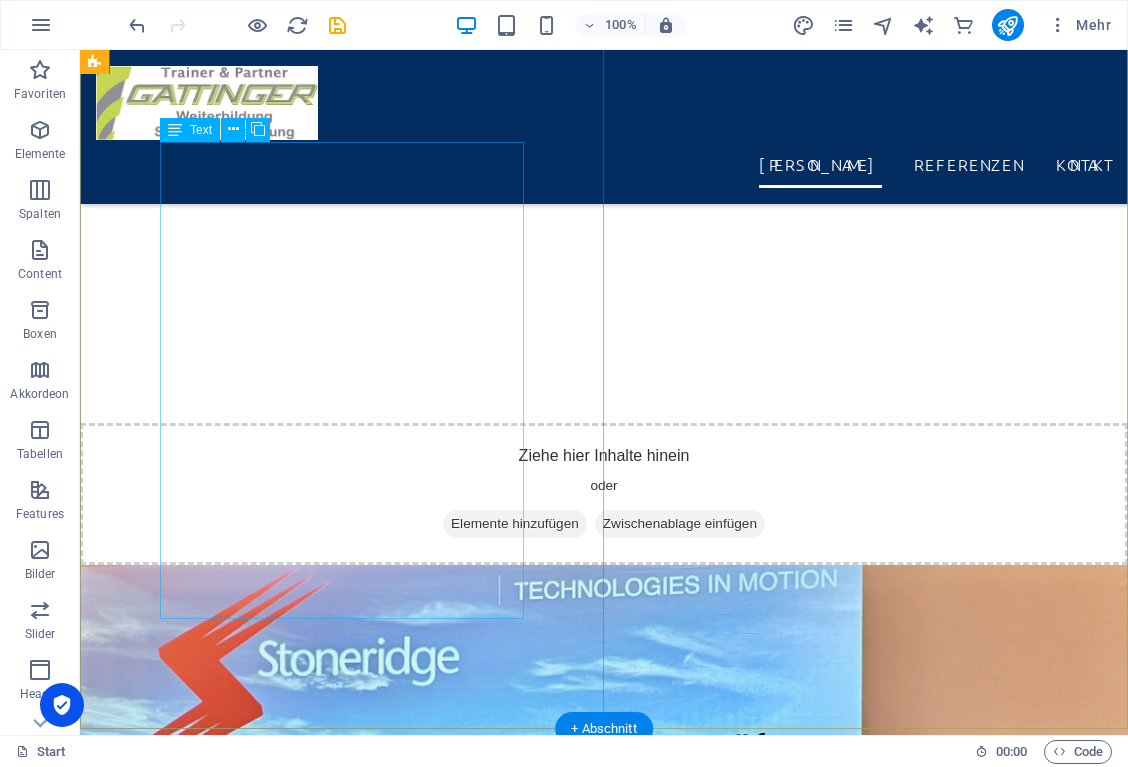 scroll, scrollTop: 8114, scrollLeft: 0, axis: vertical 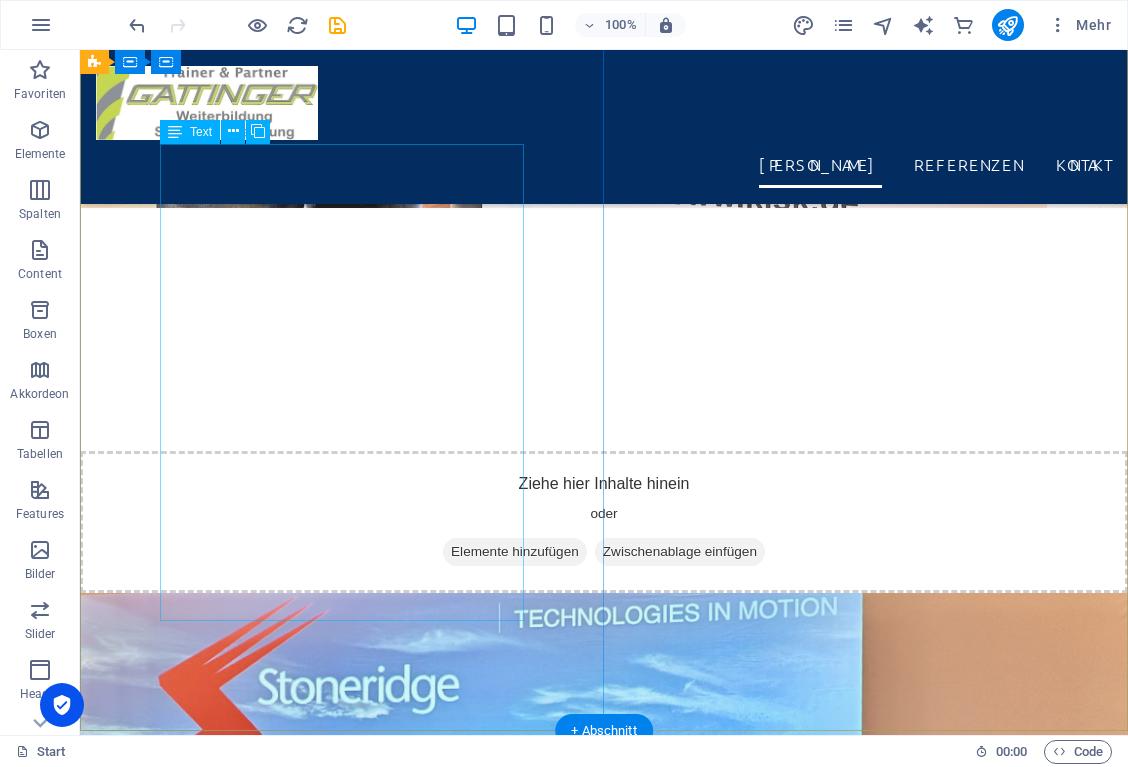 click on "In Zusammenarbeit mit [PERSON_NAME] bin ich bemüht Nachschlagewerke auf den Markt zu bringen, die in regelmäßigen Abständen aktualisiert werden  und somit die Möglichkeit besteht, immer am neuesten Stand zu sein: Lenk- und Ruhezeiten EG-VO 561/2006 EG-VO 165/2014 Anhang 1C Verkehrs Unternehmens Register (VUR) Arbeitszeitgesetz Arbeitsruhegesetz Sonderbestimmungen Bus u.v.m...." at bounding box center (604, 8656) 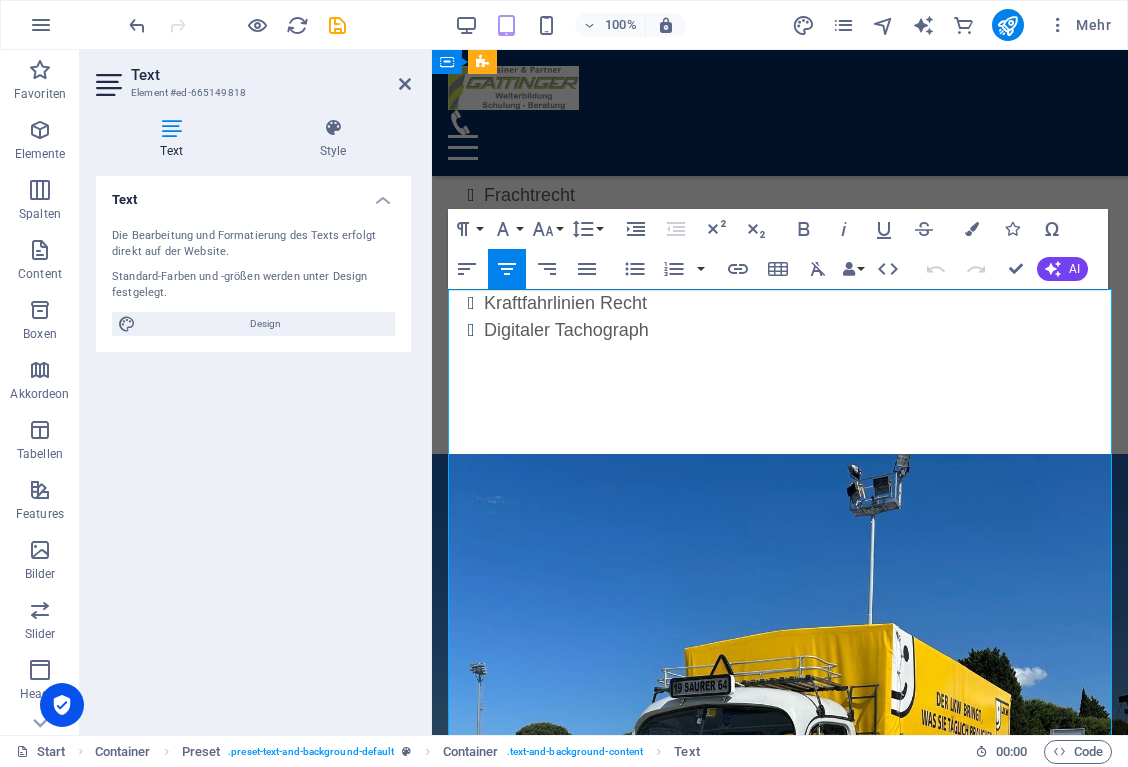 scroll, scrollTop: 10206, scrollLeft: 0, axis: vertical 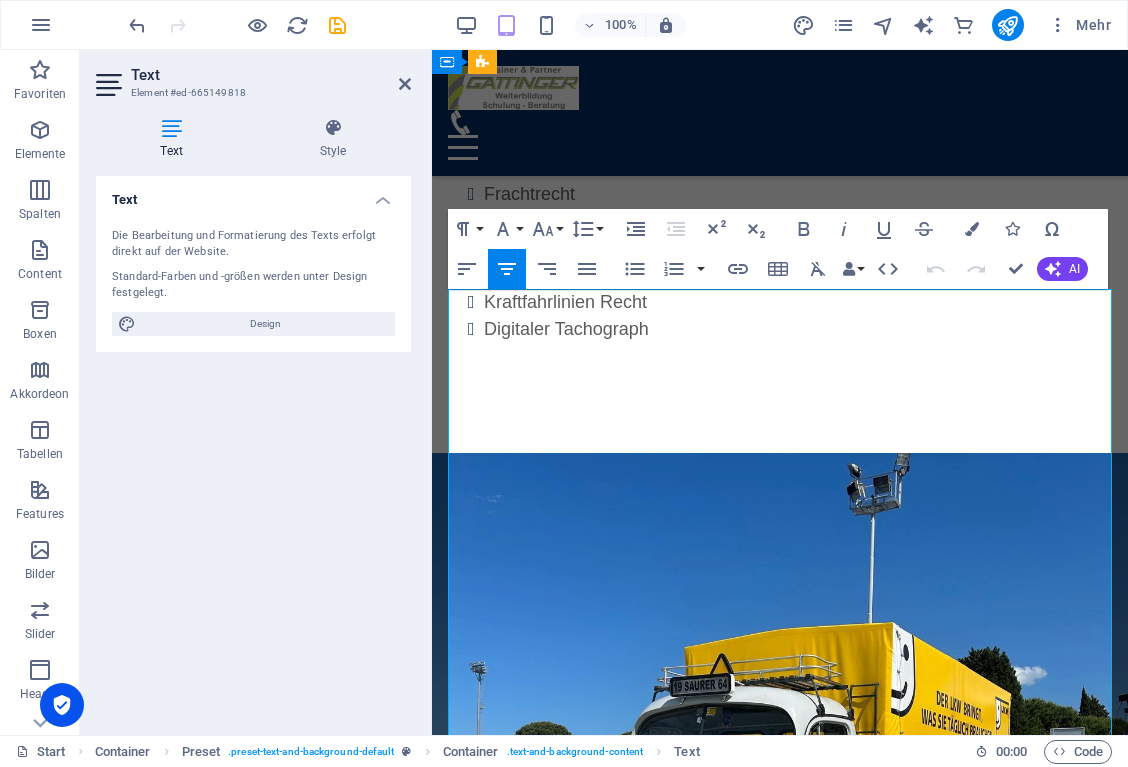 click on "Verkehrs Unternehmens Register (VUR)" at bounding box center [788, 2387] 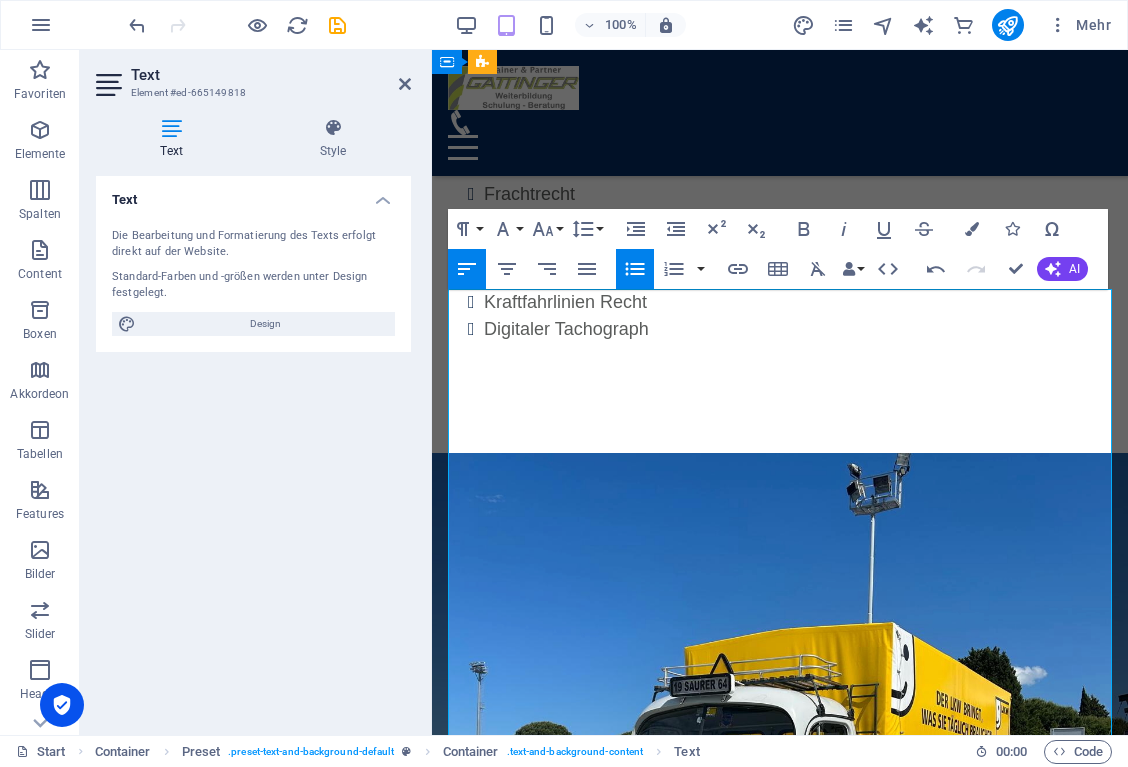 type 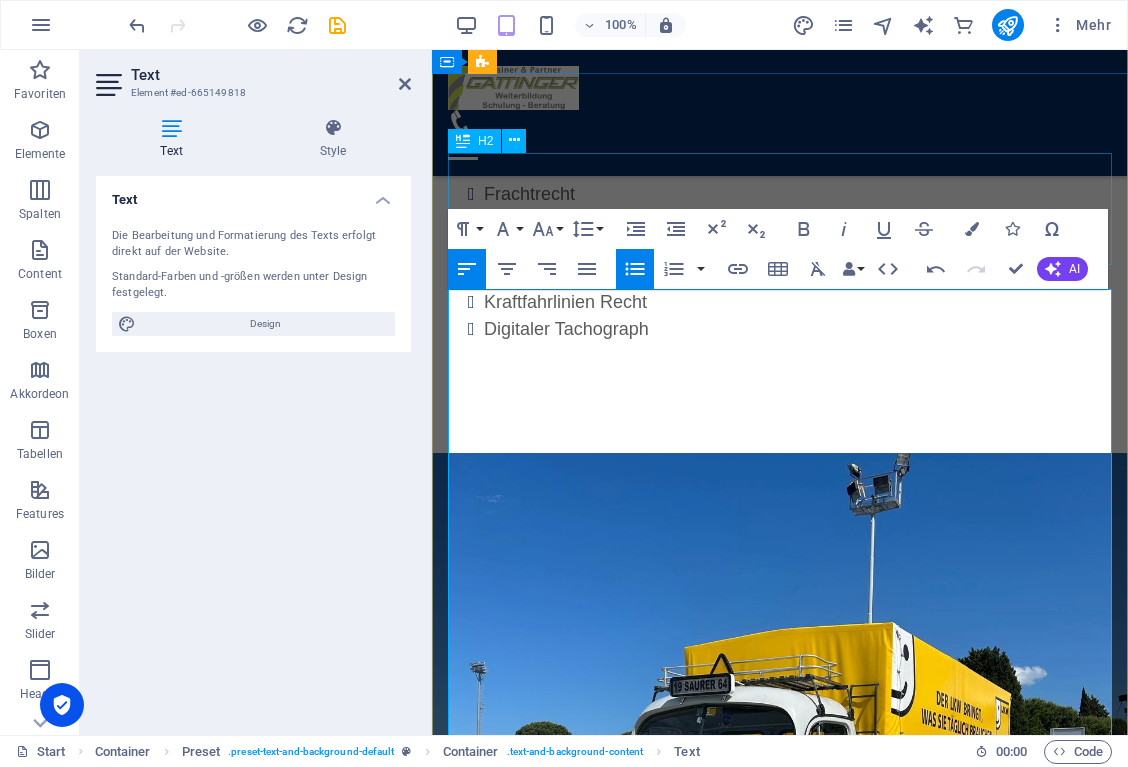 click on "Fachbuchautor  für Berufskraftfahrer (BKF)" at bounding box center (780, 1976) 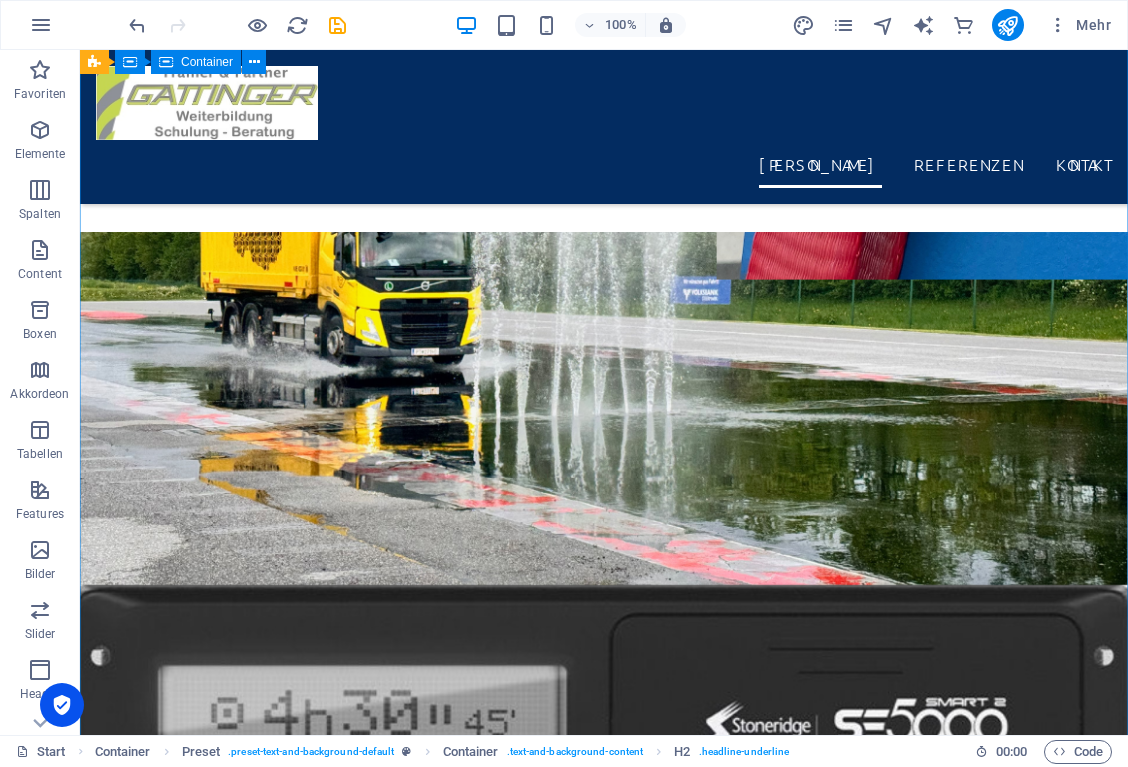 scroll, scrollTop: 4347, scrollLeft: 0, axis: vertical 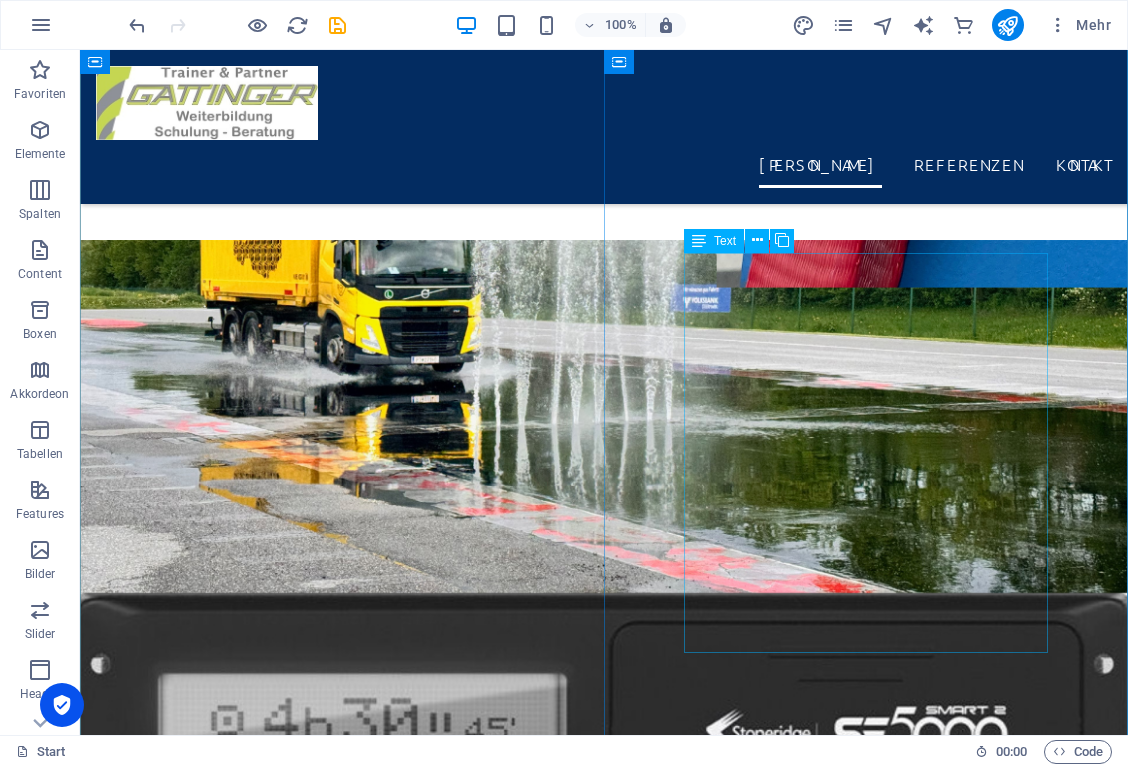 click on "Sie haben einen großen Fuhrpark  und ärgern sich auch immer wieder über  Terminprobleme   bei der alle  2 Jahre wiederkehrenden Überprüfung   Ihrer Fahrtenschreiber? Wir haben  die Lösung  für Sie! In Zusammenarbeit mit  Fa. GSODAM Fahrzeugbau  darf ich im Auftrag  von [PERSON_NAME]  die Ausbildung der   Tachoprüfer lt. PBStV   durchführen. Ihr Gewinn: KEINE  An- und Abreise zur Werkstatt! KEINE  Bindung an die Öffnungszeiten der Werkstatt!" at bounding box center (604, 5596) 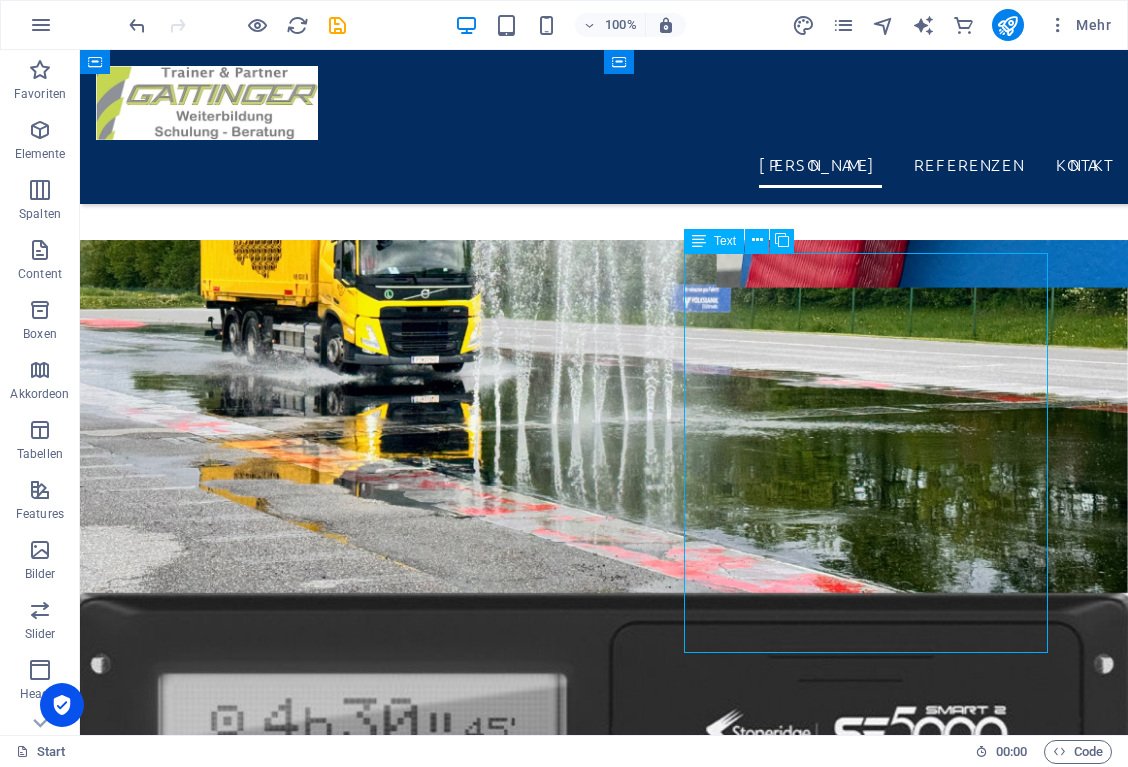 click on "Sie haben einen großen Fuhrpark  und ärgern sich auch immer wieder über  Terminprobleme   bei der alle  2 Jahre wiederkehrenden Überprüfung   Ihrer Fahrtenschreiber? Wir haben  die Lösung  für Sie! In Zusammenarbeit mit  Fa. GSODAM Fahrzeugbau  darf ich im Auftrag  von [PERSON_NAME]  die Ausbildung der   Tachoprüfer lt. PBStV   durchführen. Ihr Gewinn: KEINE  An- und Abreise zur Werkstatt! KEINE  Bindung an die Öffnungszeiten der Werkstatt!" at bounding box center (604, 5596) 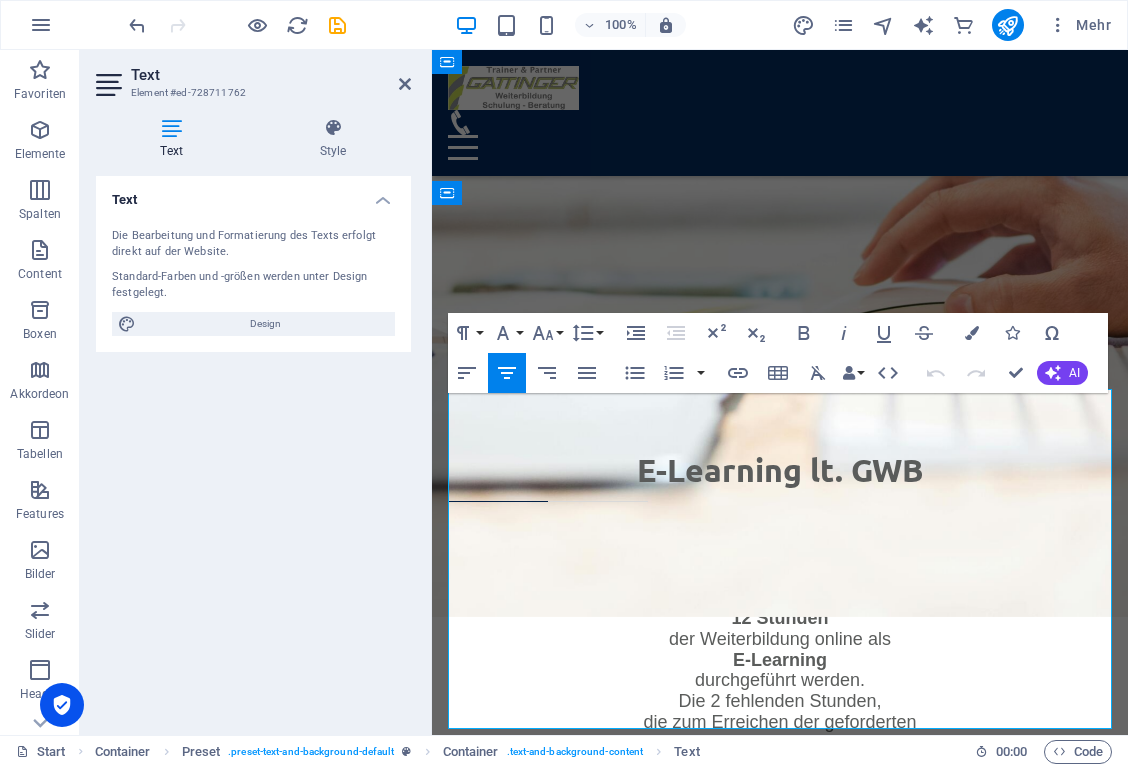 scroll, scrollTop: 6332, scrollLeft: 0, axis: vertical 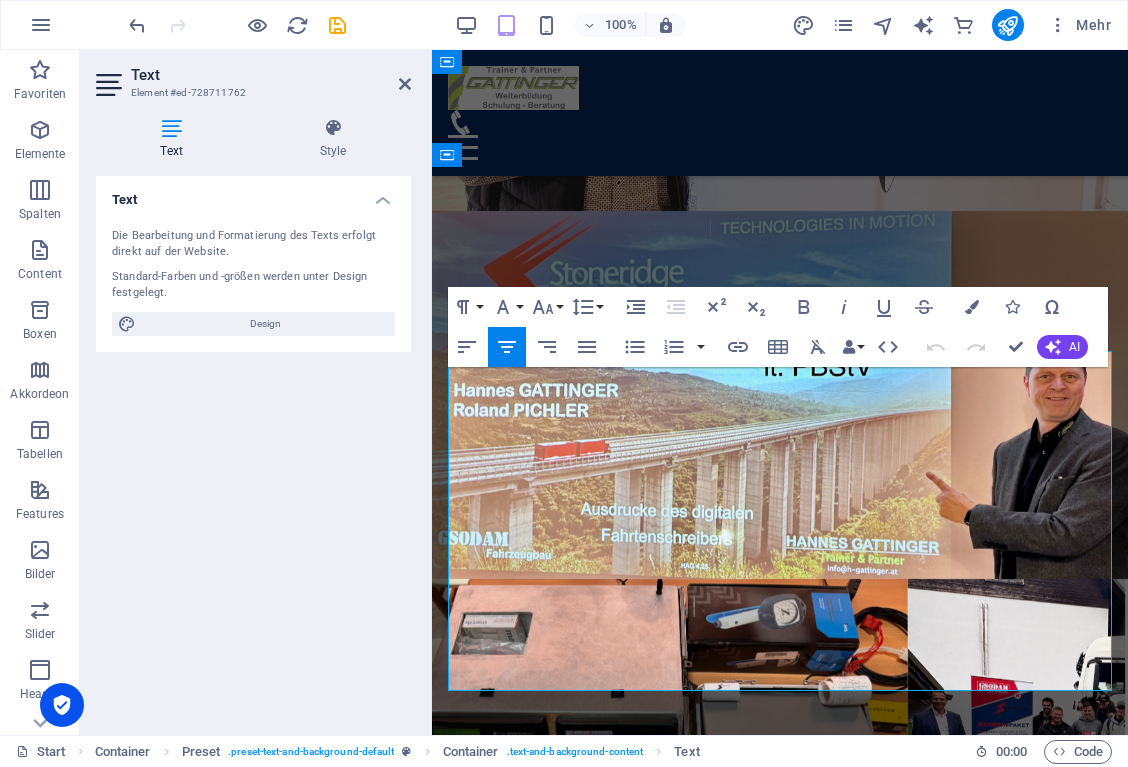 click on "Ihr Gewinn:" at bounding box center [780, 1136] 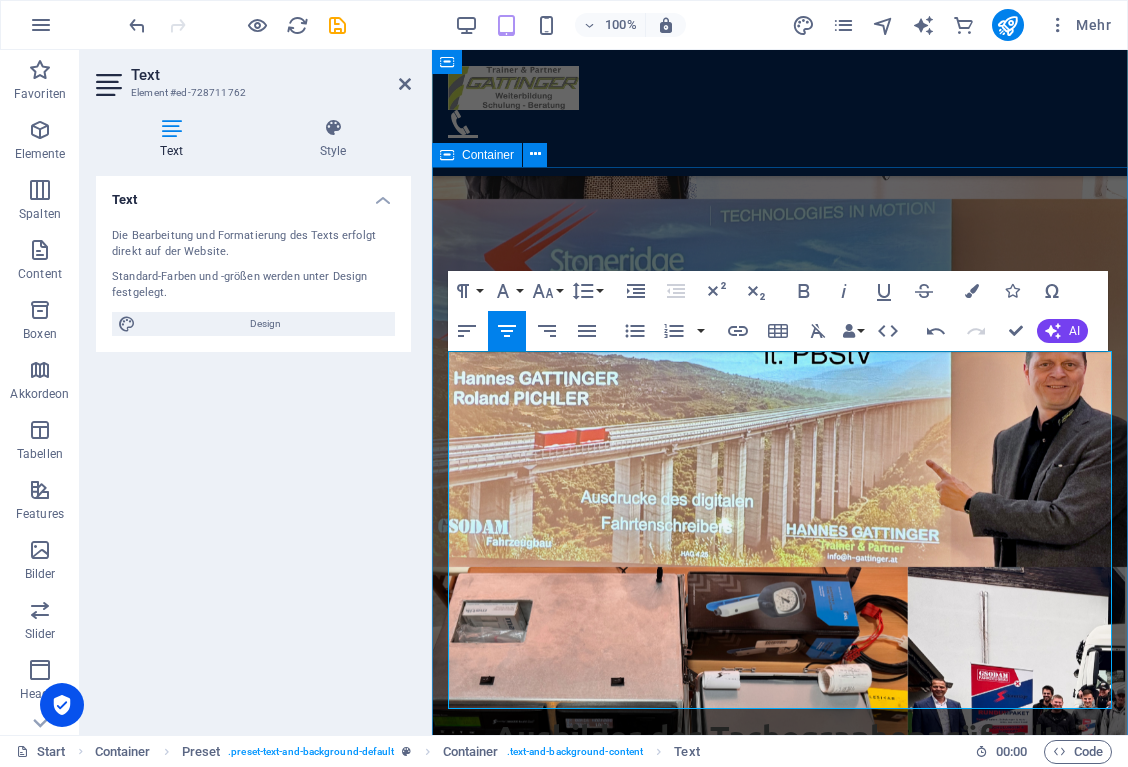 click on "Ausbilder der Tachographenprüfer lt. PBStV Sie haben einen großen Fuhrpark  und ärgern sich auch immer wieder über  Terminprobleme   bei der alle  2 Jahre wiederkehrenden Überprüfung   Ihrer Fahrtenschreiber? Wir haben  die Lösung  für Sie! In Zusammenarbeit mit  Fa. GSODAM Fahrzeugbau  darf ich im Auftrag  von [PERSON_NAME]  die Ausbildung der   Tachoprüfer lt. PBStV   durchführen. Ihr Gewinn: KEINE  An- und Abreise zur Werkstatt! KEINE  Bindung an die Öffnungszeiten der Werkstatt!" at bounding box center (780, 973) 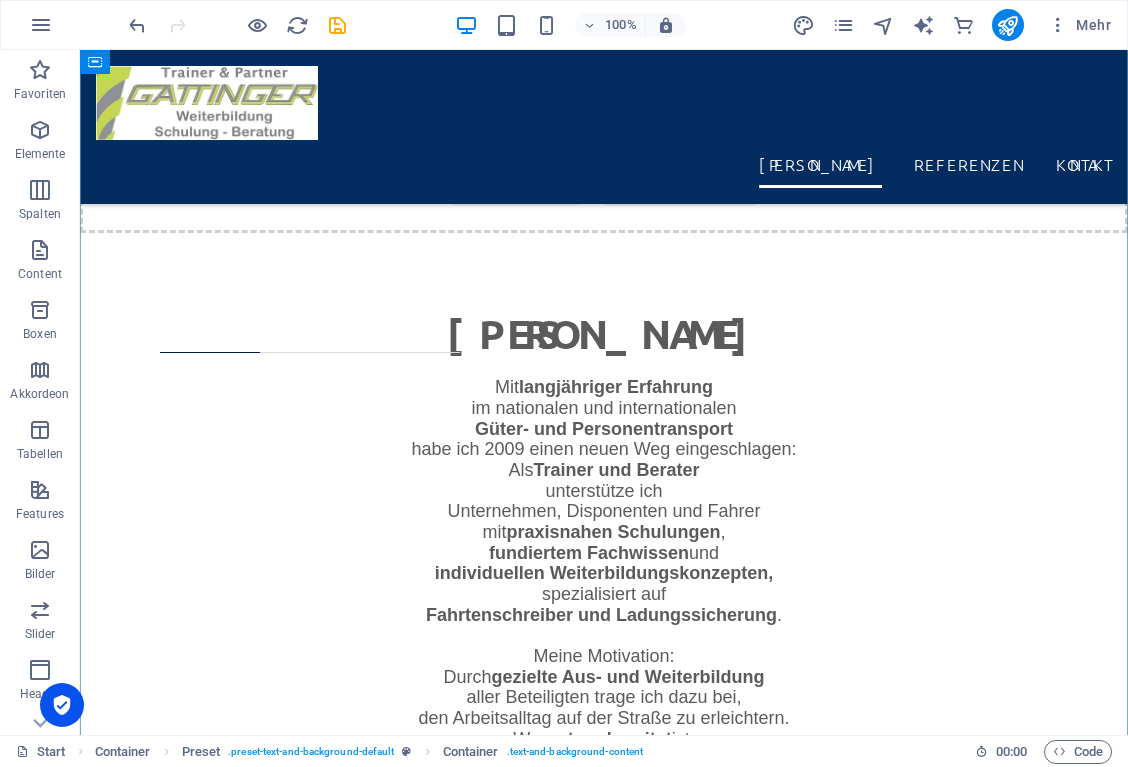 scroll, scrollTop: 2874, scrollLeft: 0, axis: vertical 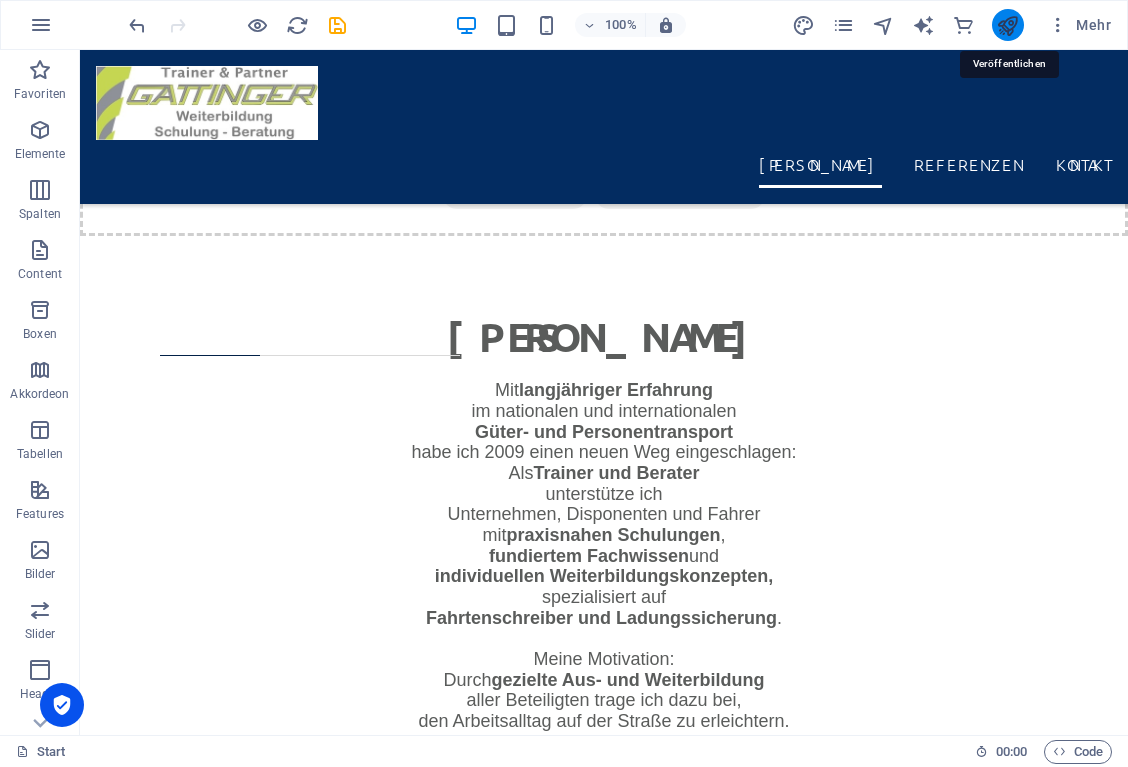 click at bounding box center (1007, 25) 